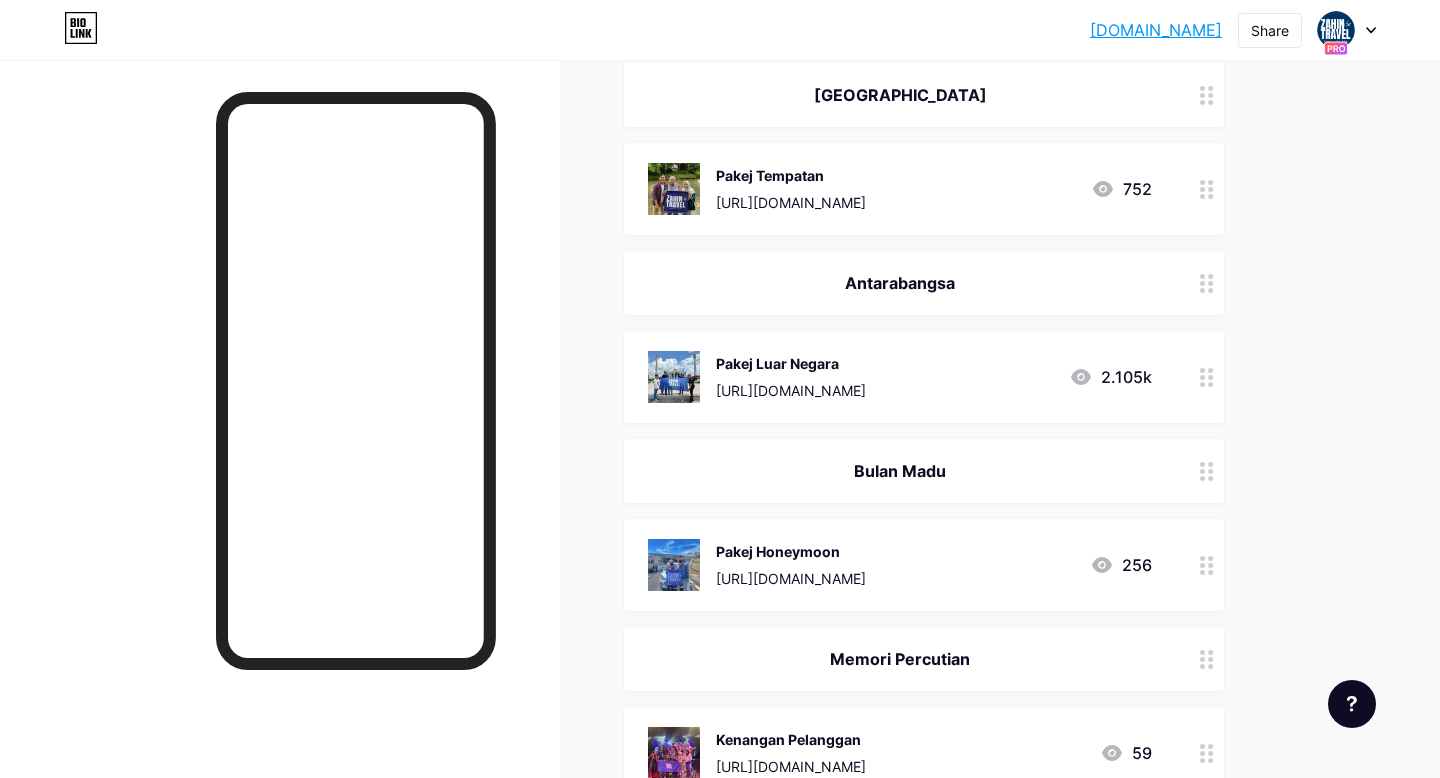 scroll, scrollTop: 623, scrollLeft: 0, axis: vertical 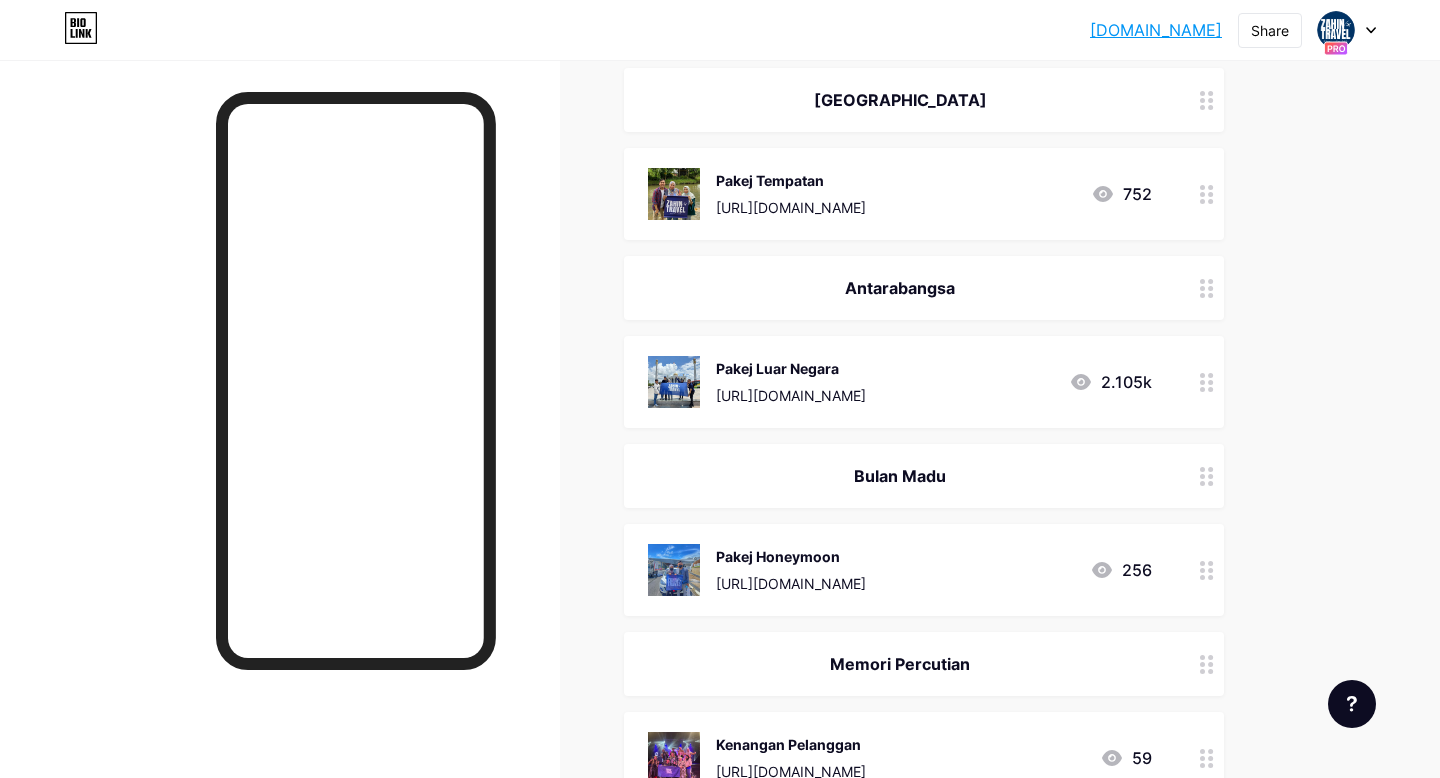 drag, startPoint x: 992, startPoint y: 657, endPoint x: 991, endPoint y: 588, distance: 69.00725 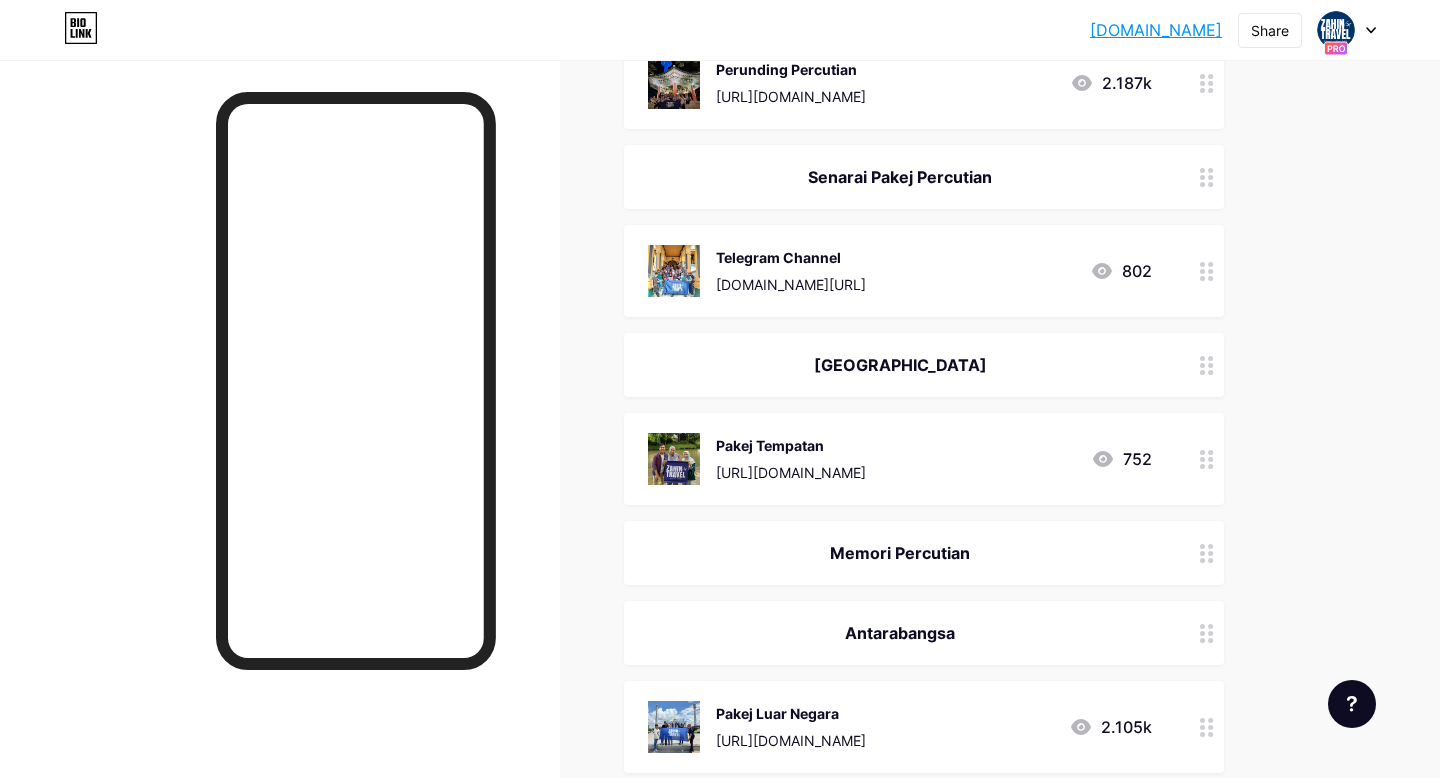 scroll, scrollTop: 345, scrollLeft: 0, axis: vertical 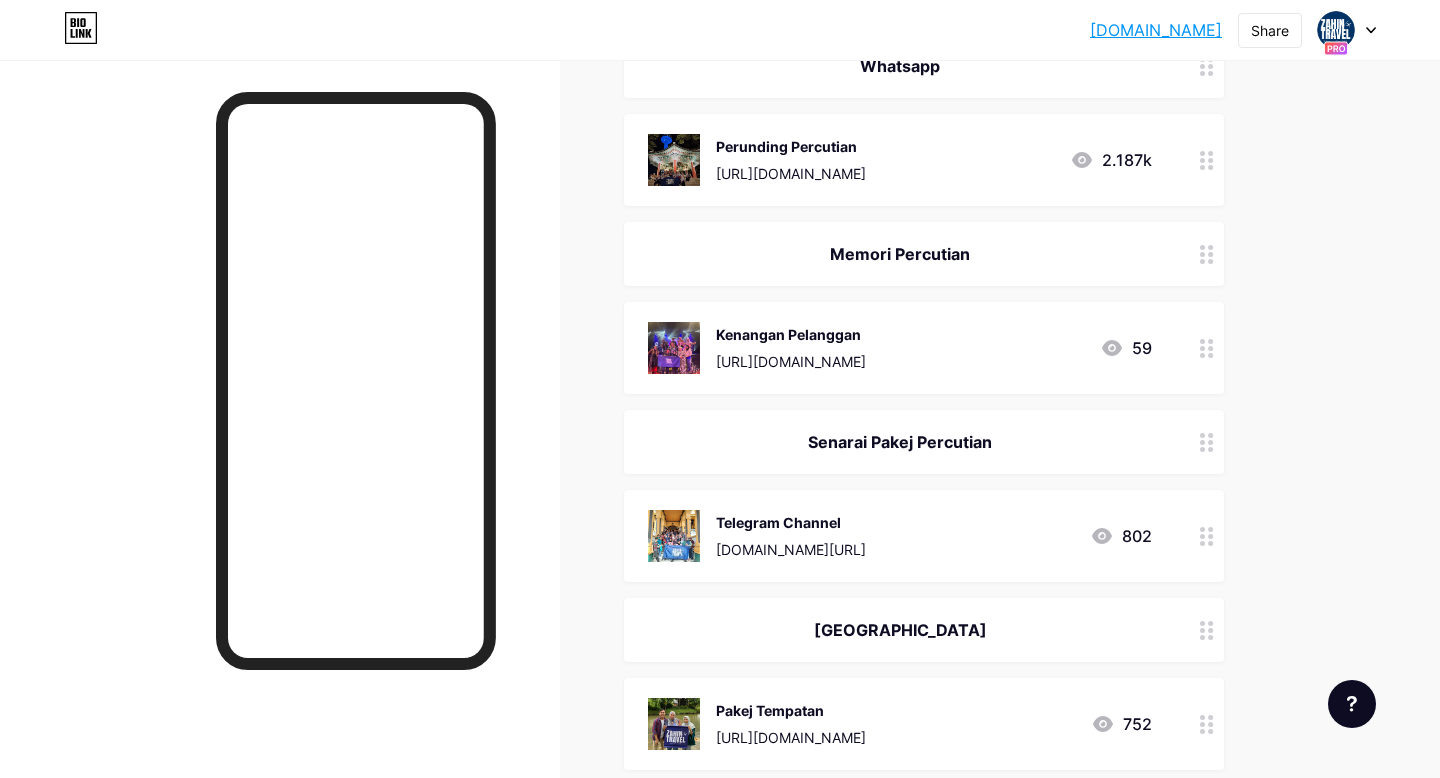 click on "Kenangan Pelanggan" at bounding box center [791, 334] 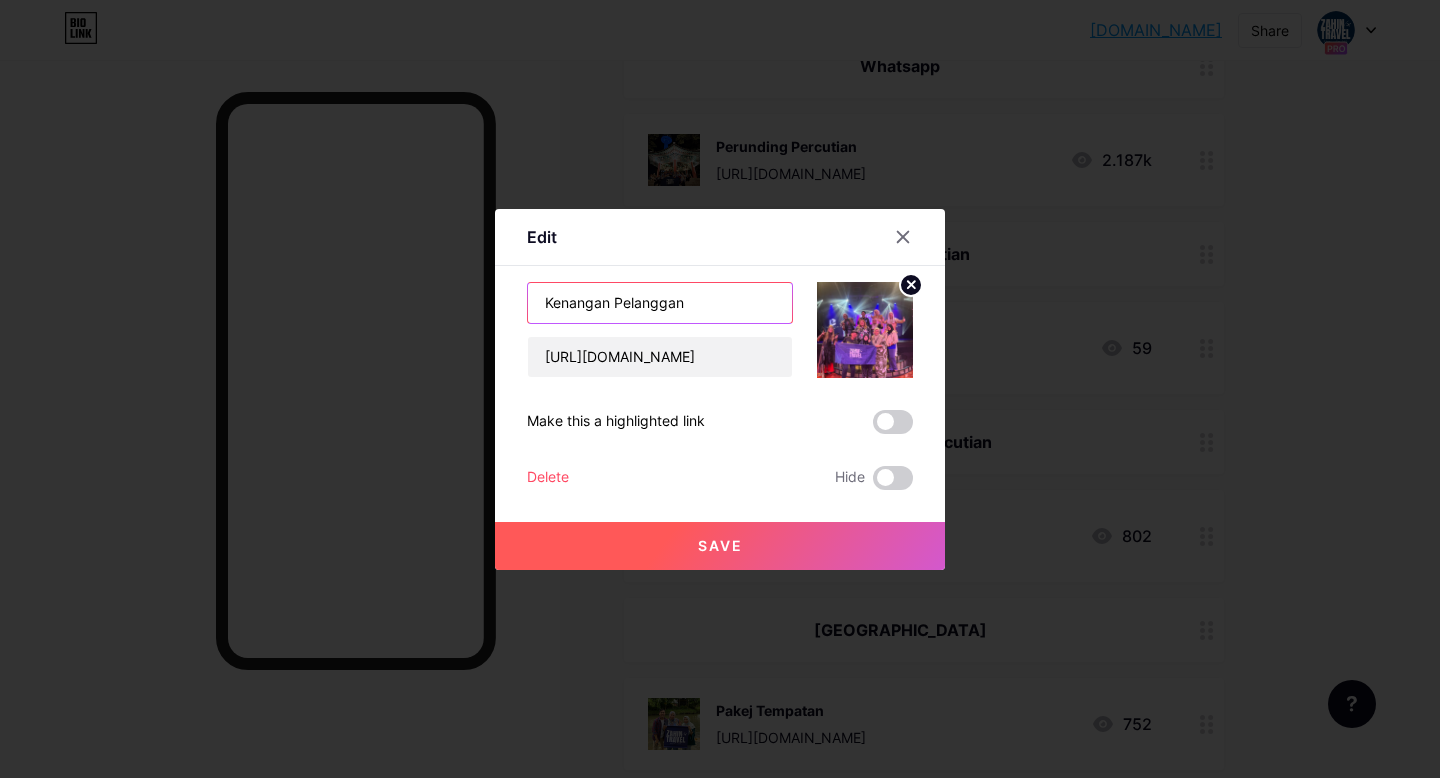 click on "Kenangan Pelanggan" at bounding box center [660, 303] 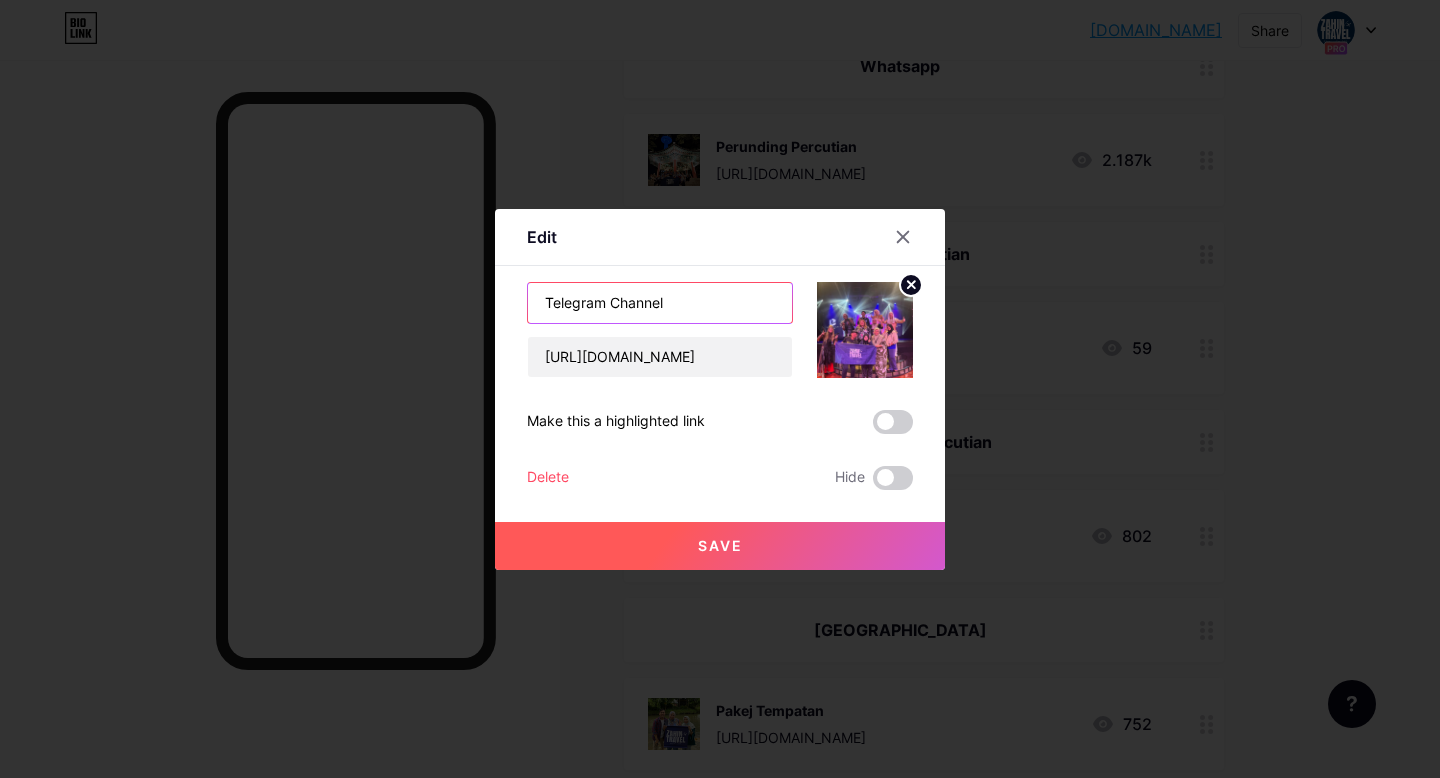 type on "Telegram Channel" 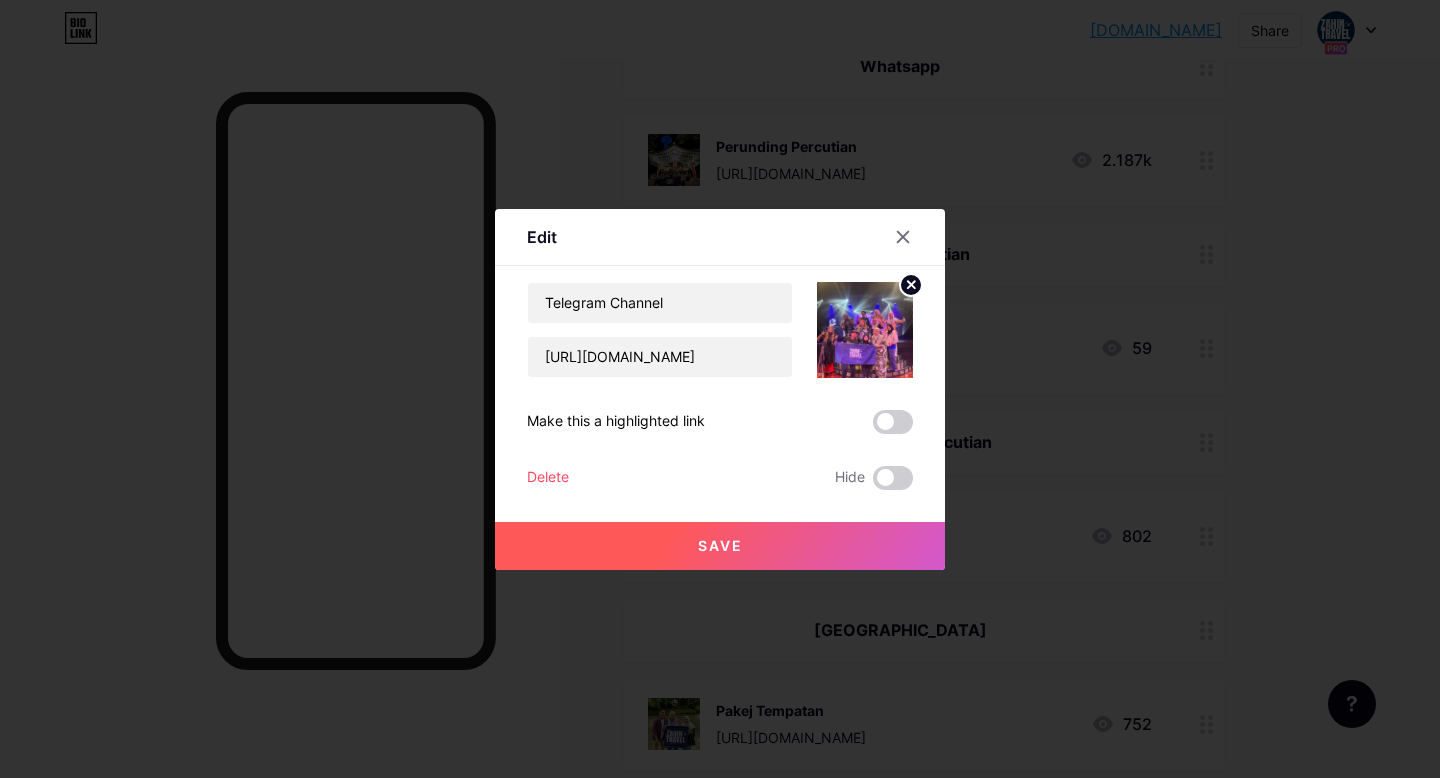 click on "Save" at bounding box center (720, 545) 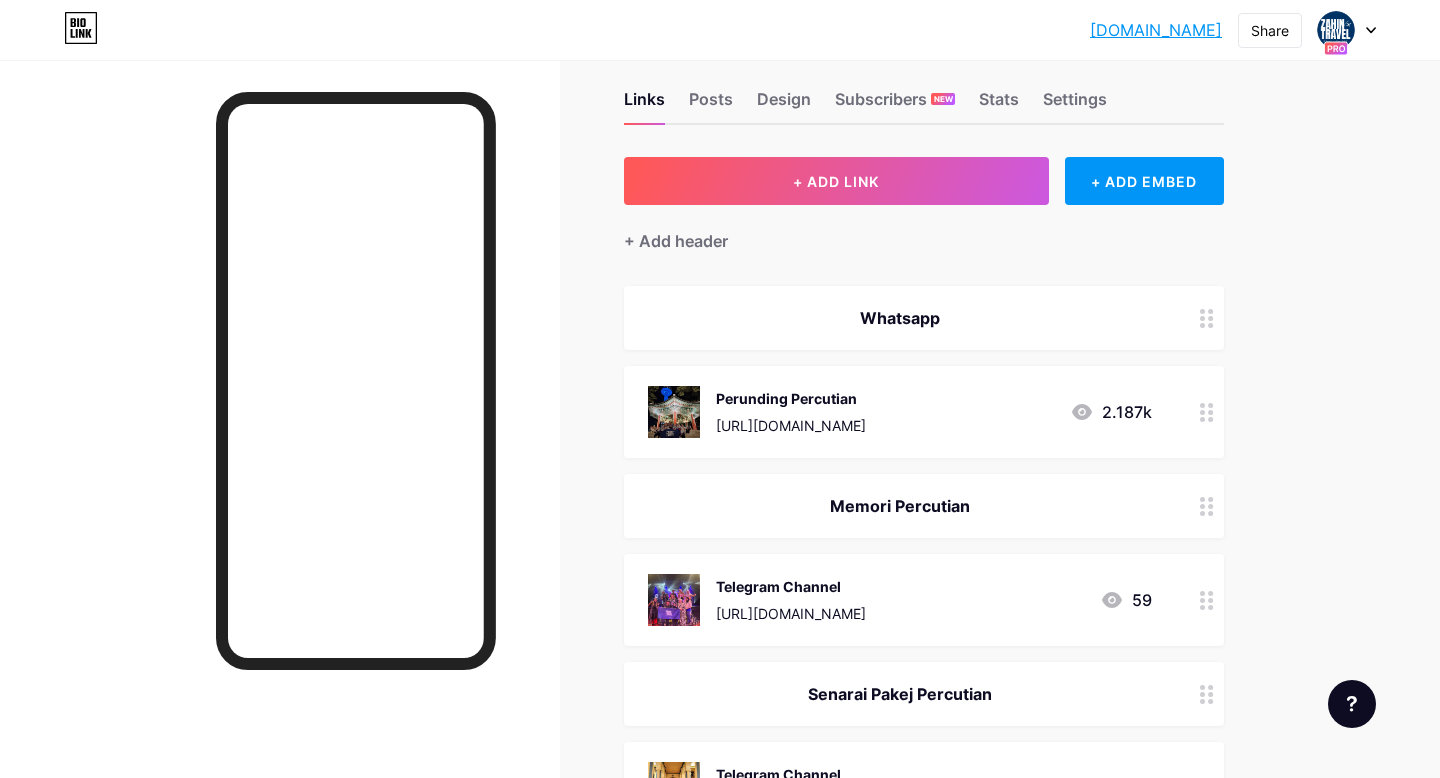 scroll, scrollTop: 0, scrollLeft: 0, axis: both 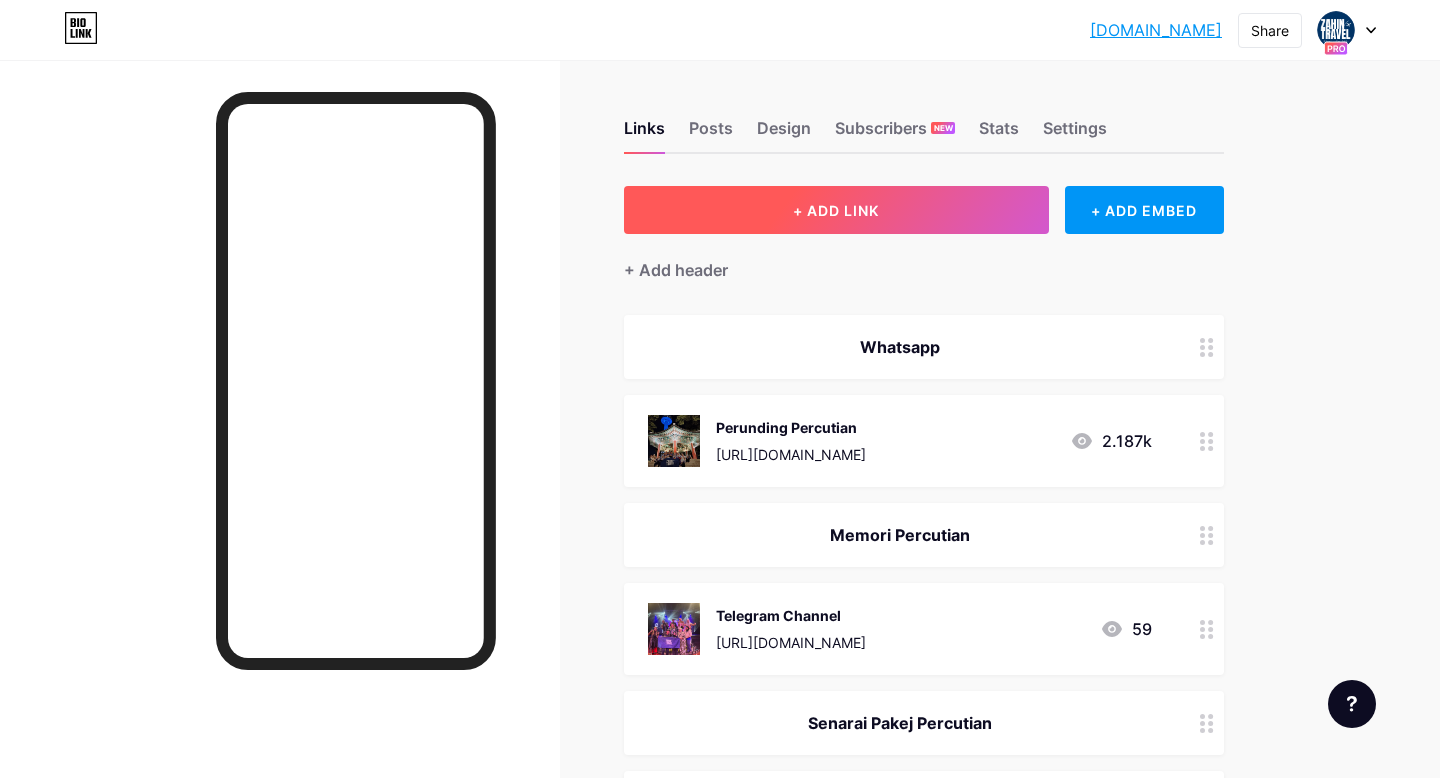 click on "+ ADD LINK" at bounding box center [836, 210] 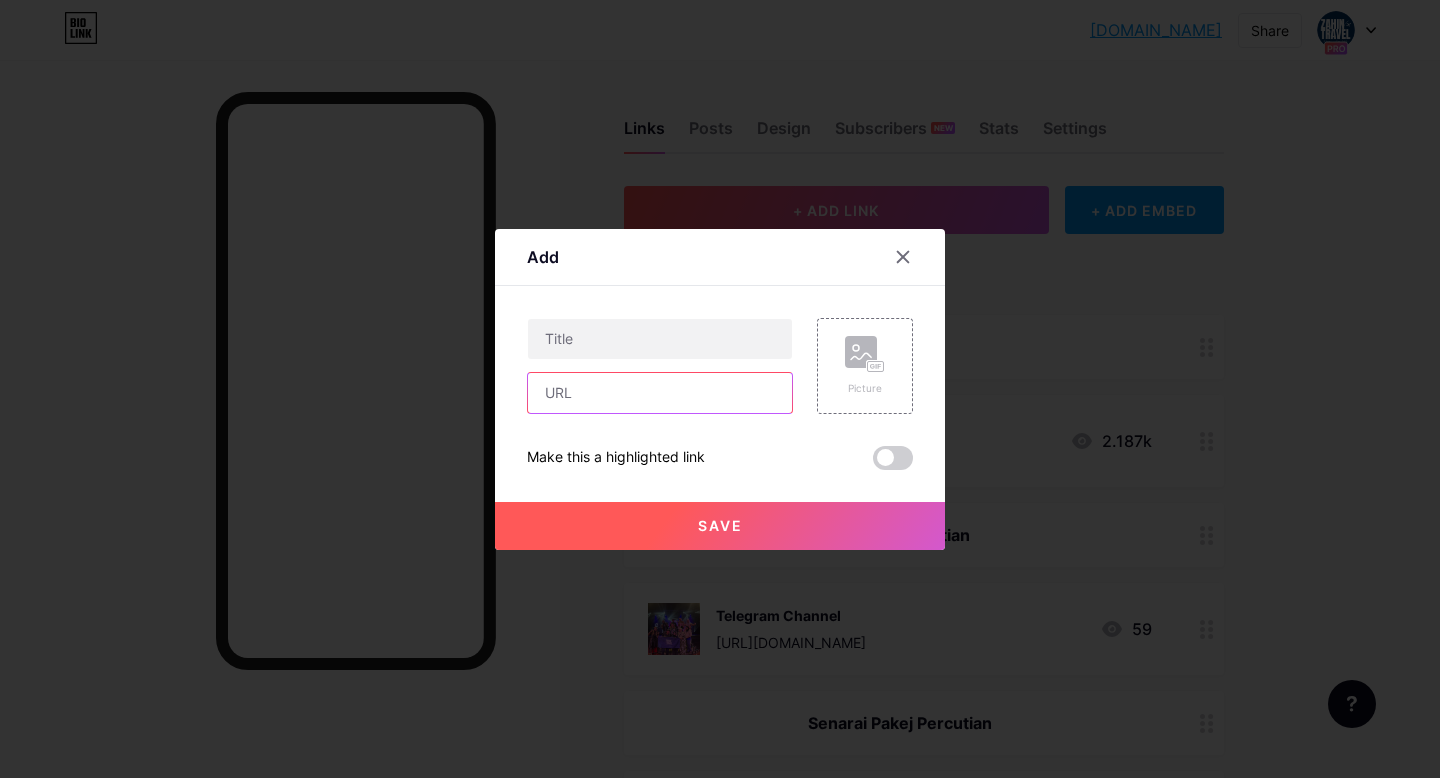 click at bounding box center [660, 393] 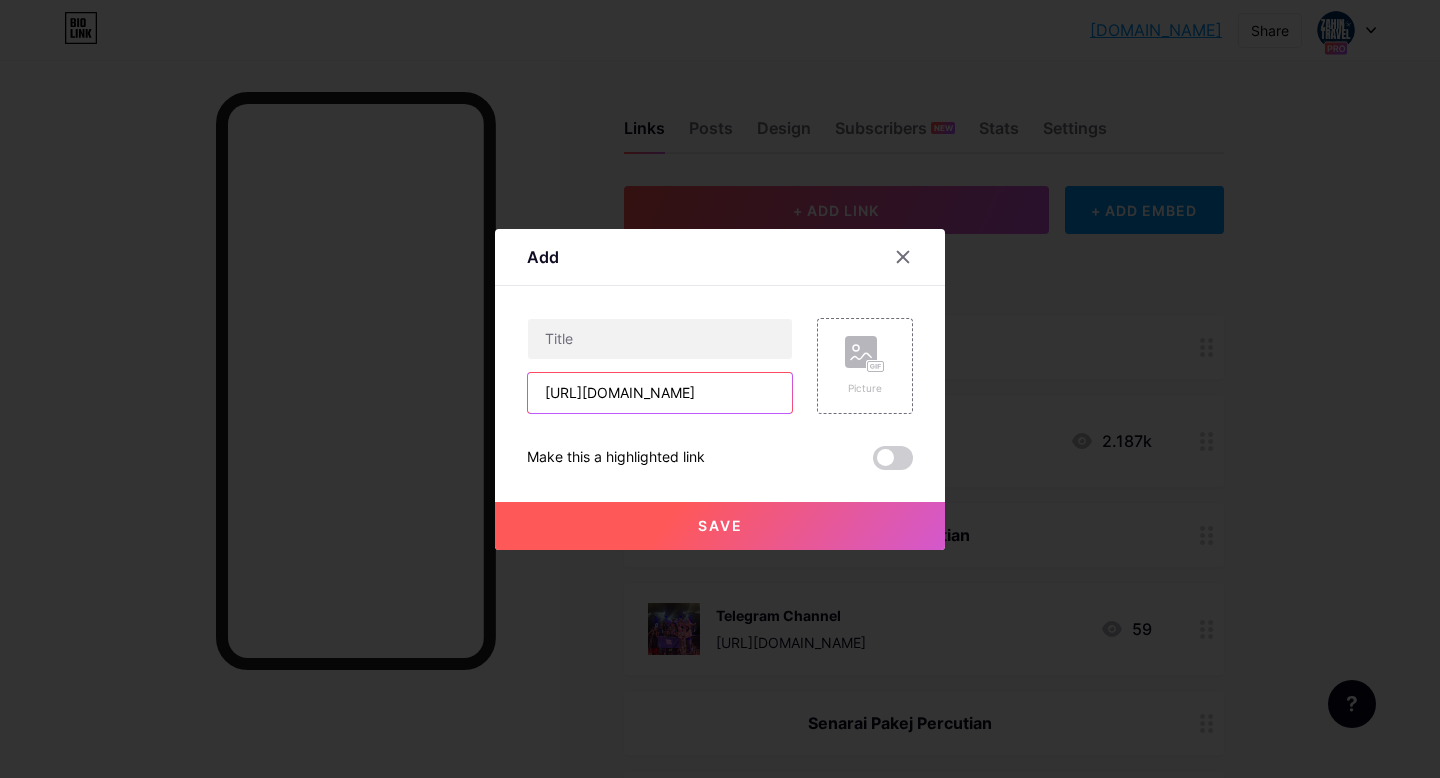 scroll, scrollTop: 0, scrollLeft: 31, axis: horizontal 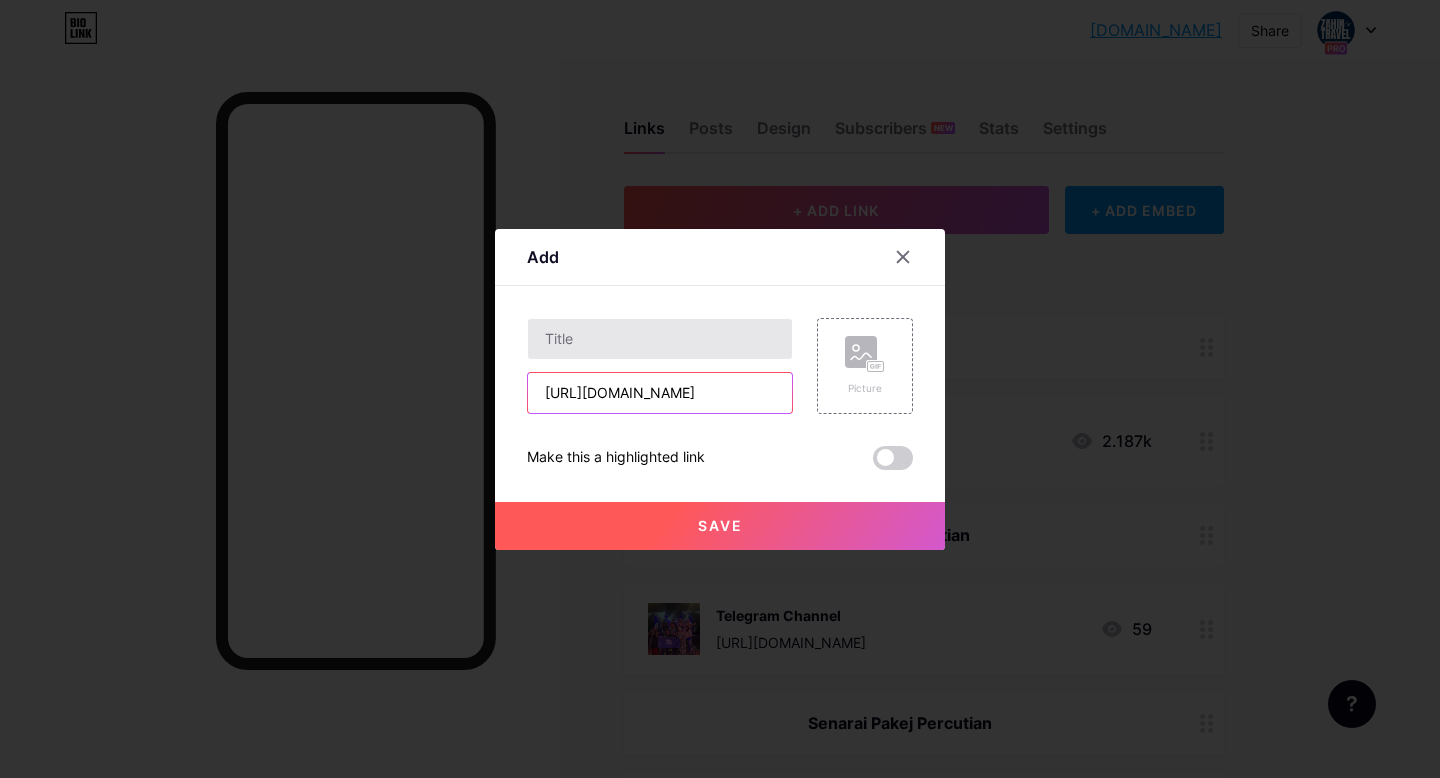 type on "[URL][DOMAIN_NAME]" 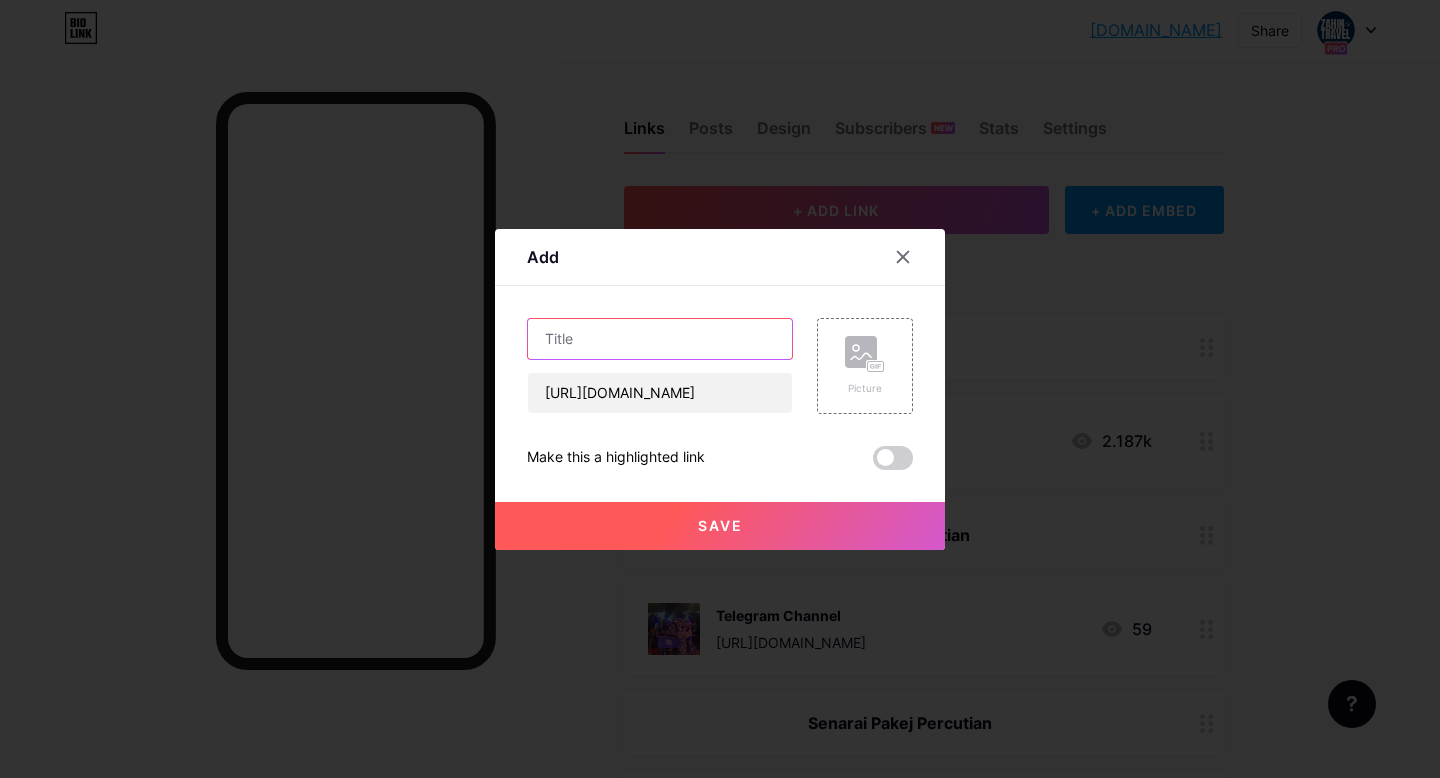 click at bounding box center (660, 339) 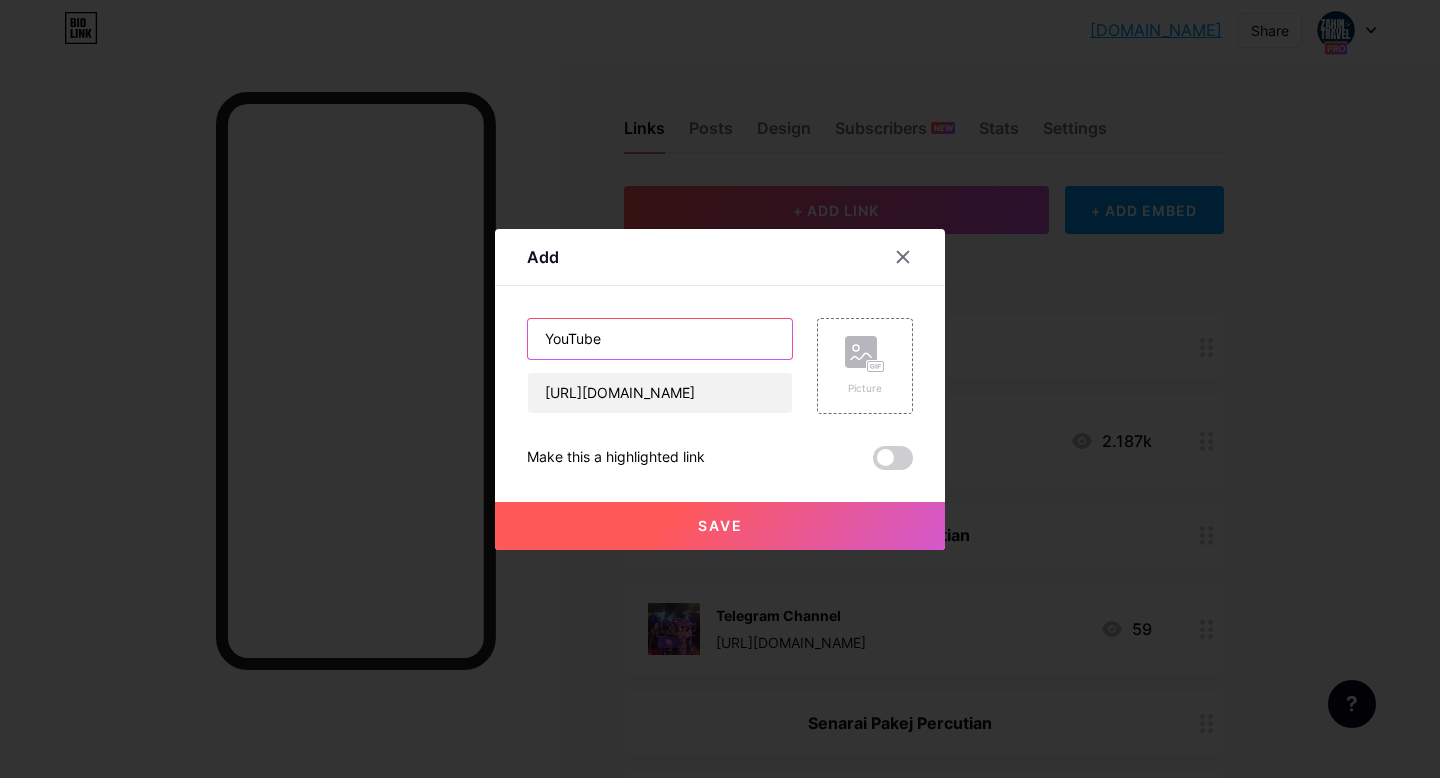 type on "YouTube" 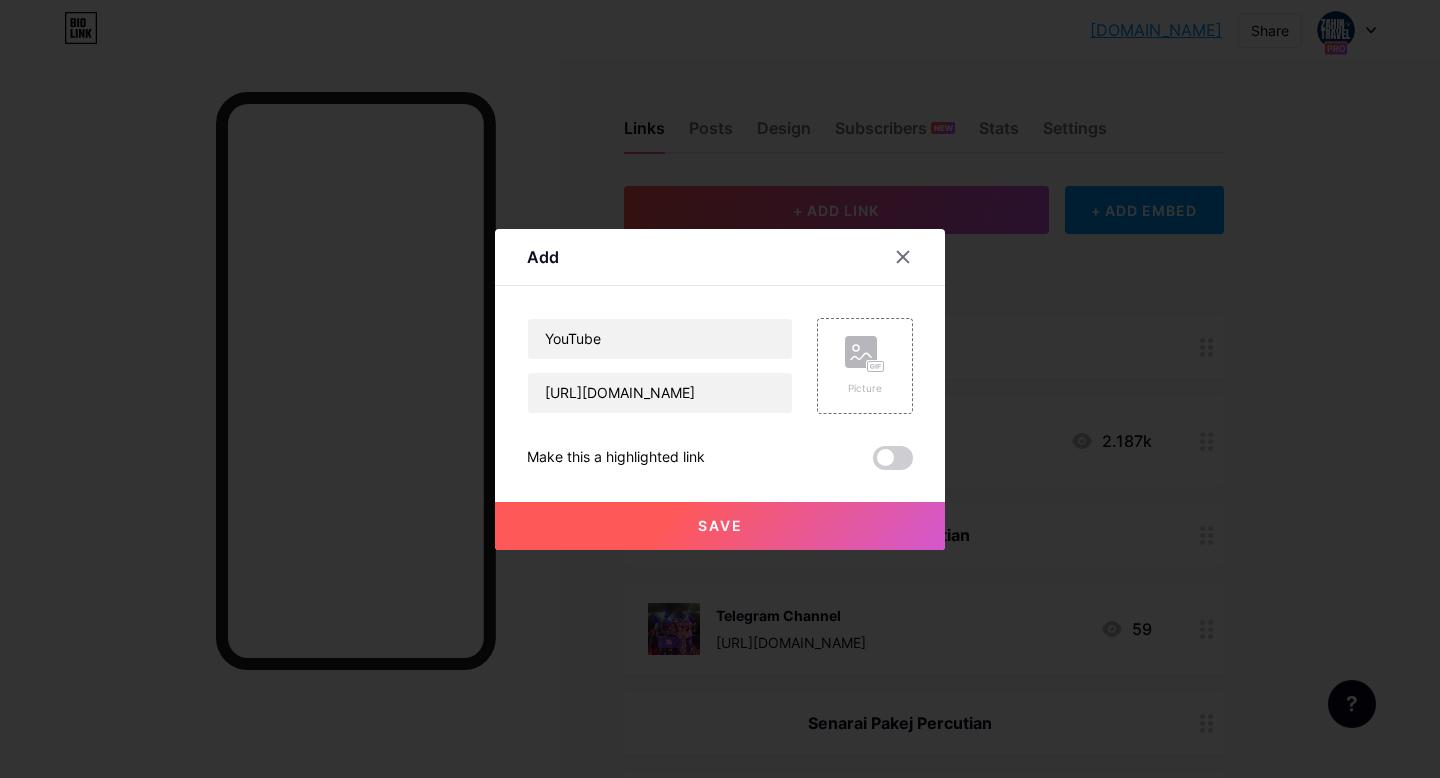 click on "Save" at bounding box center [720, 526] 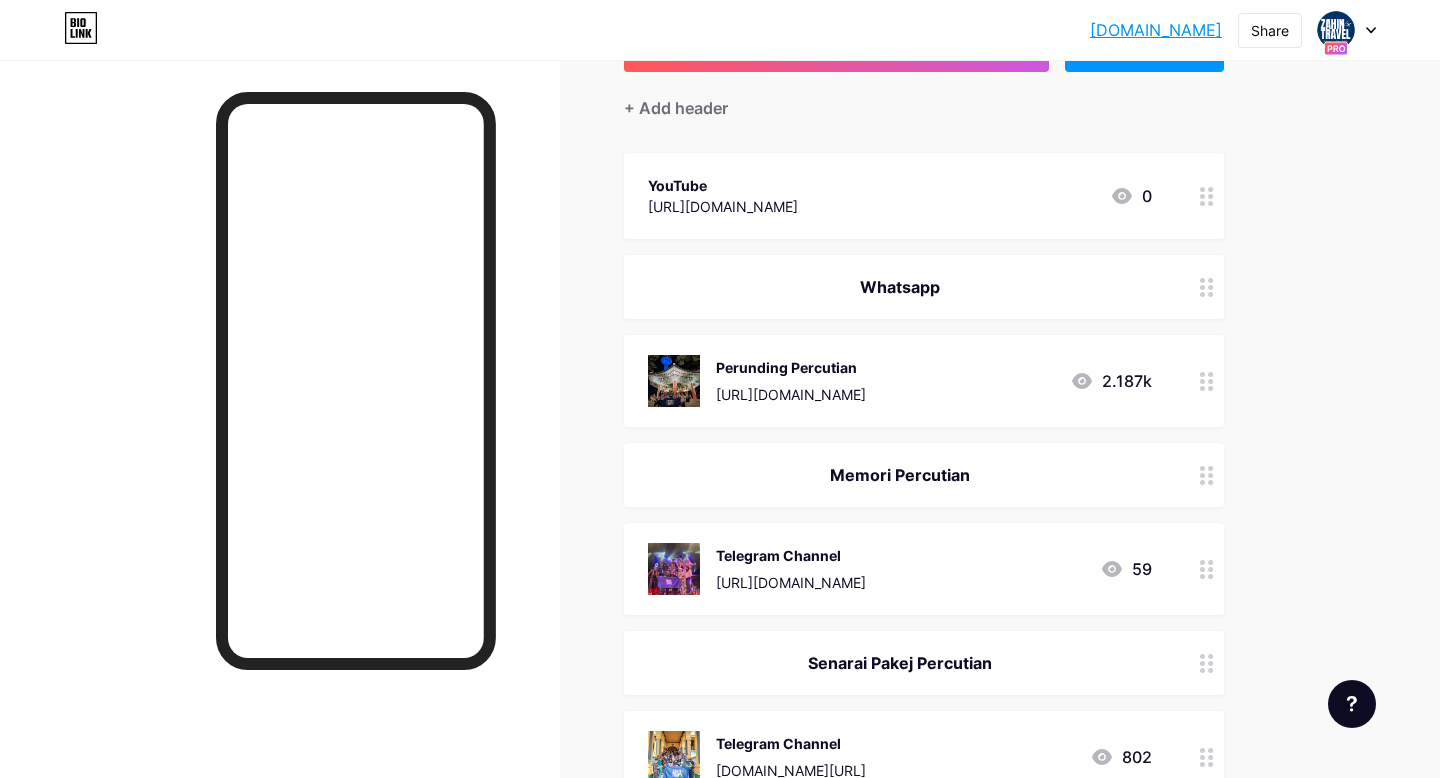 scroll, scrollTop: 204, scrollLeft: 0, axis: vertical 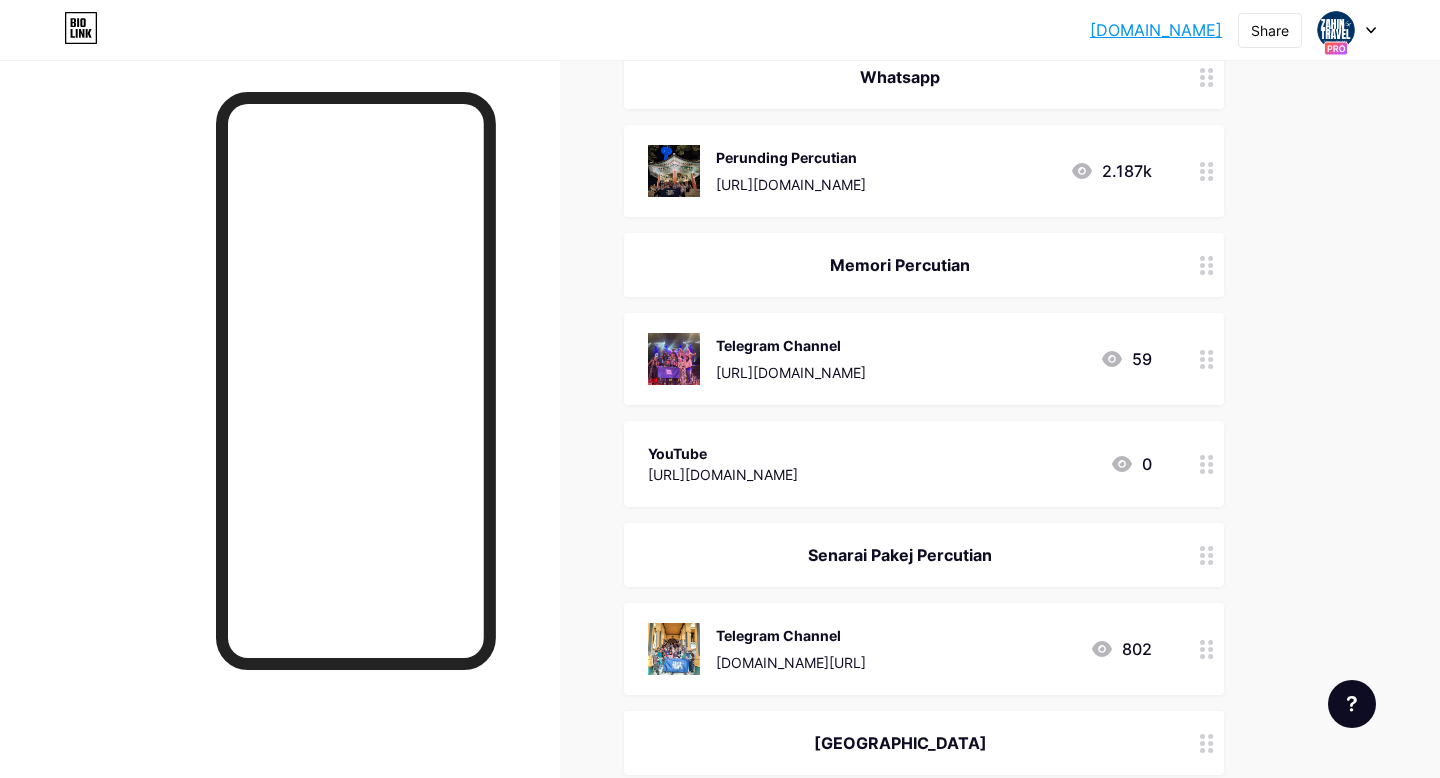 drag, startPoint x: 1211, startPoint y: 163, endPoint x: 1342, endPoint y: 1, distance: 208.33867 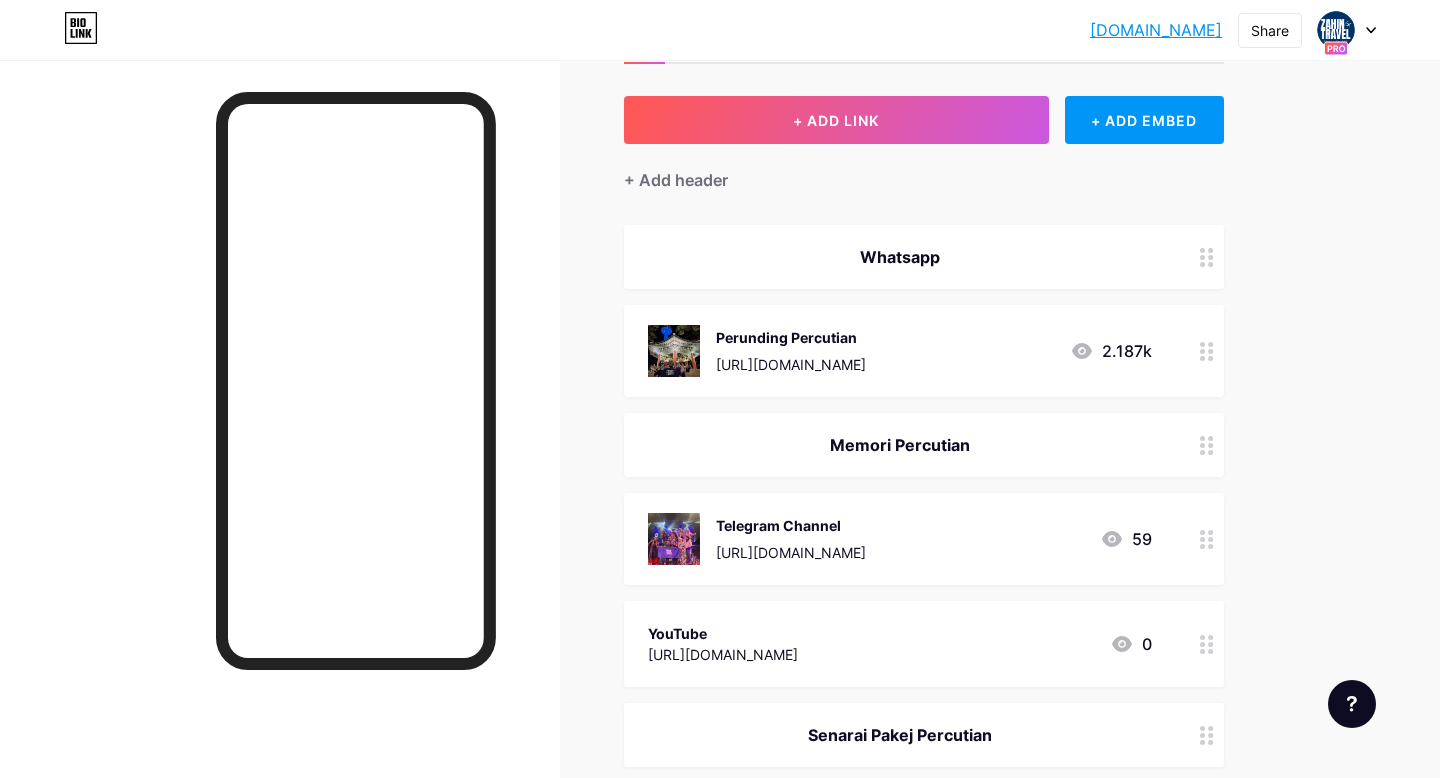 scroll, scrollTop: 0, scrollLeft: 0, axis: both 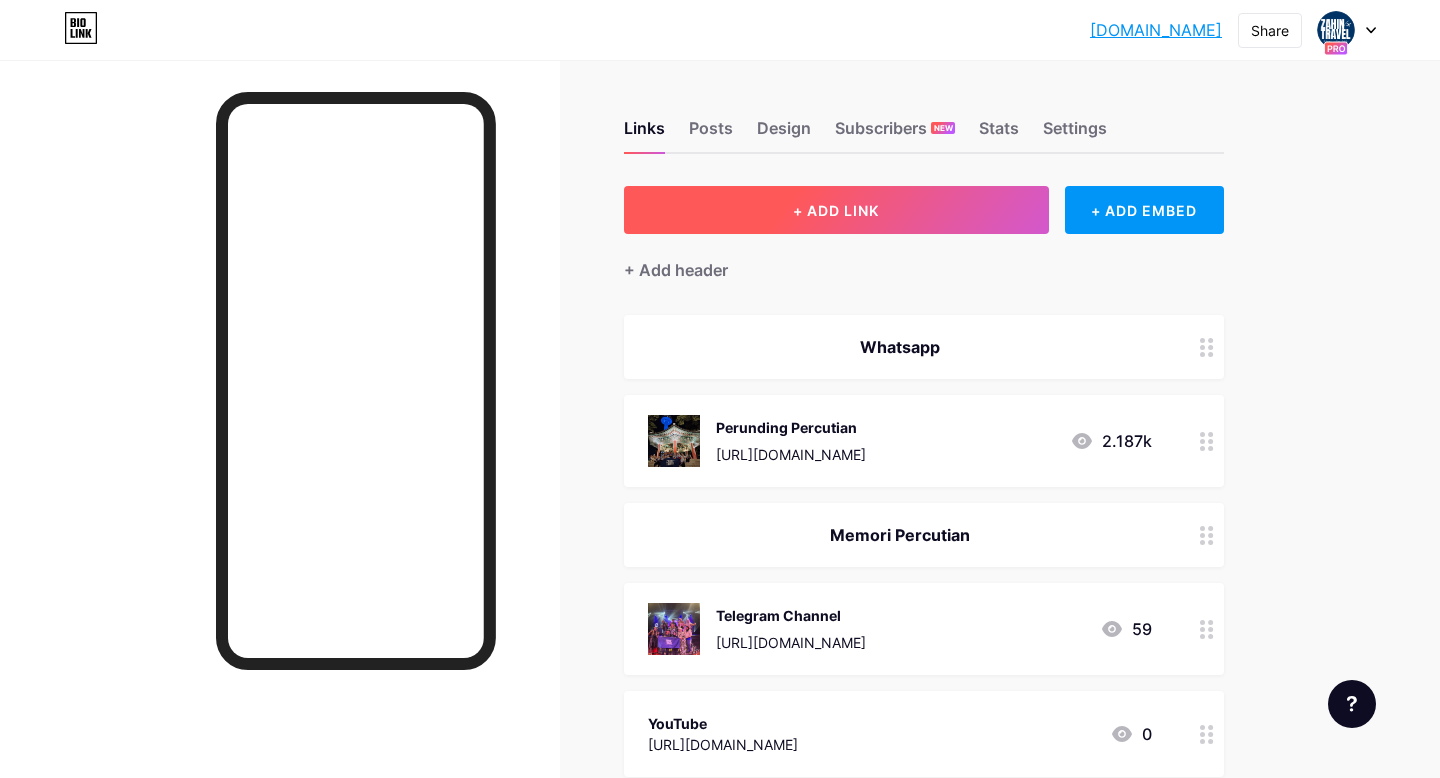 click on "+ ADD LINK" at bounding box center (836, 210) 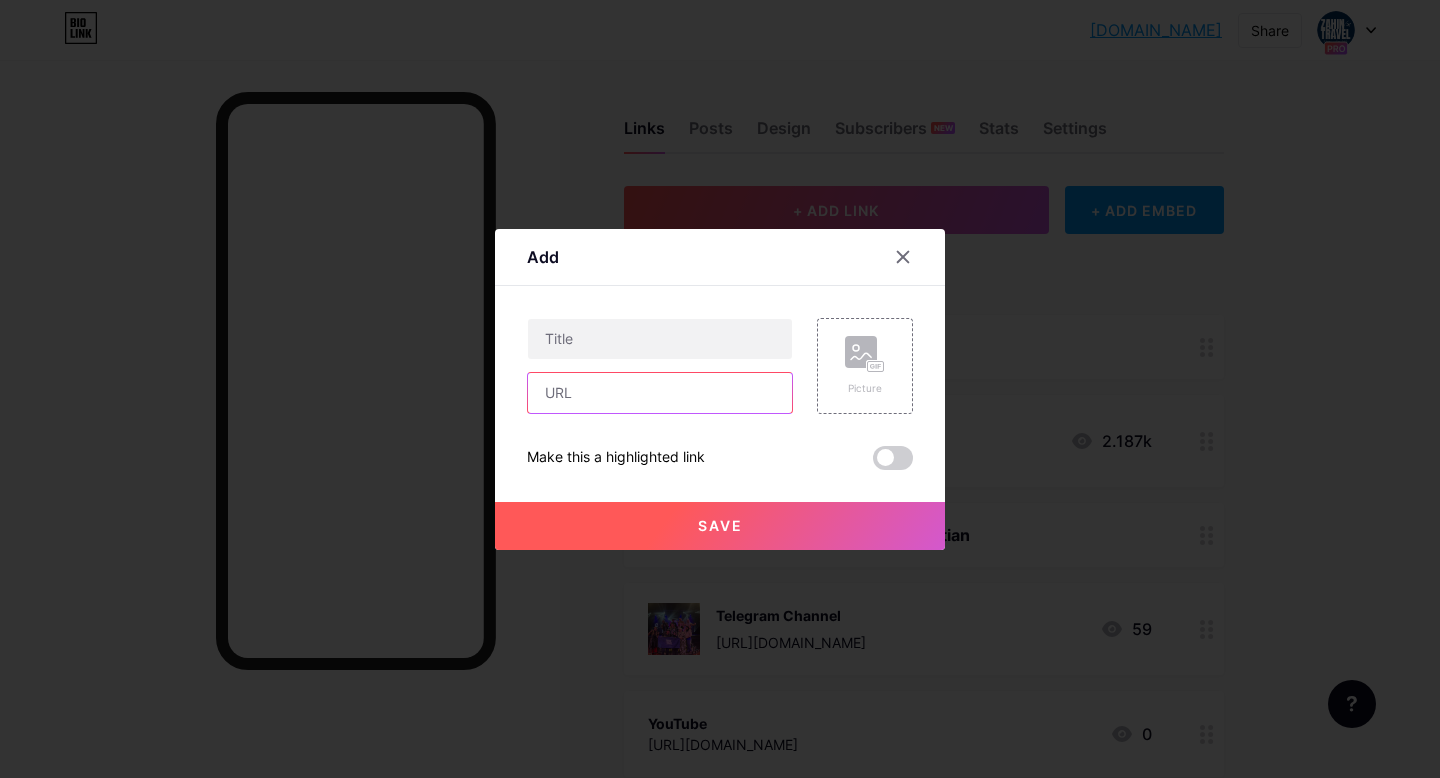 click at bounding box center (660, 393) 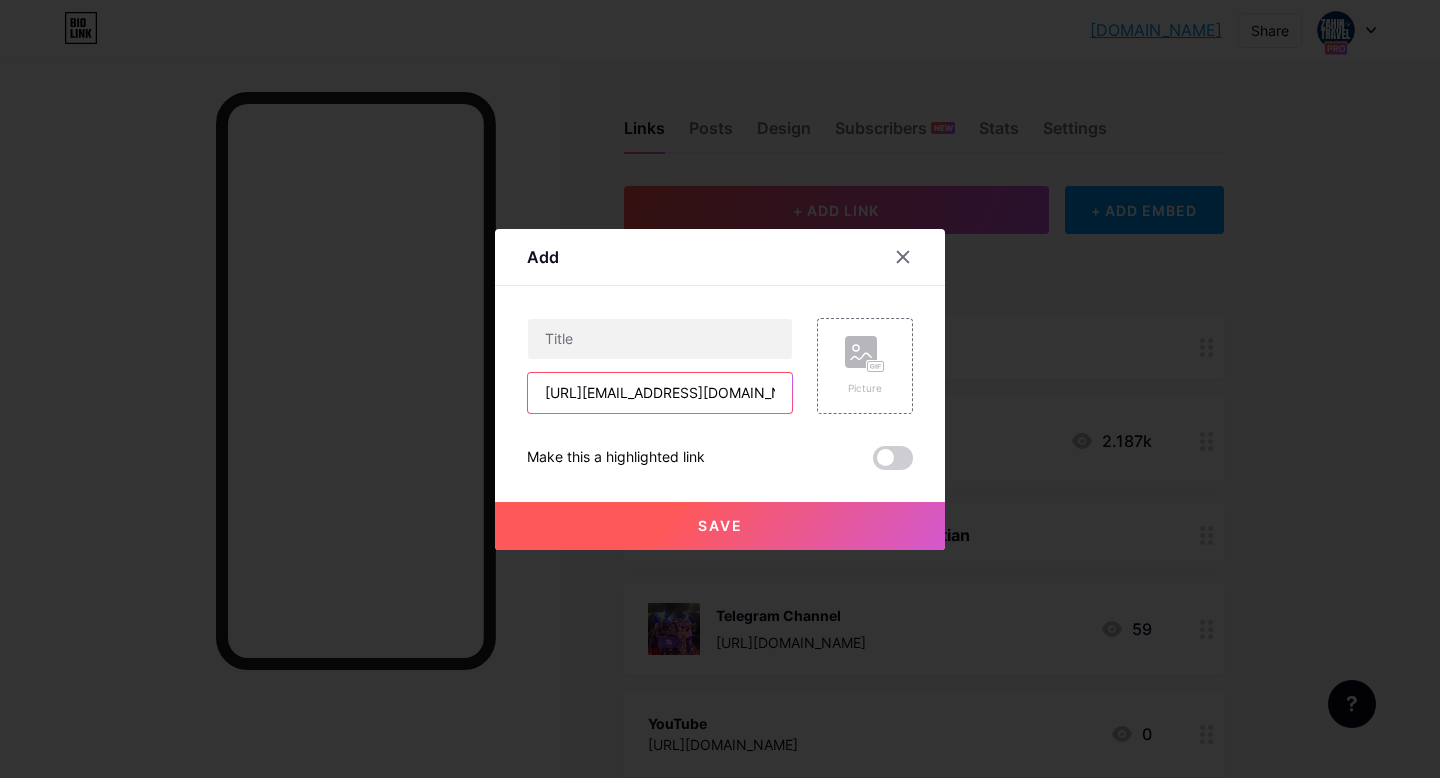scroll, scrollTop: 0, scrollLeft: 46, axis: horizontal 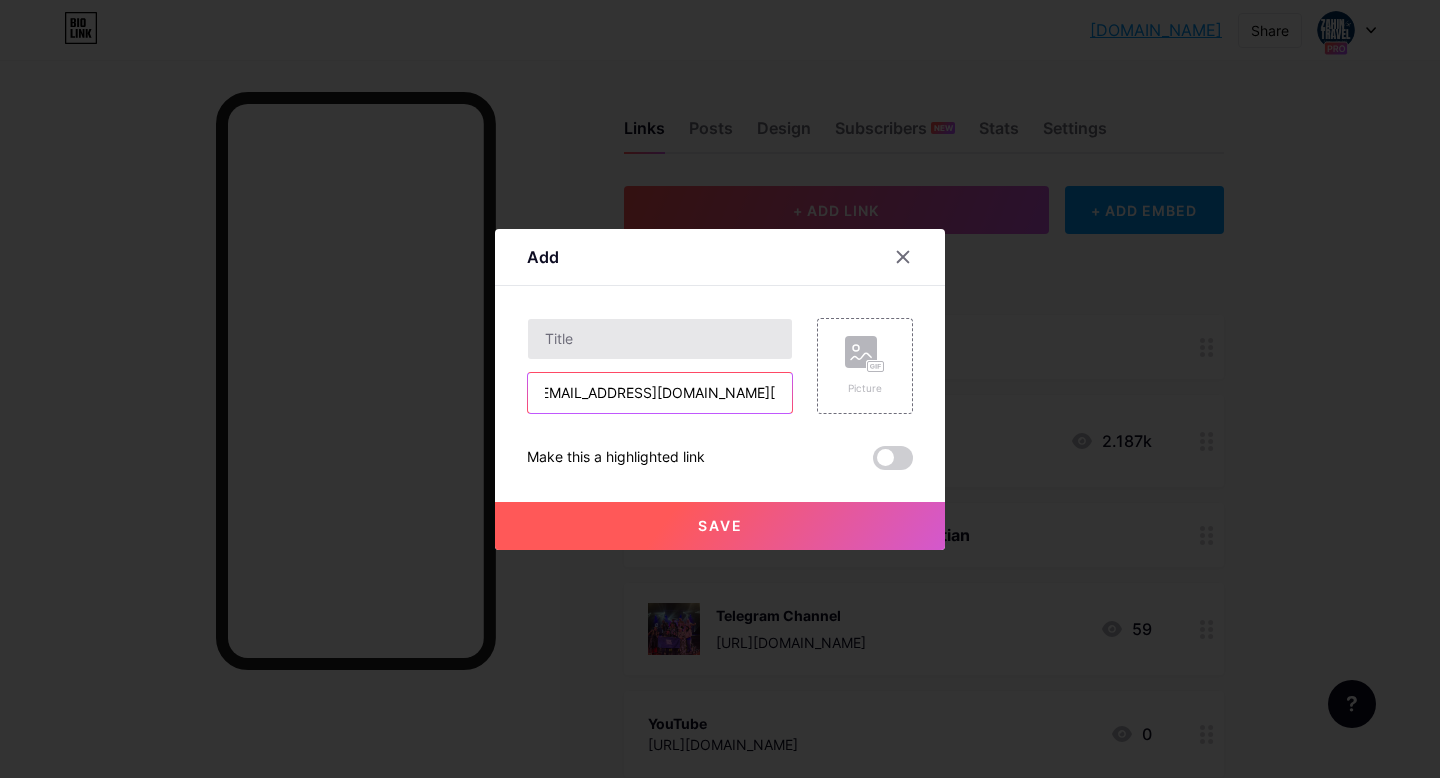 type on "[URL][EMAIL_ADDRESS][DOMAIN_NAME][DOMAIN_NAME]" 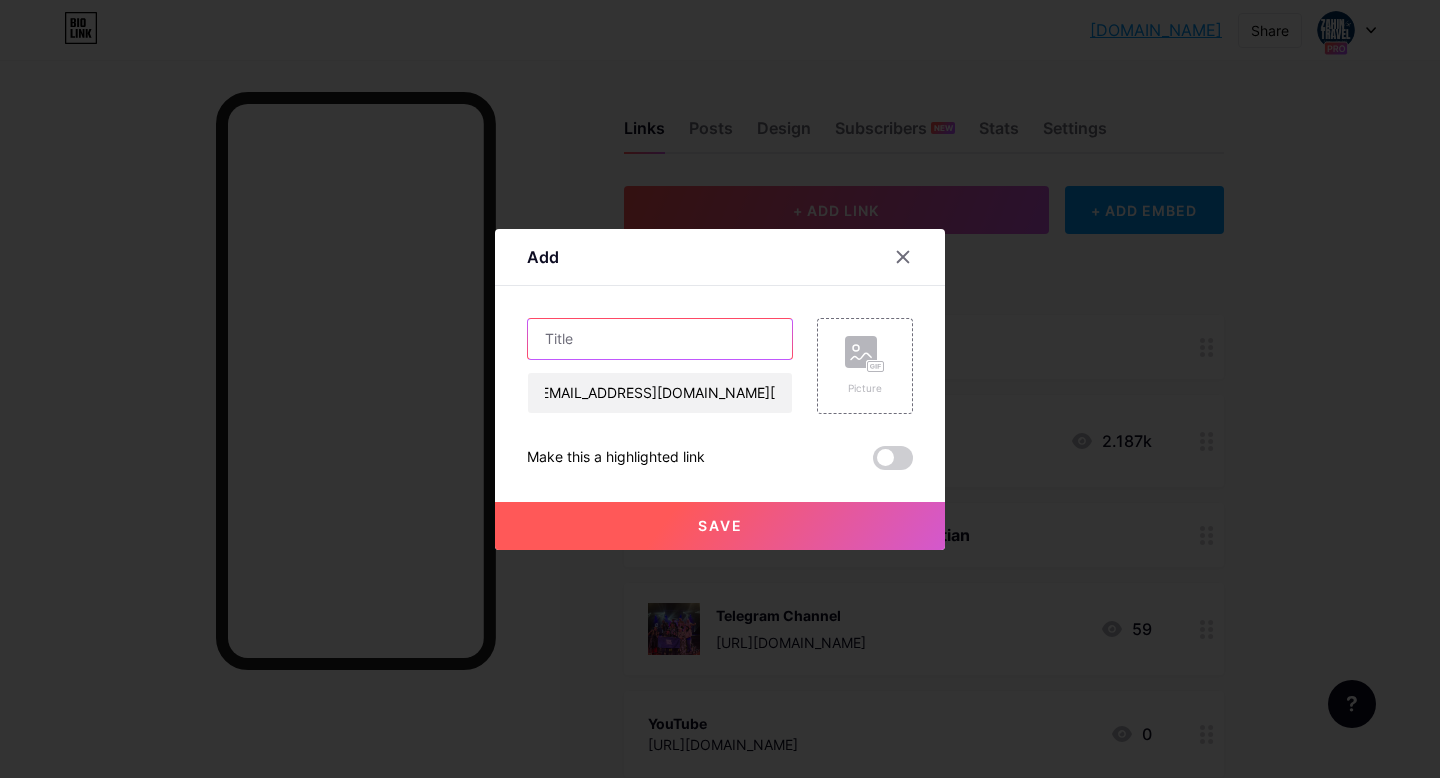 click at bounding box center (660, 339) 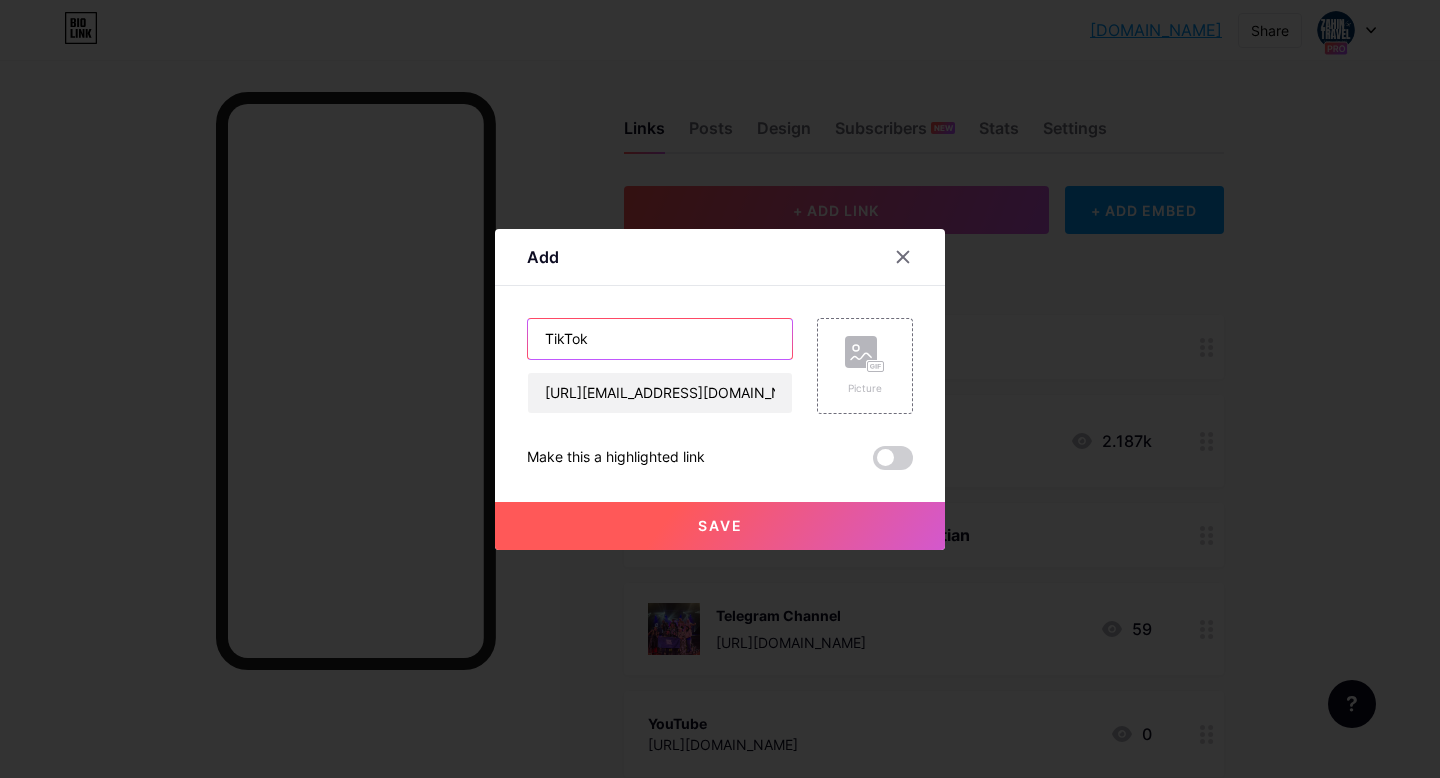 type on "TikTok" 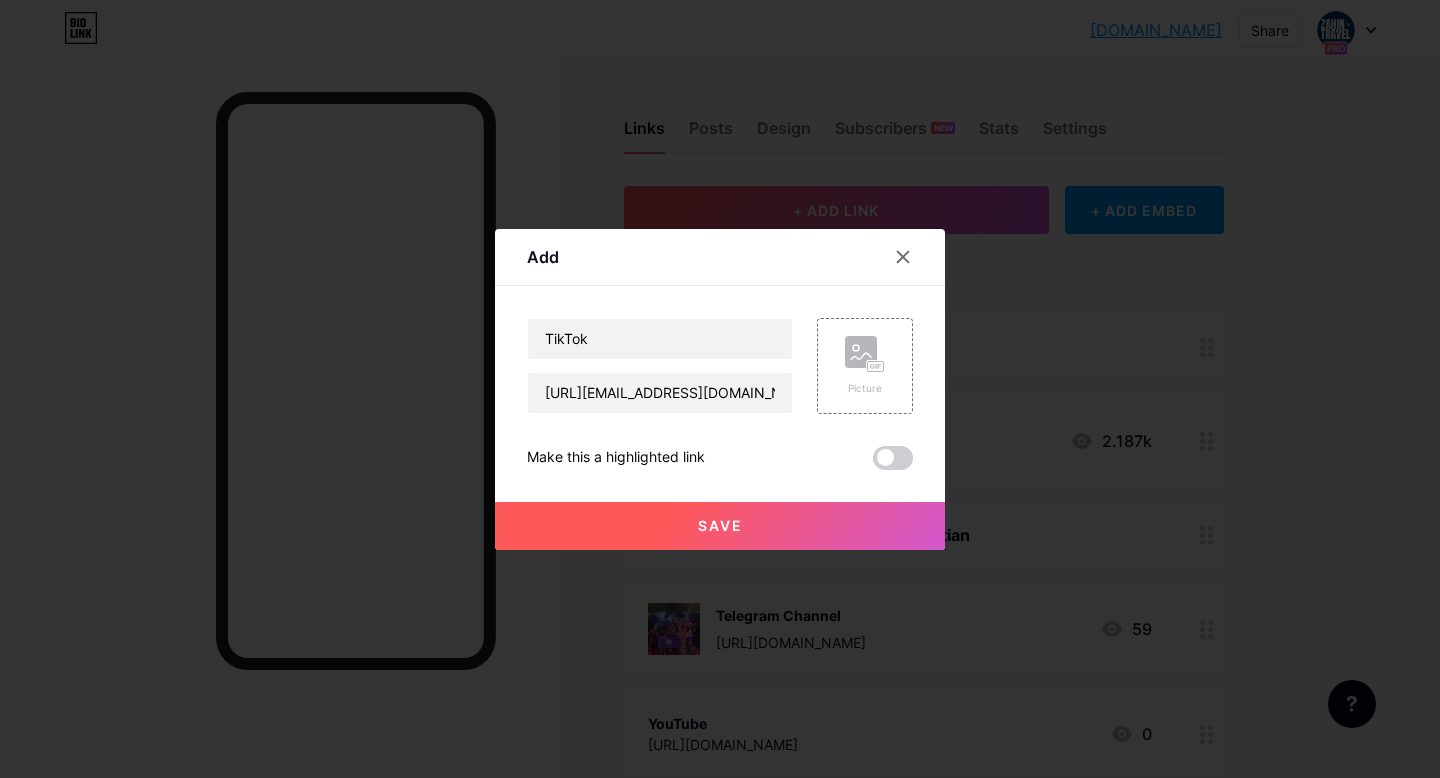 click on "Save" at bounding box center [720, 526] 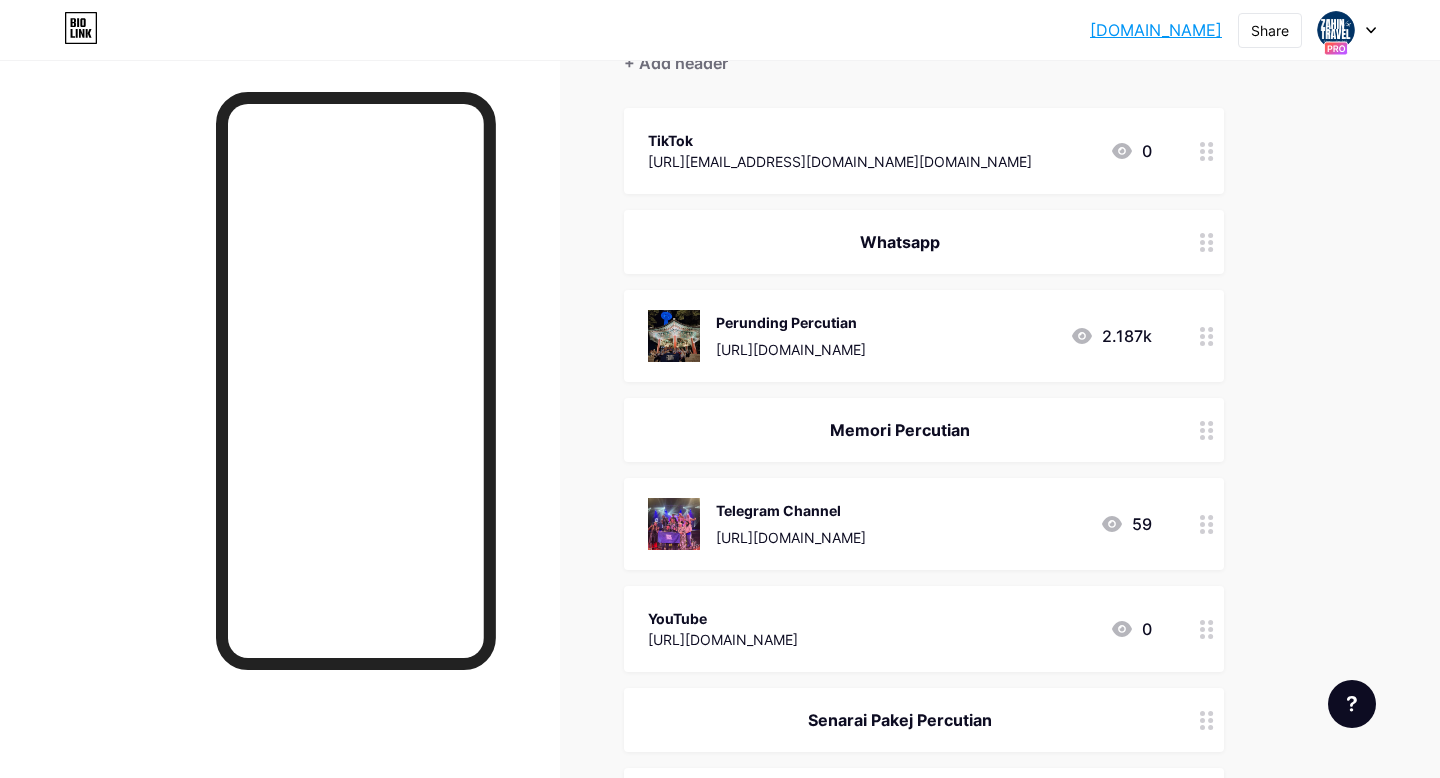 scroll, scrollTop: 223, scrollLeft: 0, axis: vertical 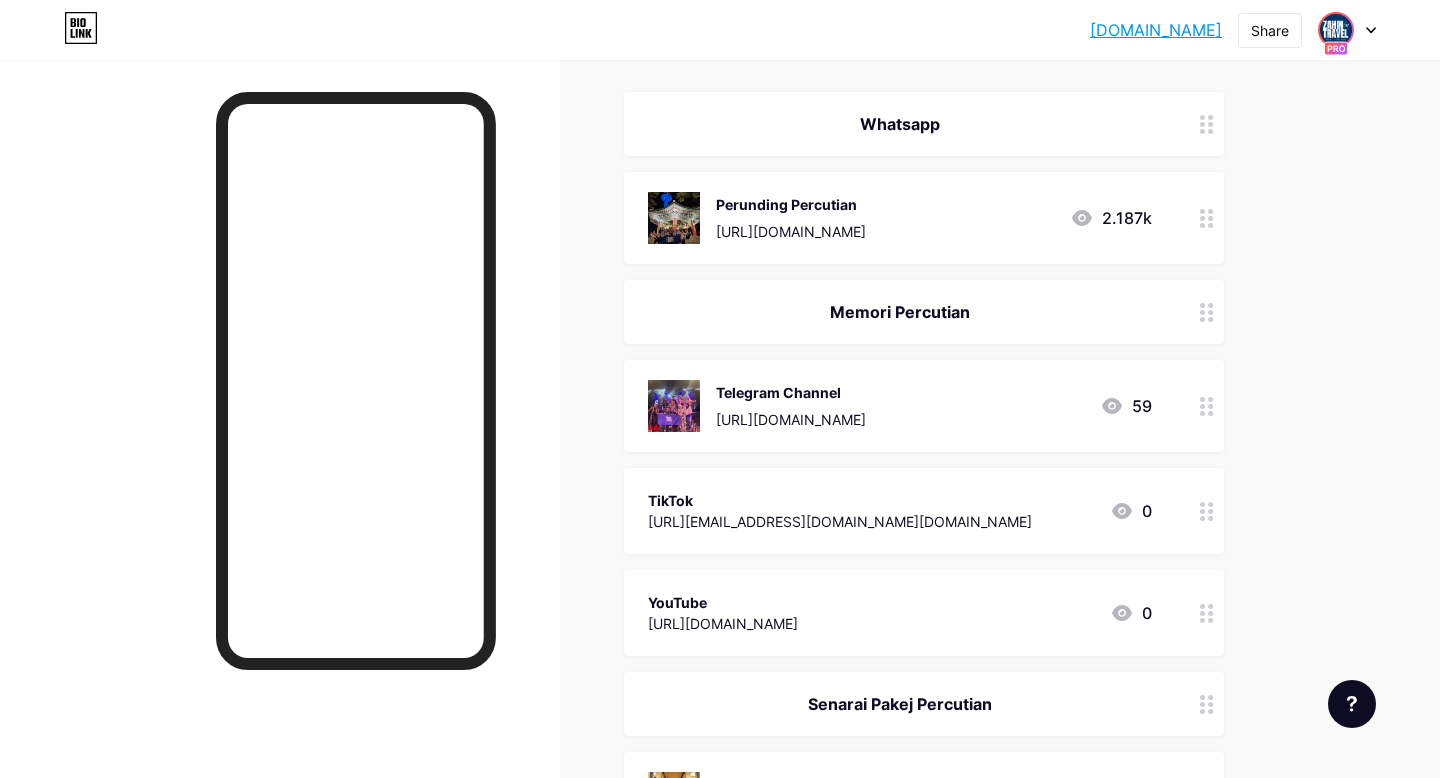 drag, startPoint x: 1209, startPoint y: 136, endPoint x: 1329, endPoint y: 13, distance: 171.84004 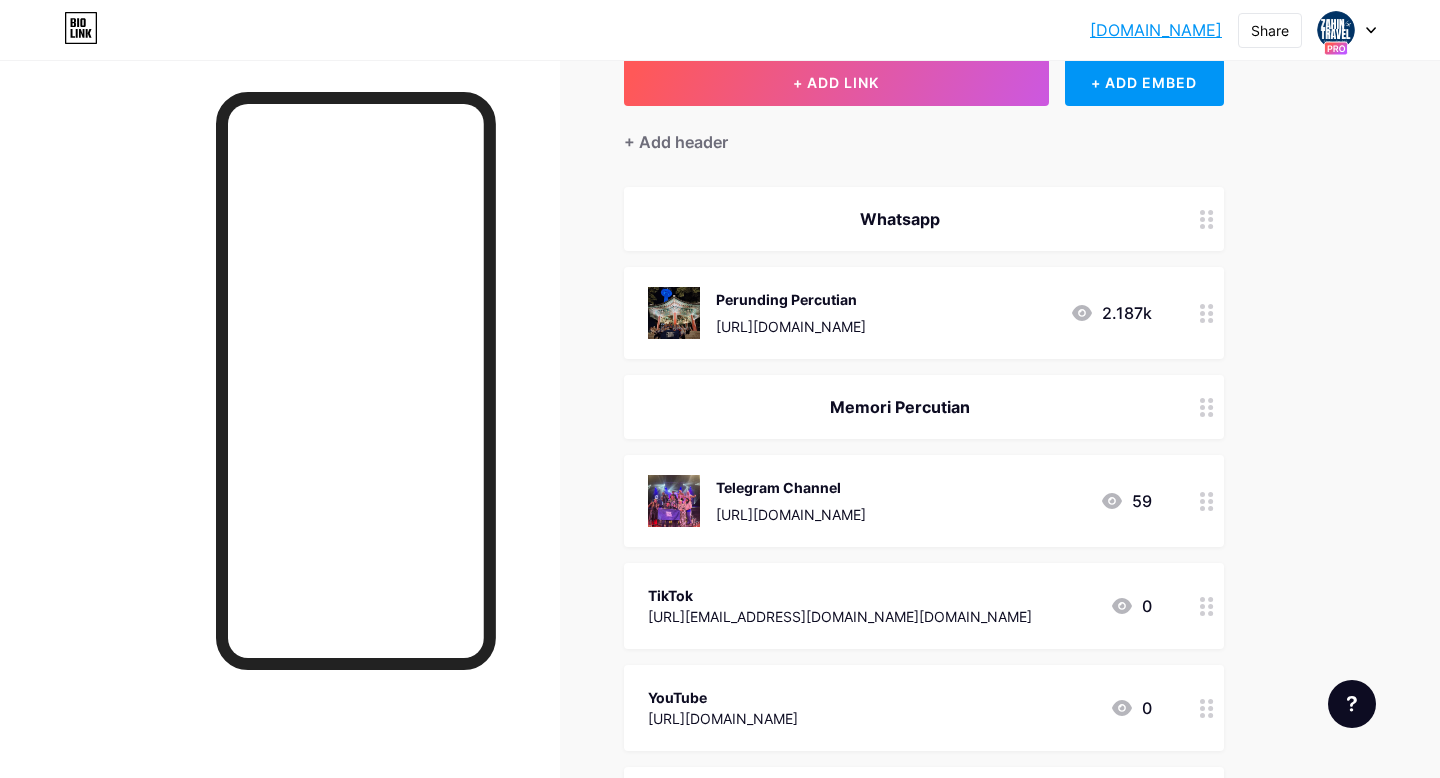 scroll, scrollTop: 0, scrollLeft: 0, axis: both 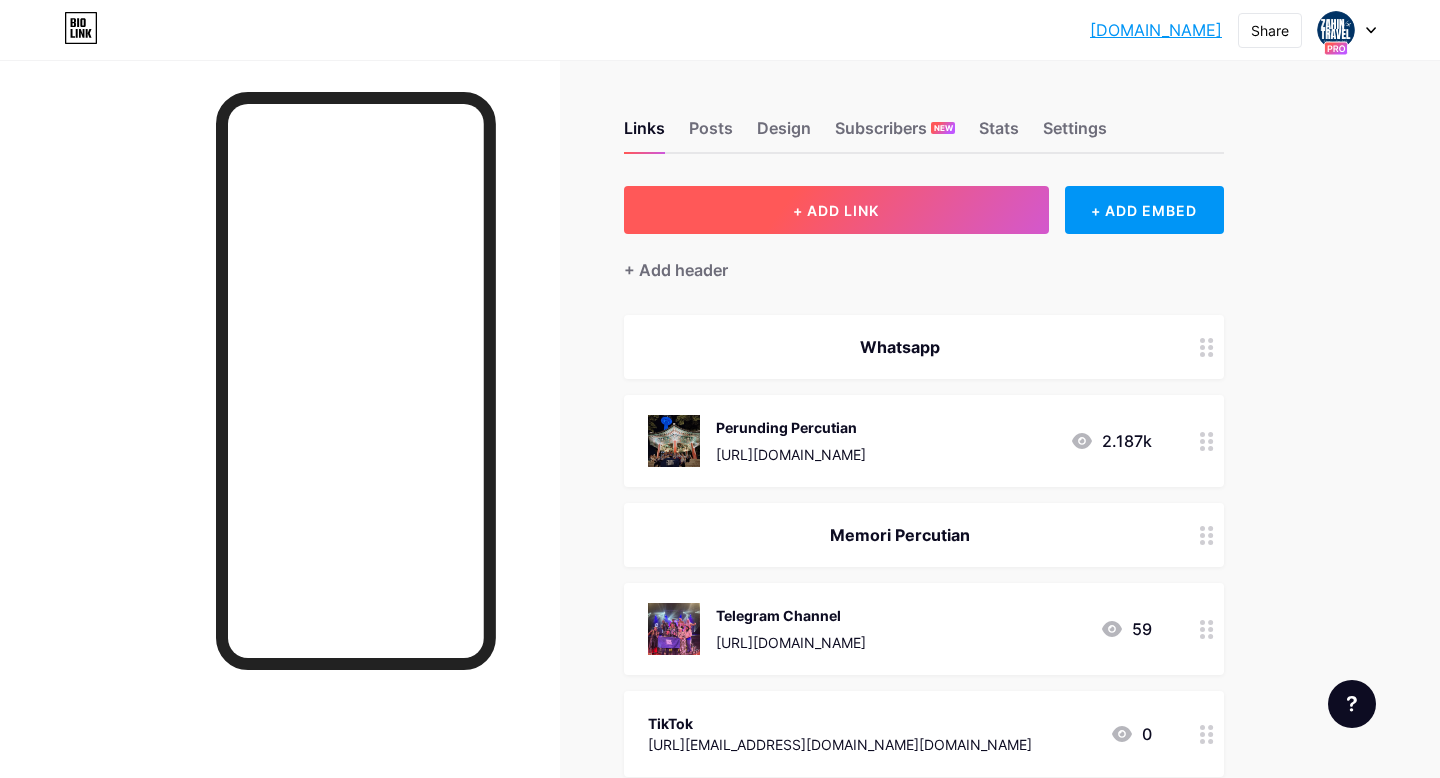 click on "+ ADD LINK" at bounding box center (836, 210) 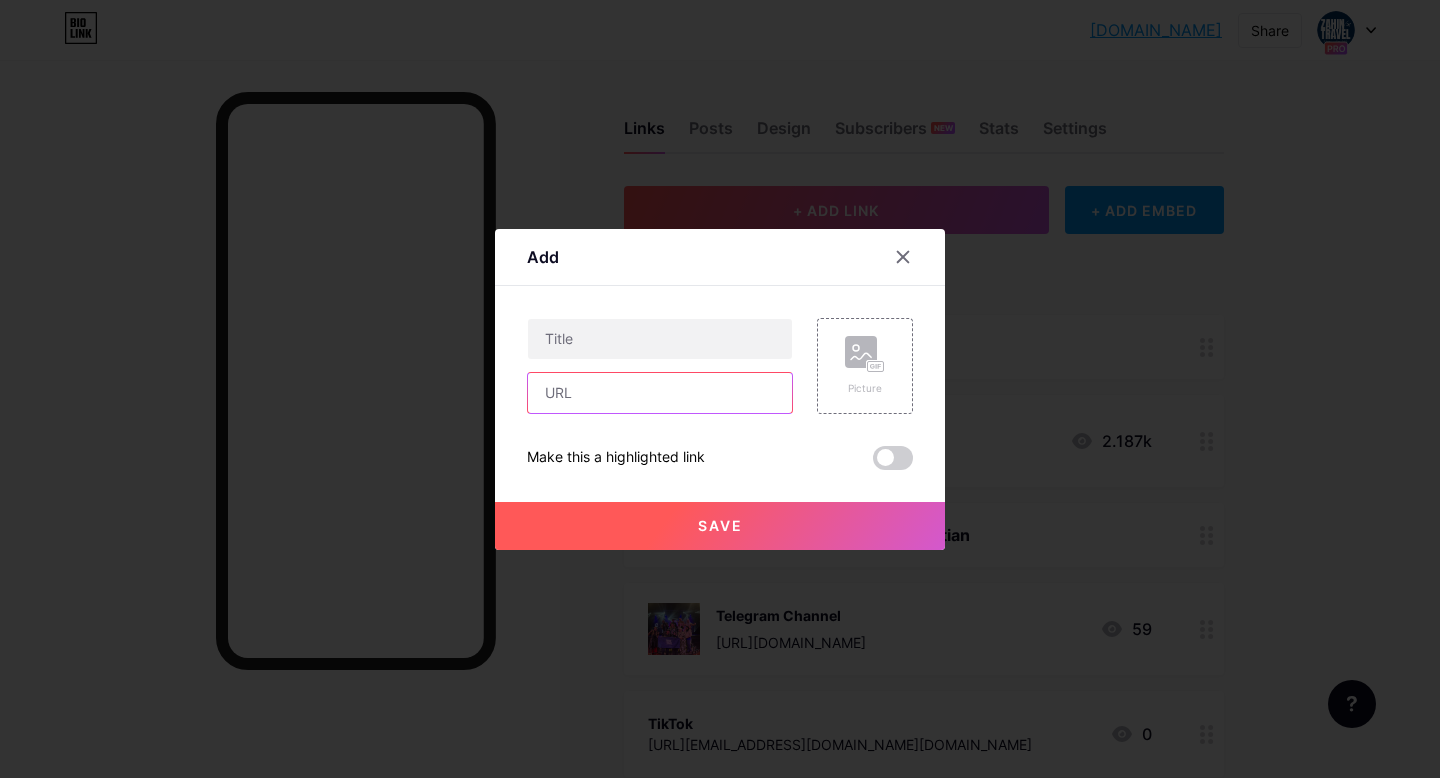 click at bounding box center [660, 393] 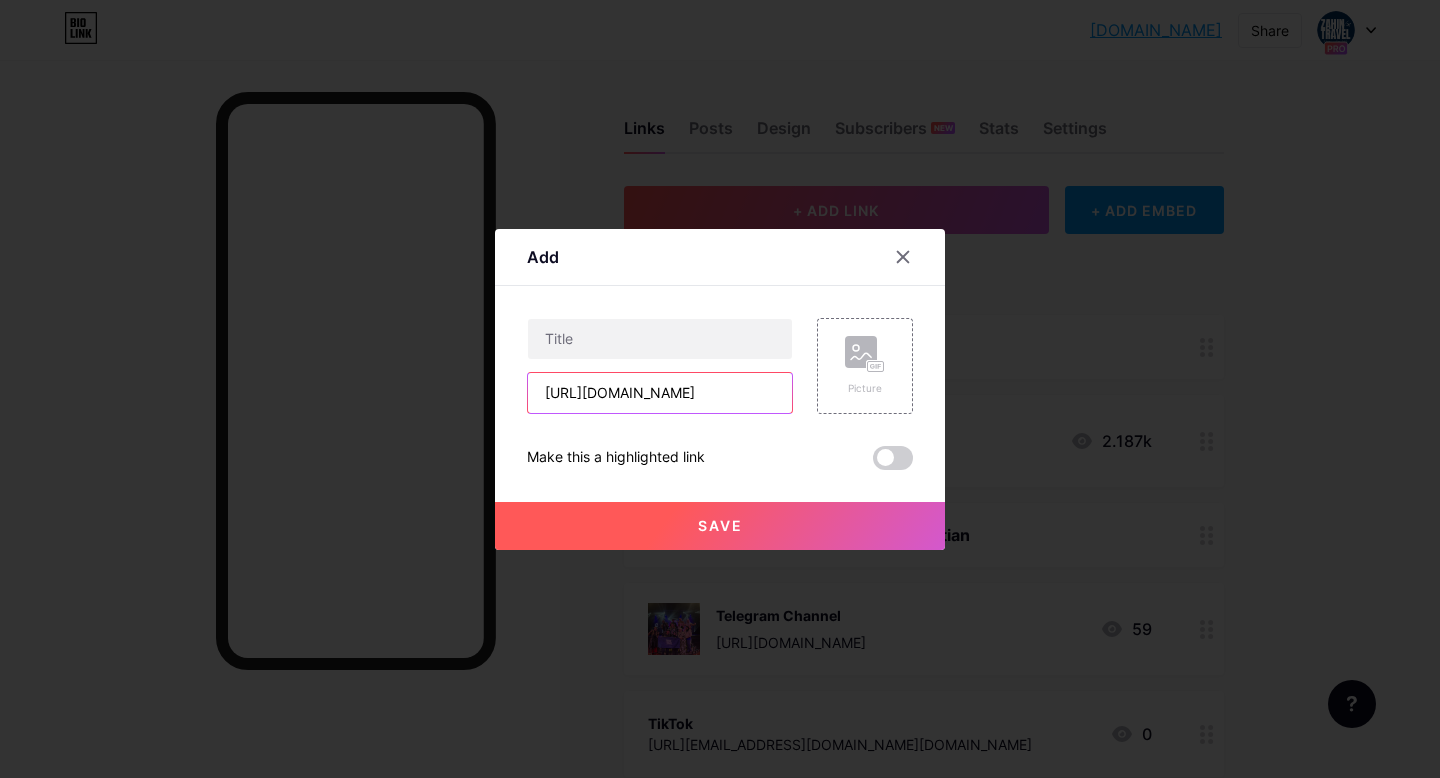 scroll, scrollTop: 0, scrollLeft: 28, axis: horizontal 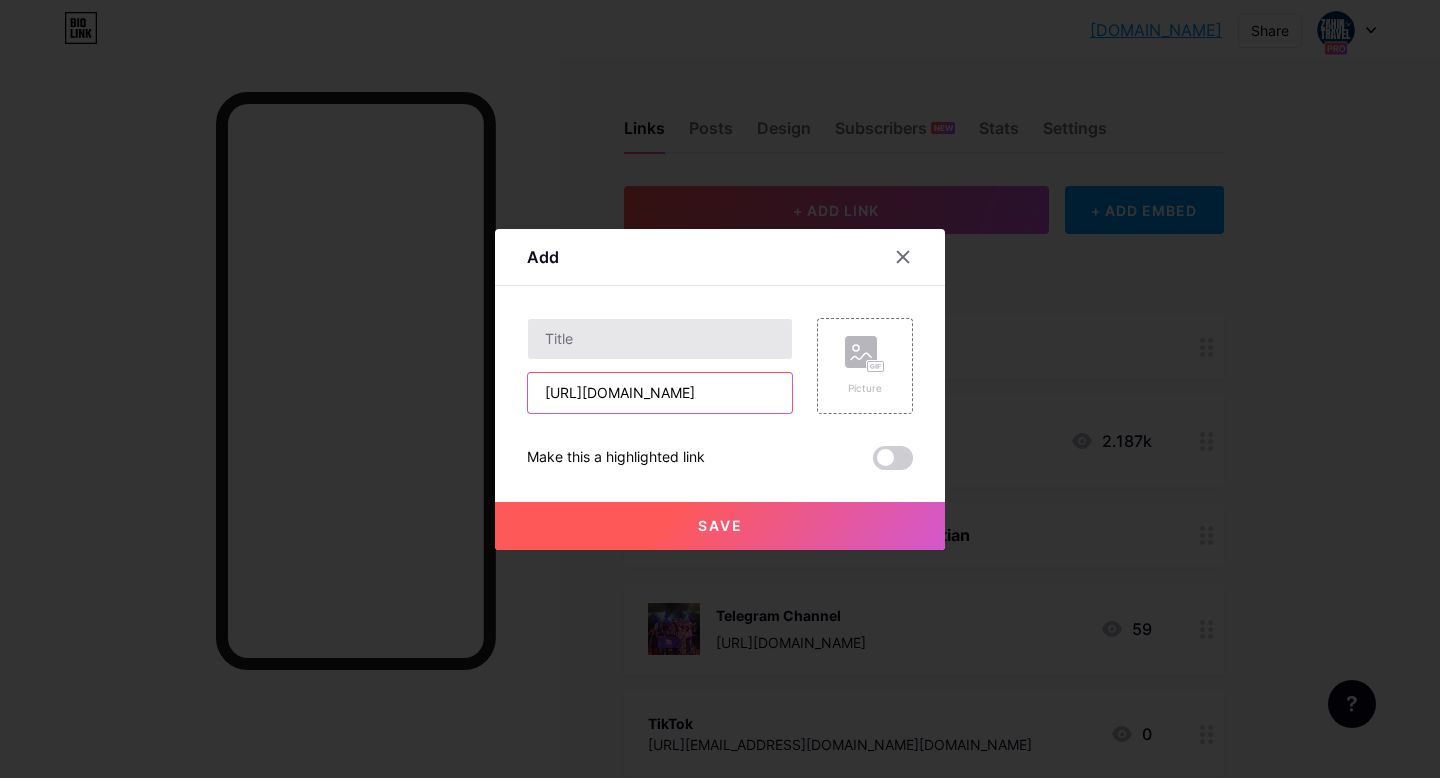 type on "[URL][DOMAIN_NAME]" 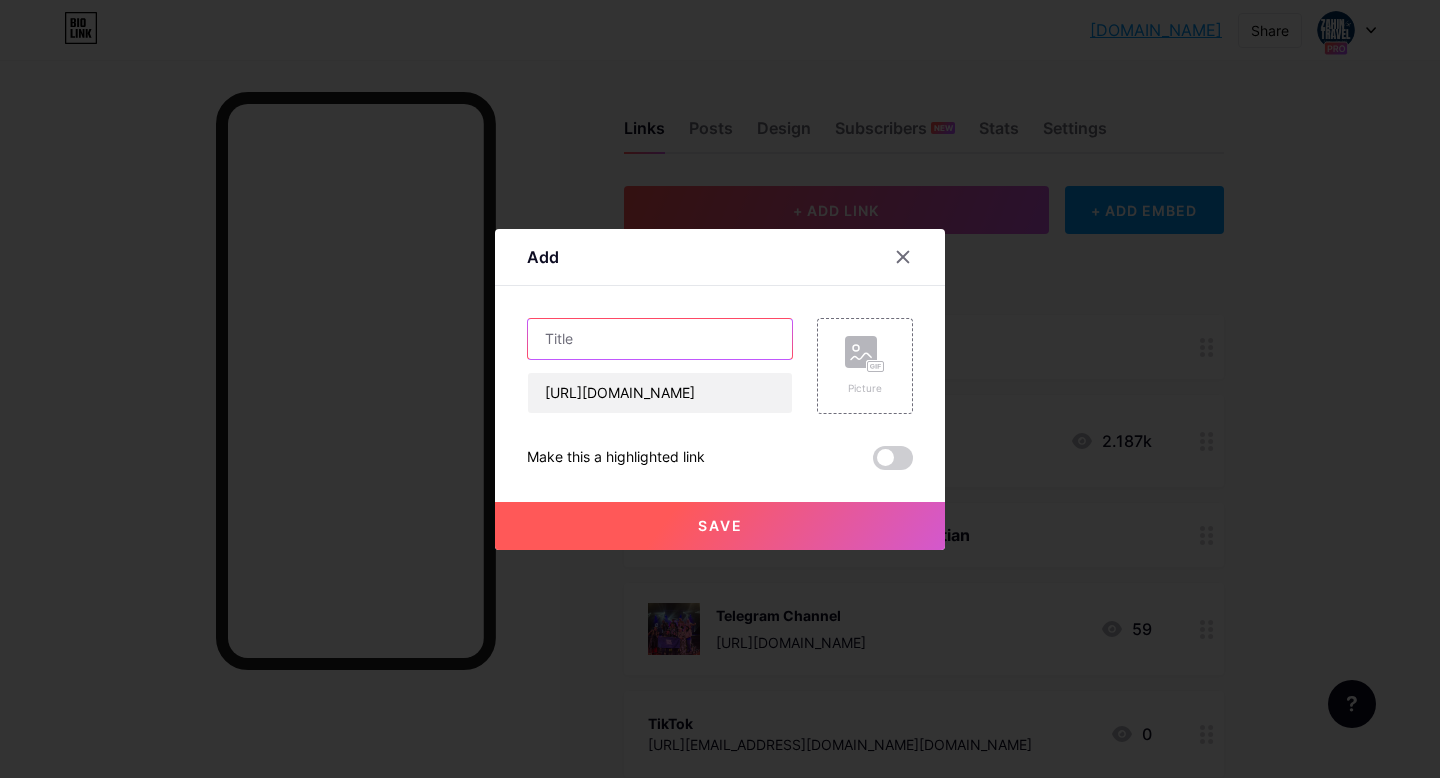 click at bounding box center [660, 339] 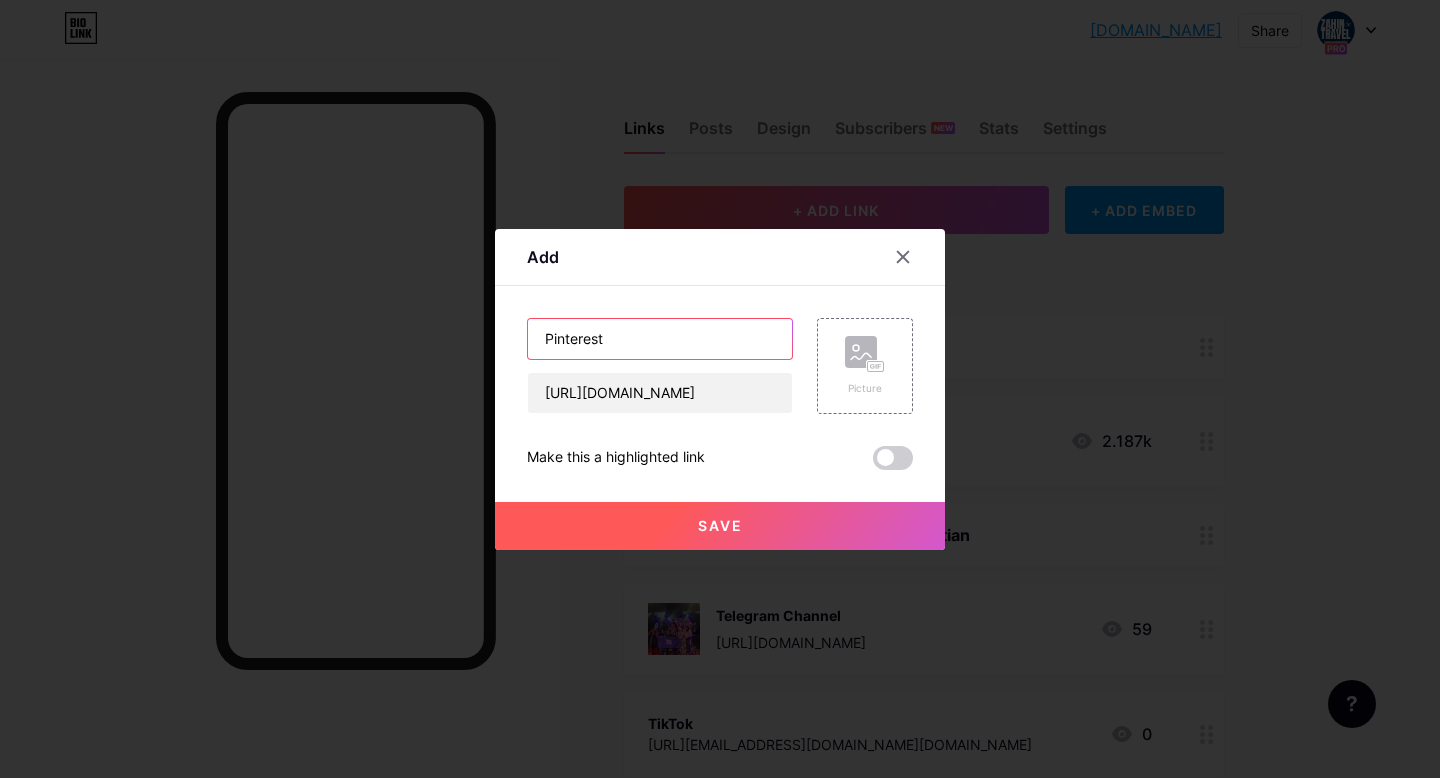 type on "Pinterest" 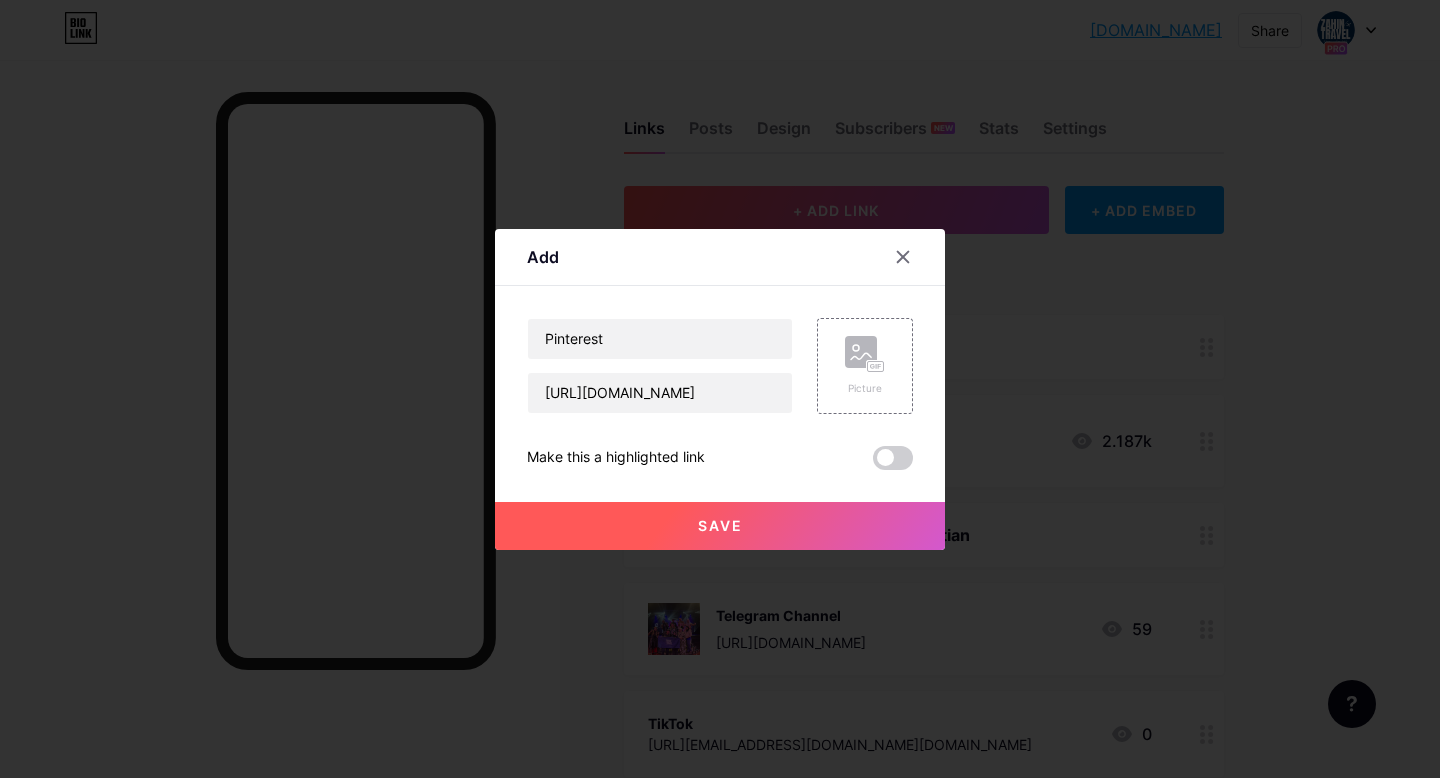 click on "Save" at bounding box center [720, 526] 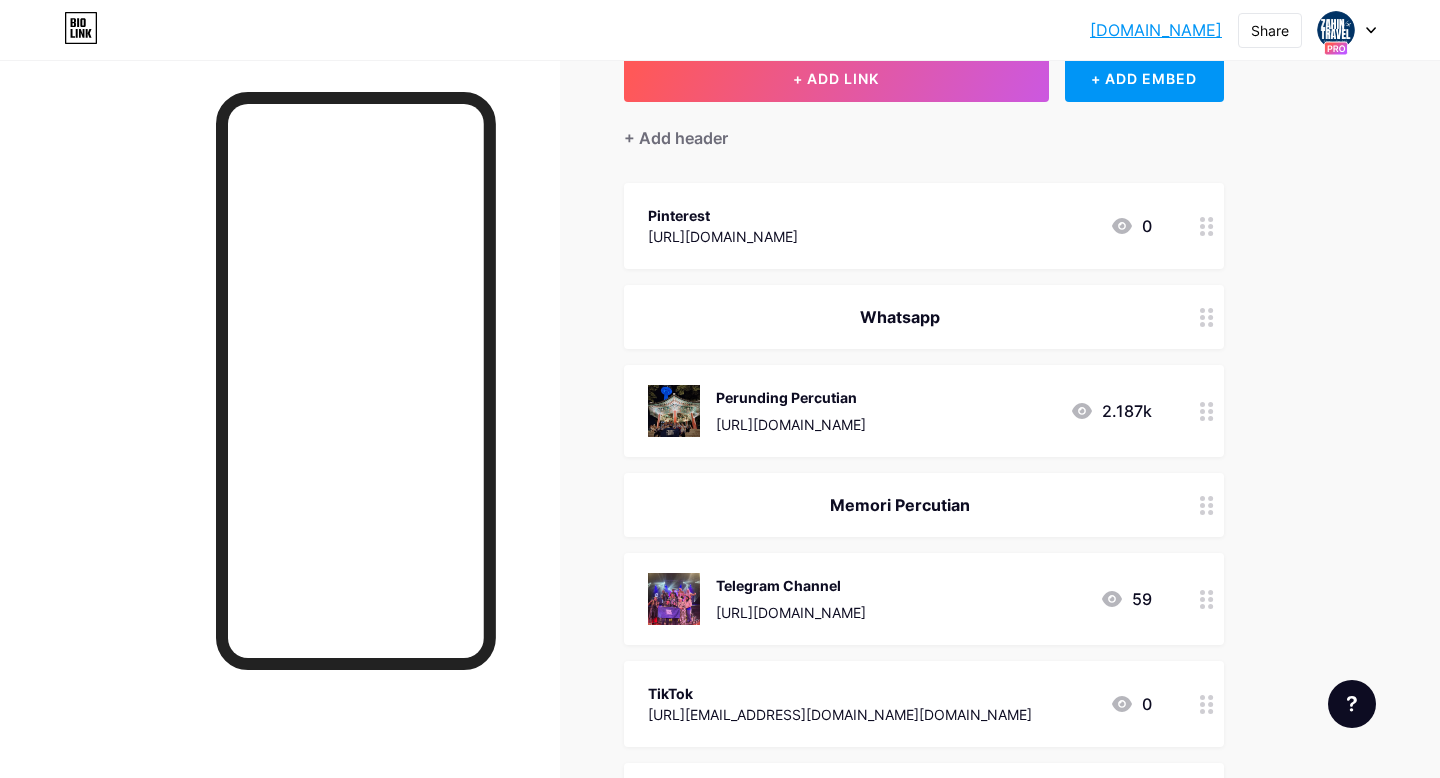 scroll, scrollTop: 135, scrollLeft: 0, axis: vertical 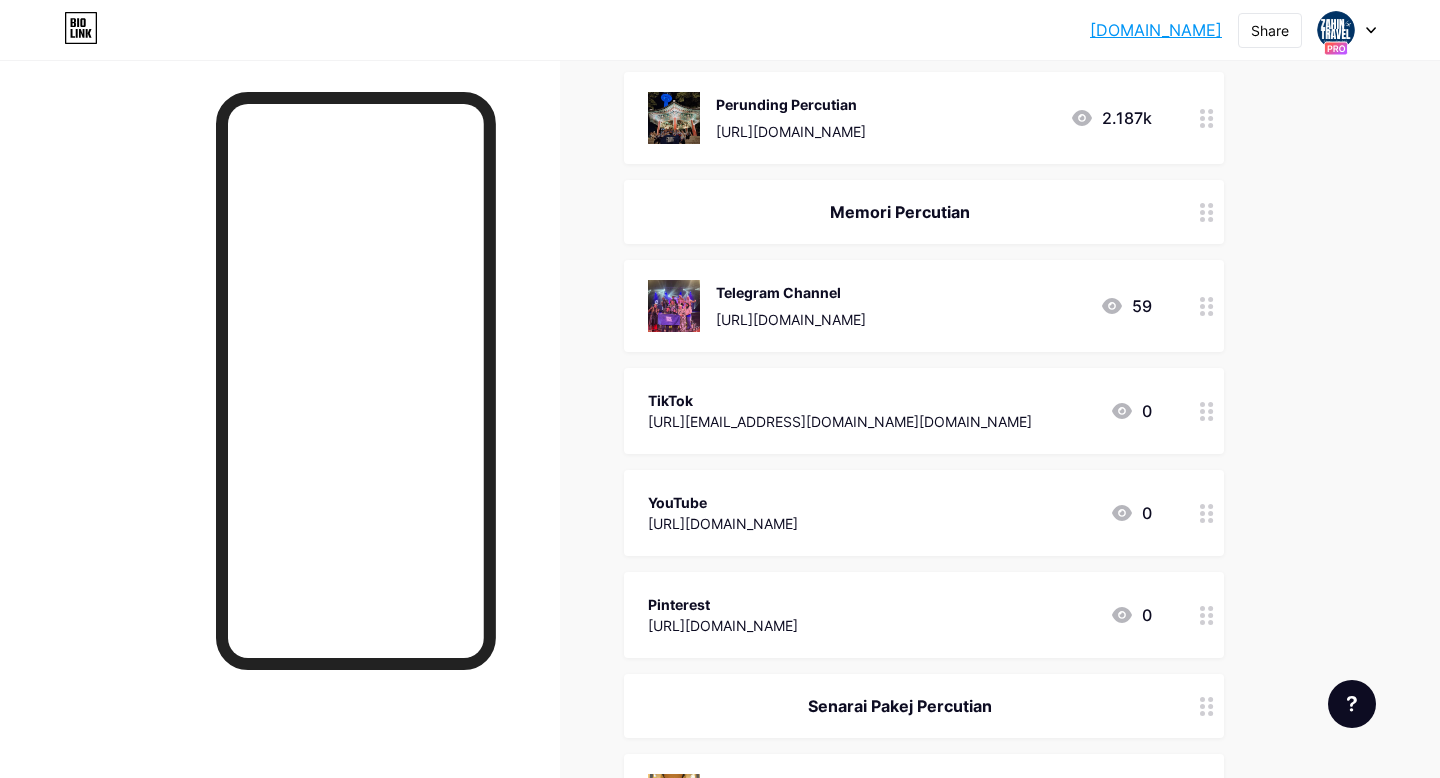 drag, startPoint x: 1205, startPoint y: 307, endPoint x: 1247, endPoint y: 0, distance: 309.85965 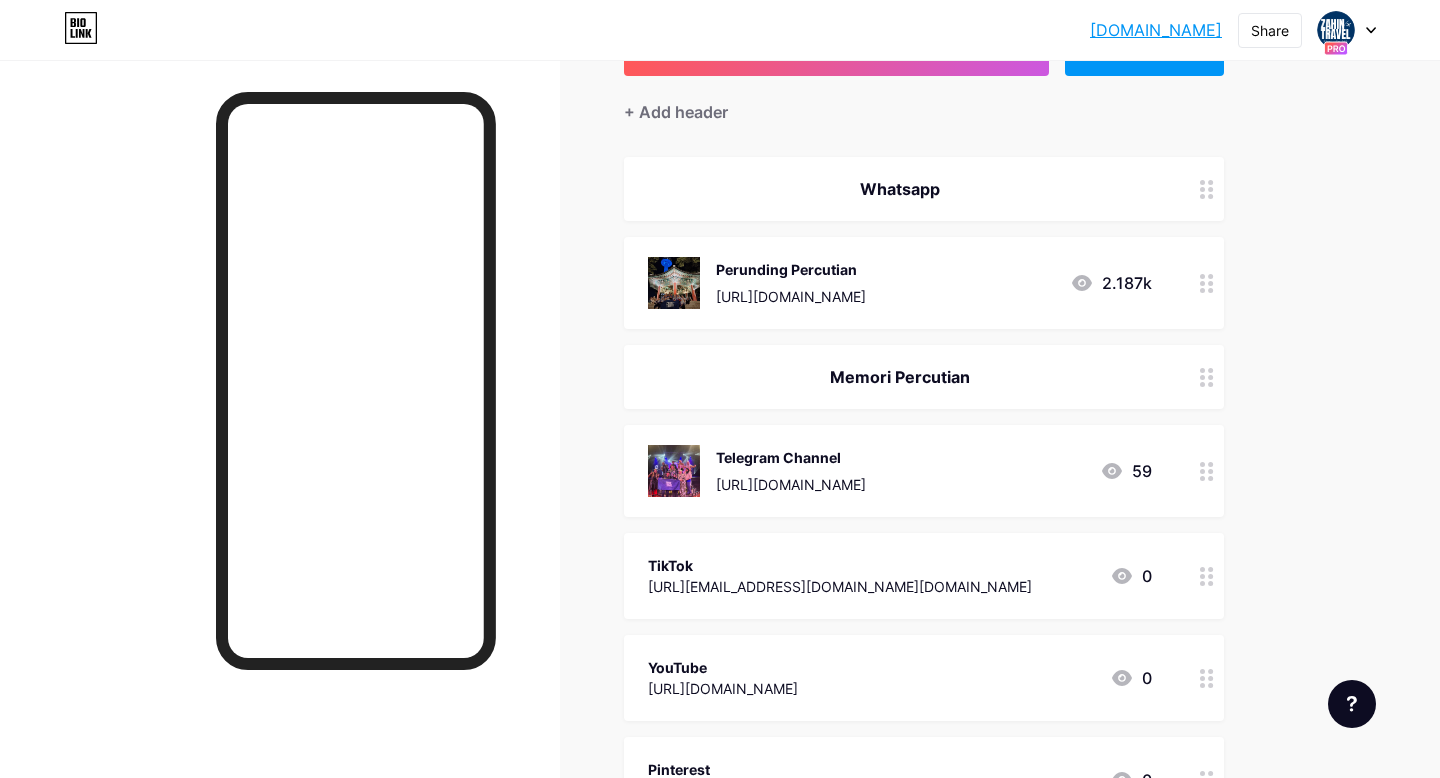 scroll, scrollTop: 0, scrollLeft: 0, axis: both 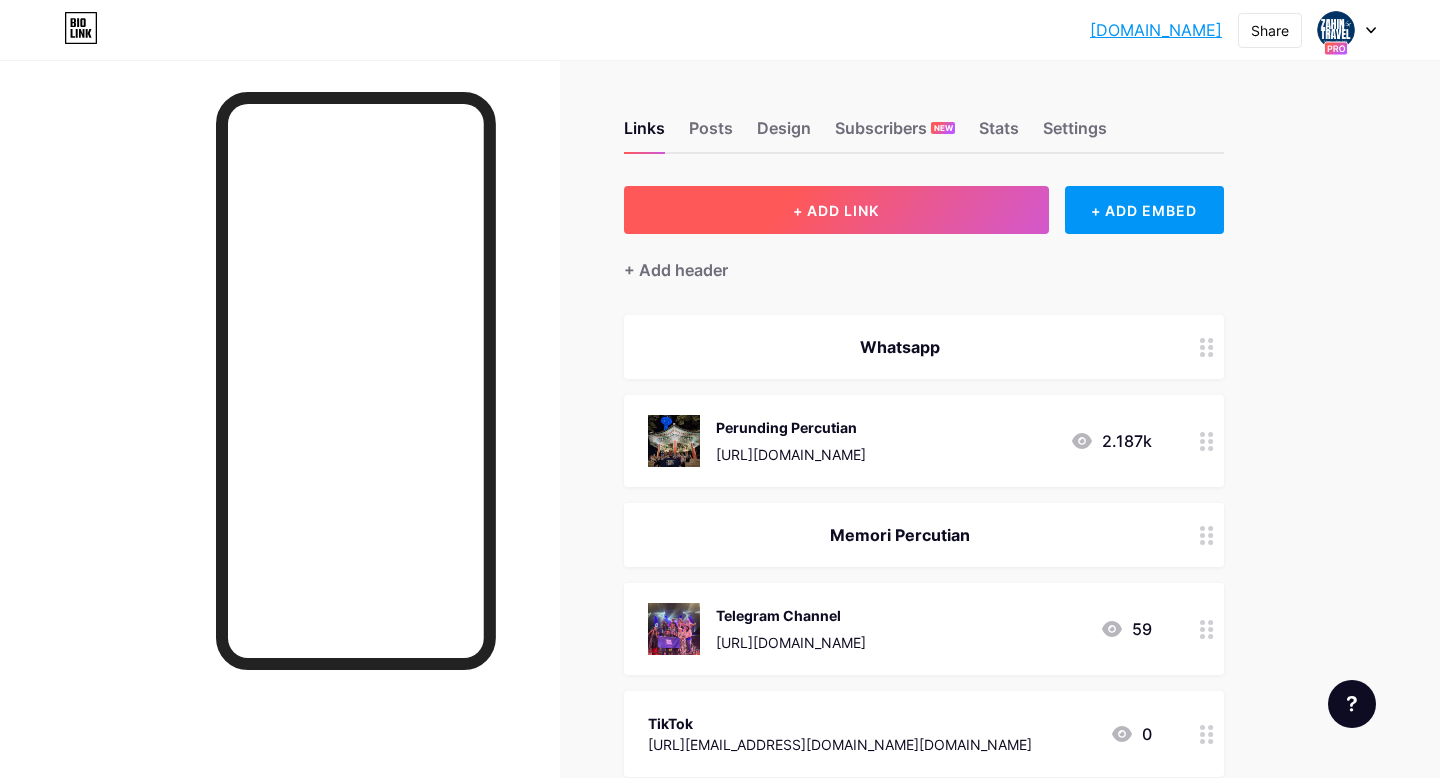 click on "+ ADD LINK" at bounding box center (836, 210) 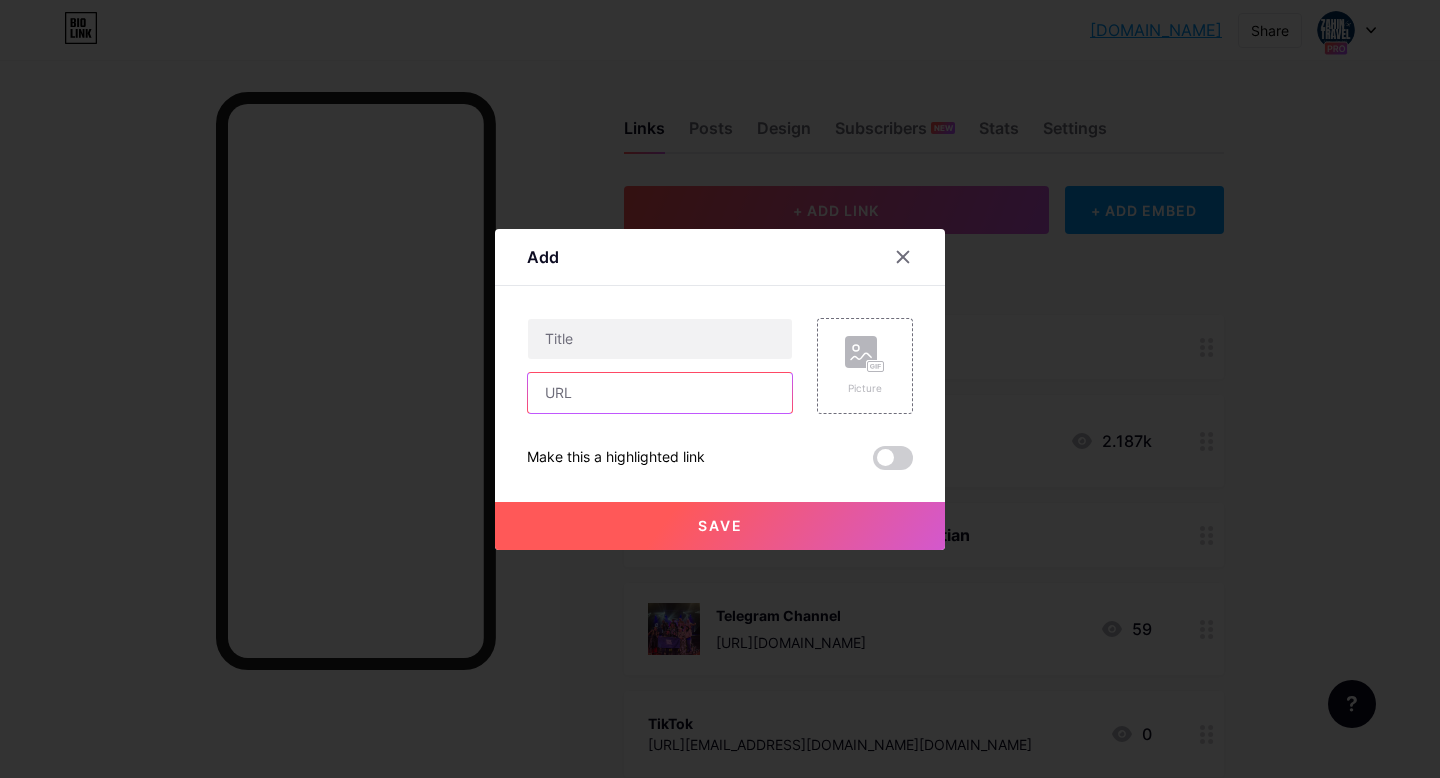click at bounding box center (660, 393) 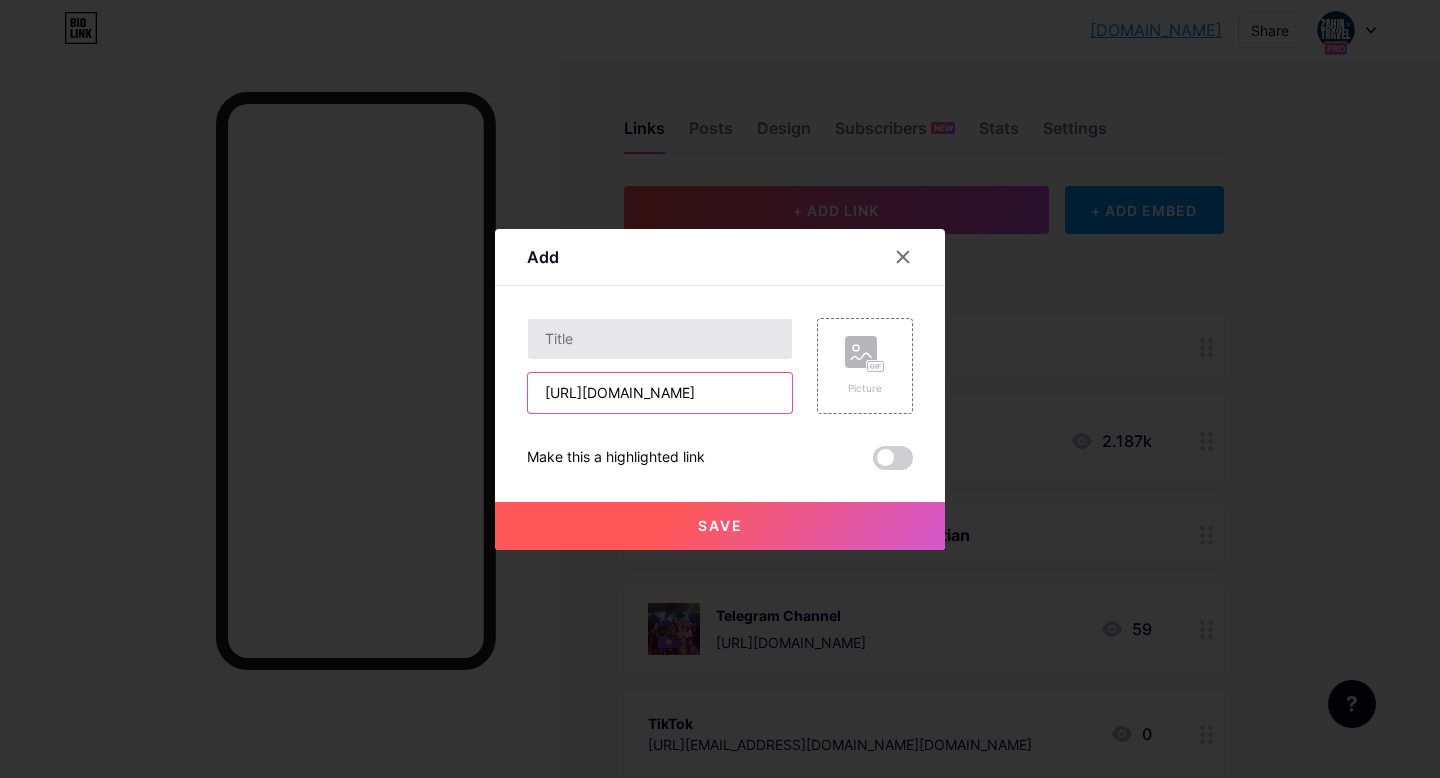 type on "[URL][DOMAIN_NAME]" 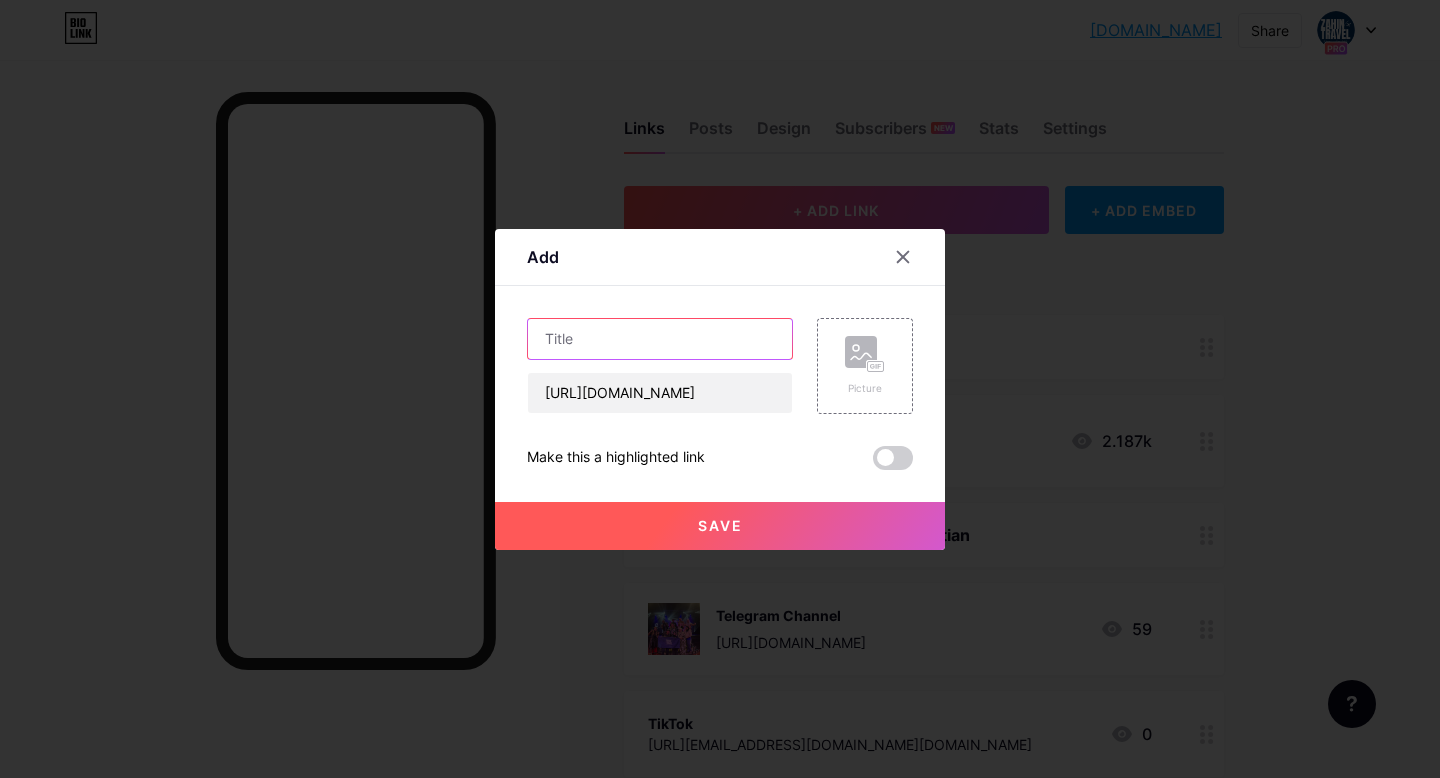 click at bounding box center [660, 339] 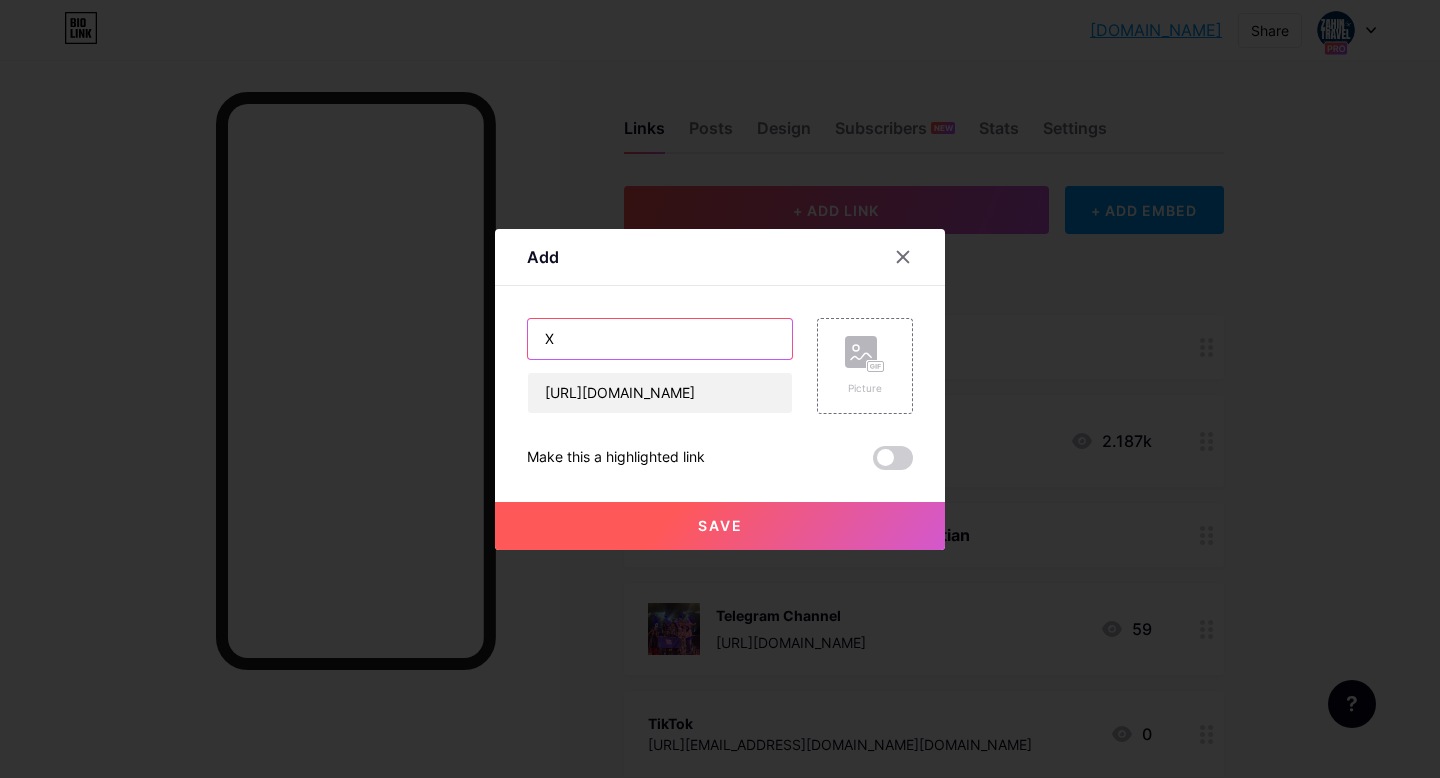 type on "X" 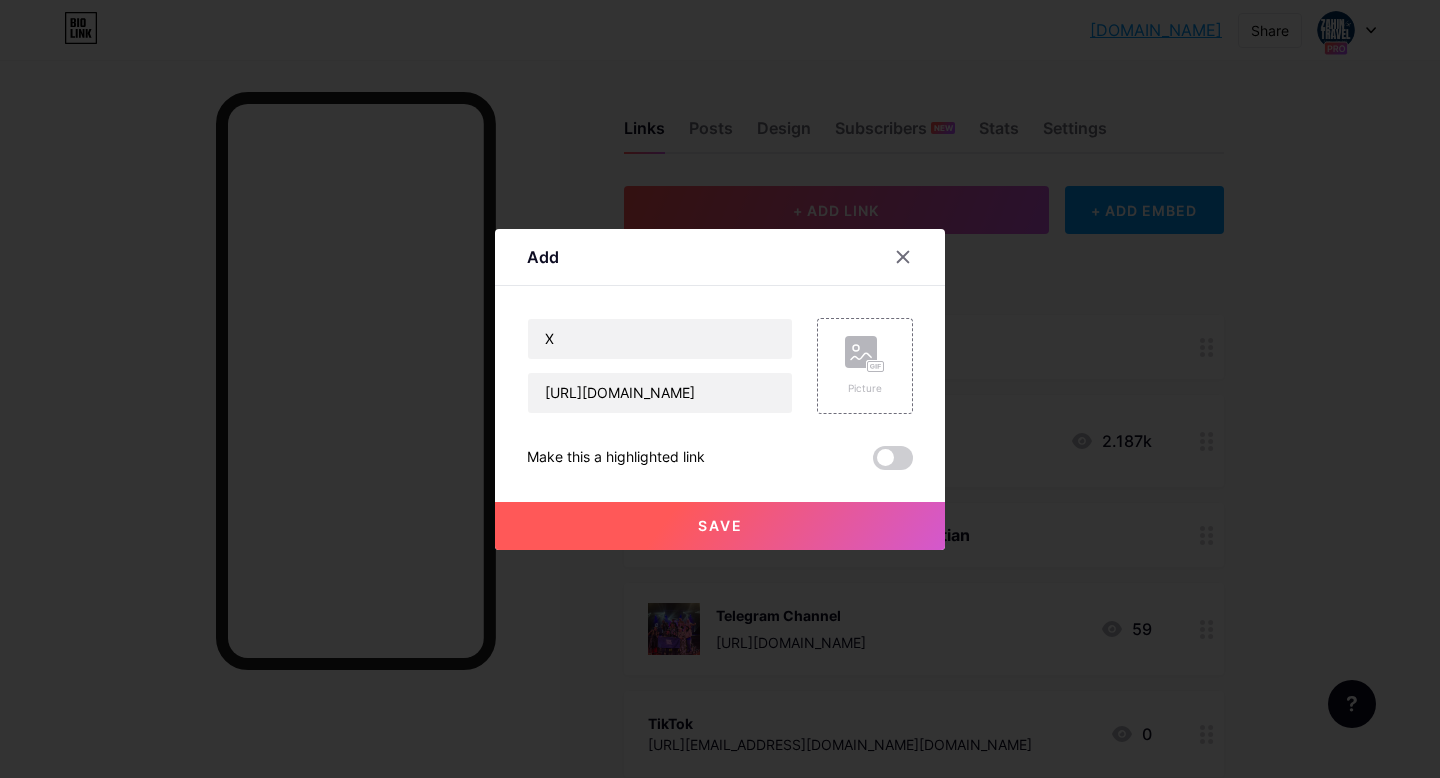 click on "Save" at bounding box center [720, 526] 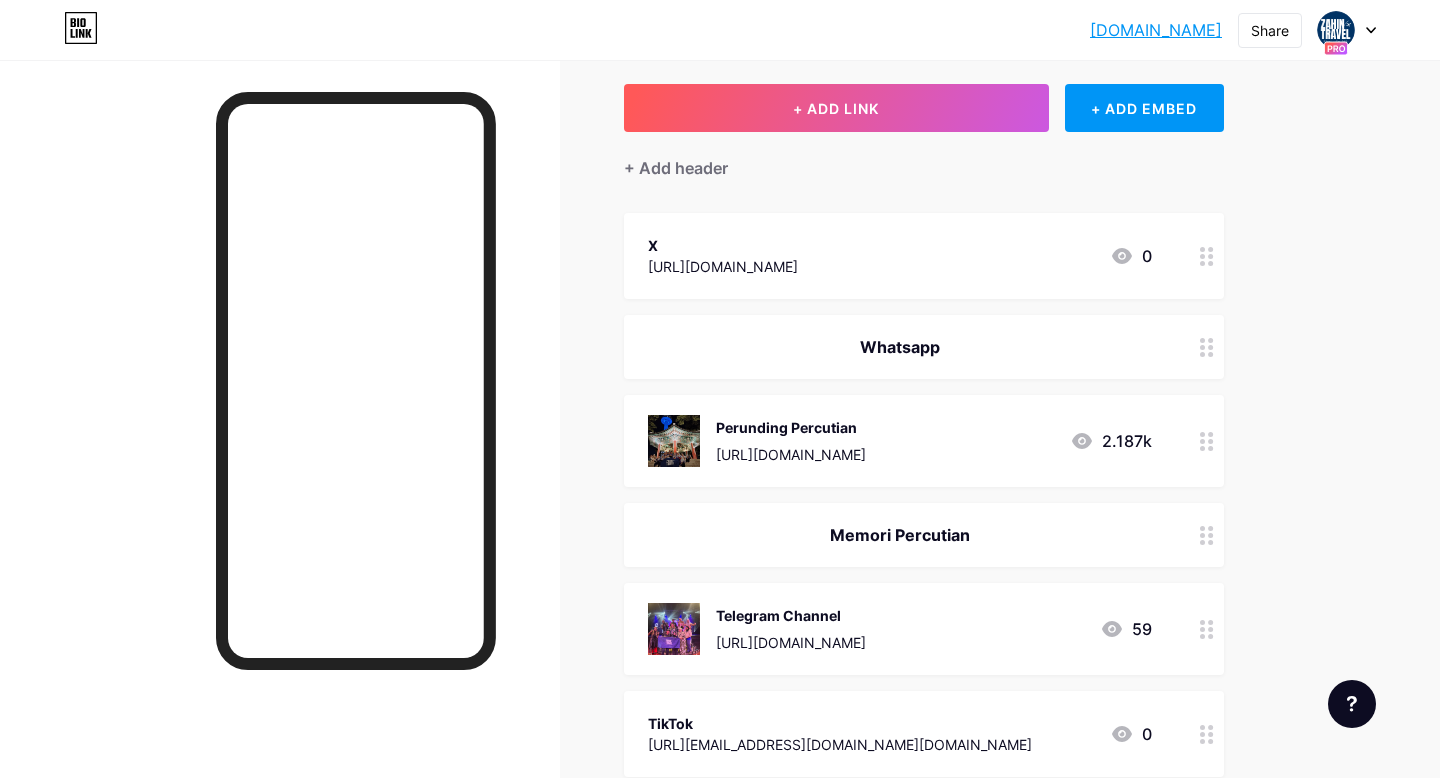 scroll, scrollTop: 141, scrollLeft: 0, axis: vertical 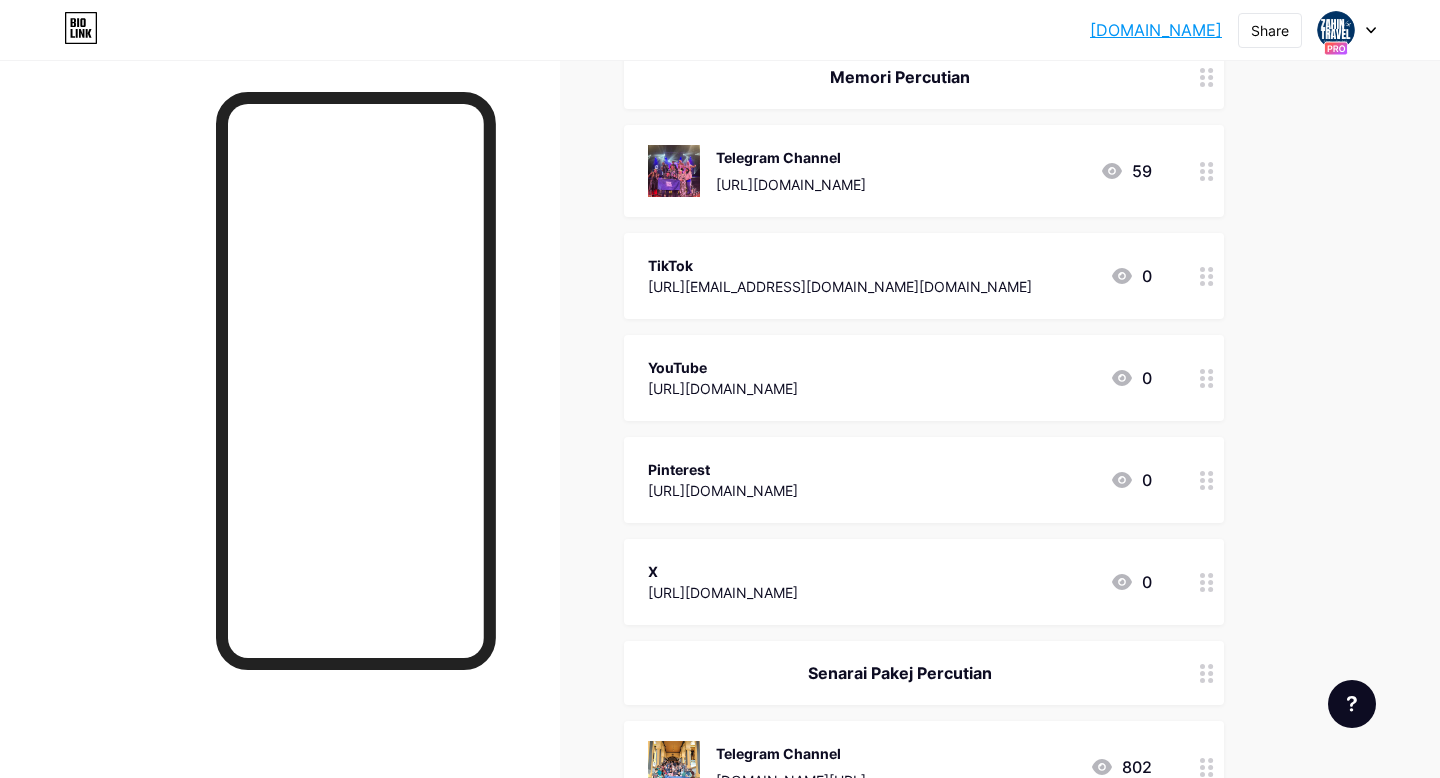 click on "Links
Posts
Design
Subscribers
NEW
Stats
Settings       + ADD LINK     + ADD EMBED
+ Add header
Whatsapp
Perunding Percutian
[URL][DOMAIN_NAME]
2.187k
Memori Percutian
Telegram Channel
[URL][DOMAIN_NAME]
59
TikTok
[URL][EMAIL_ADDRESS][DOMAIN_NAME][DOMAIN_NAME]
0
YouTube
[URL][DOMAIN_NAME]
0
Pinterest
[URL][DOMAIN_NAME]
0
X
0" at bounding box center (654, 1095) 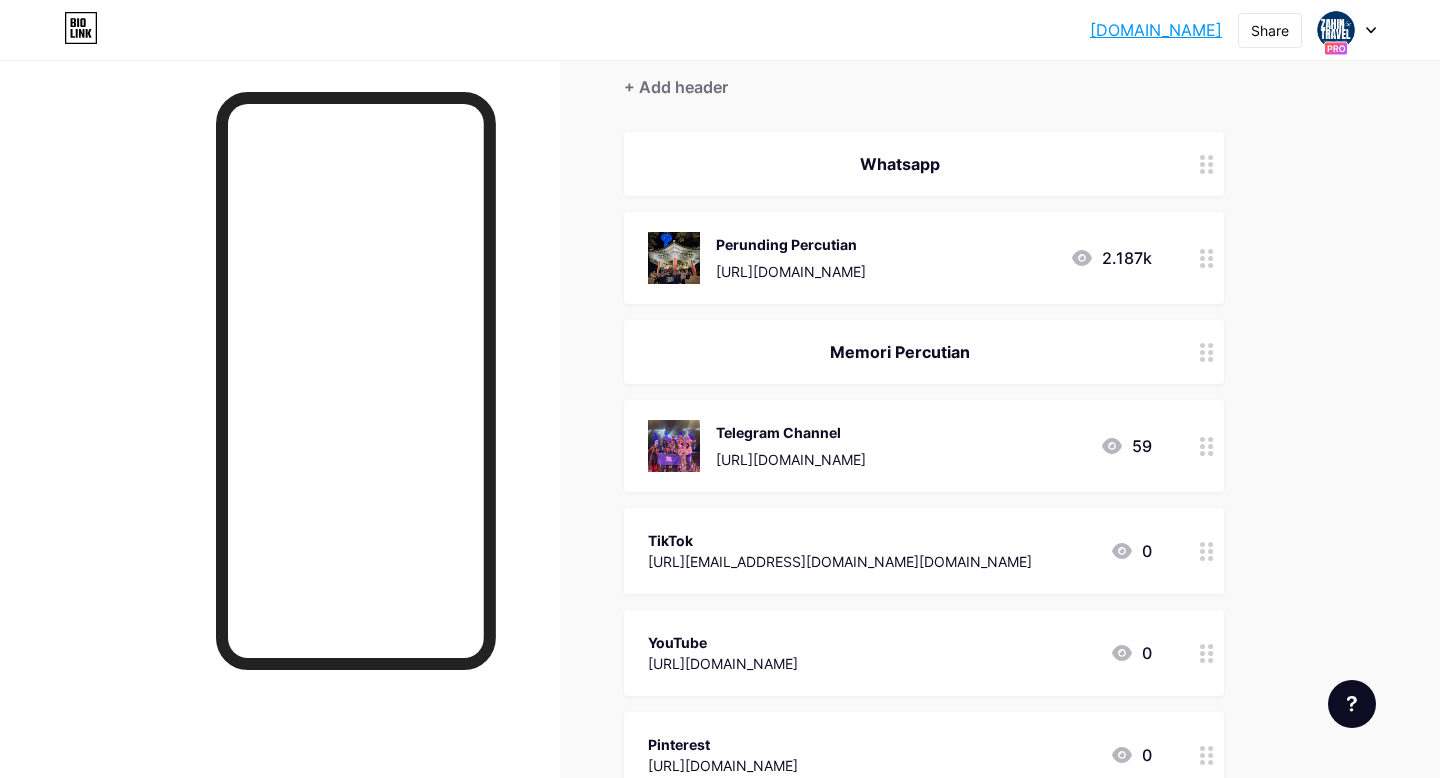scroll, scrollTop: 0, scrollLeft: 0, axis: both 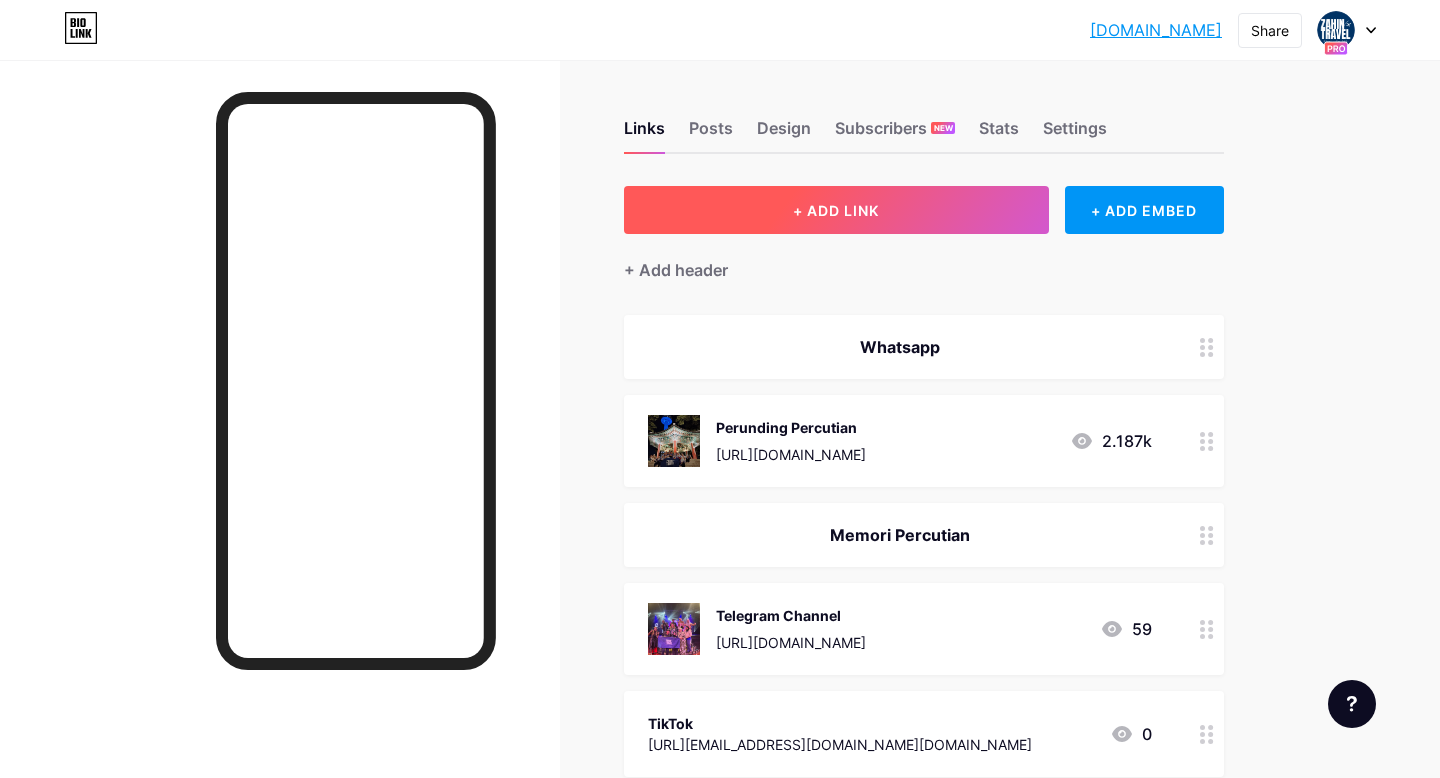click on "+ ADD LINK" at bounding box center (836, 210) 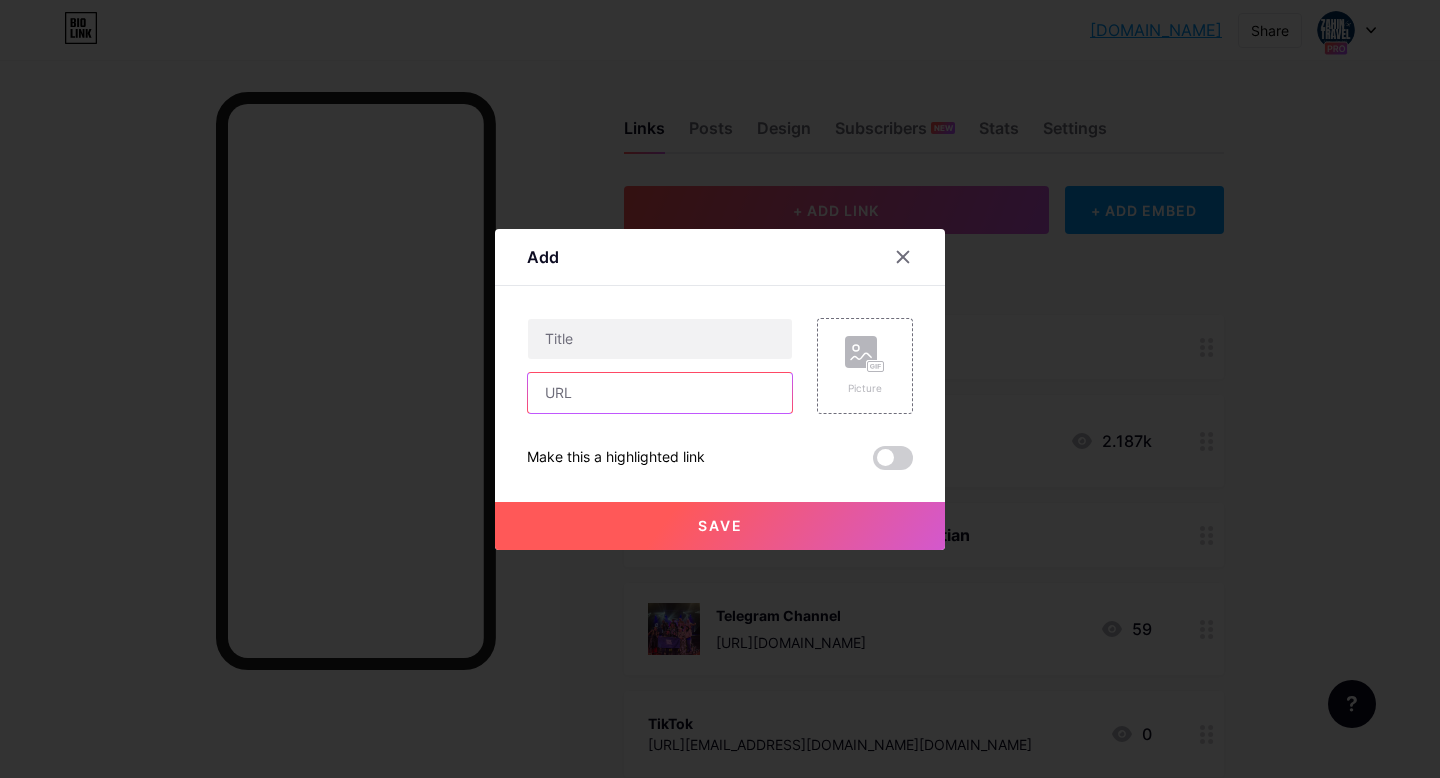 click at bounding box center (660, 393) 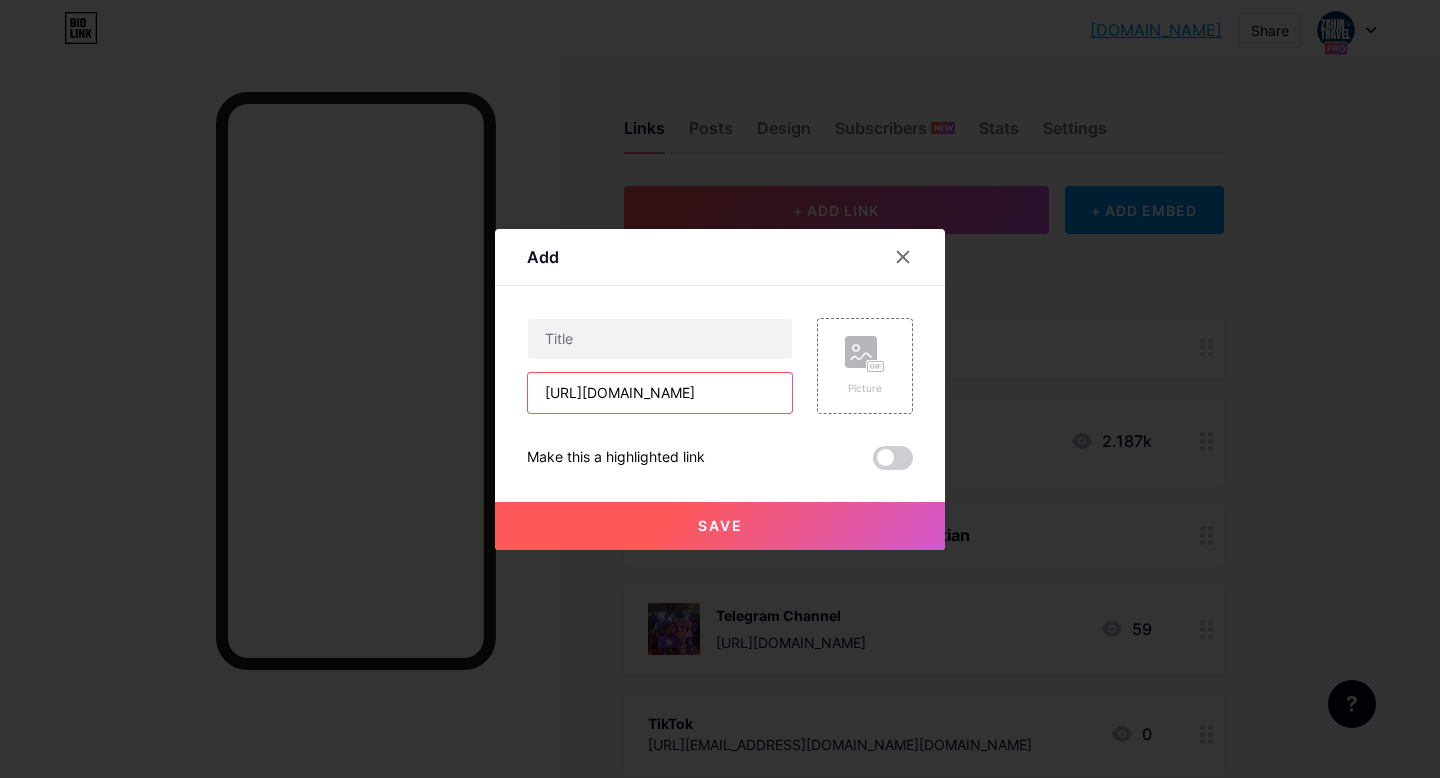 scroll, scrollTop: 0, scrollLeft: 26, axis: horizontal 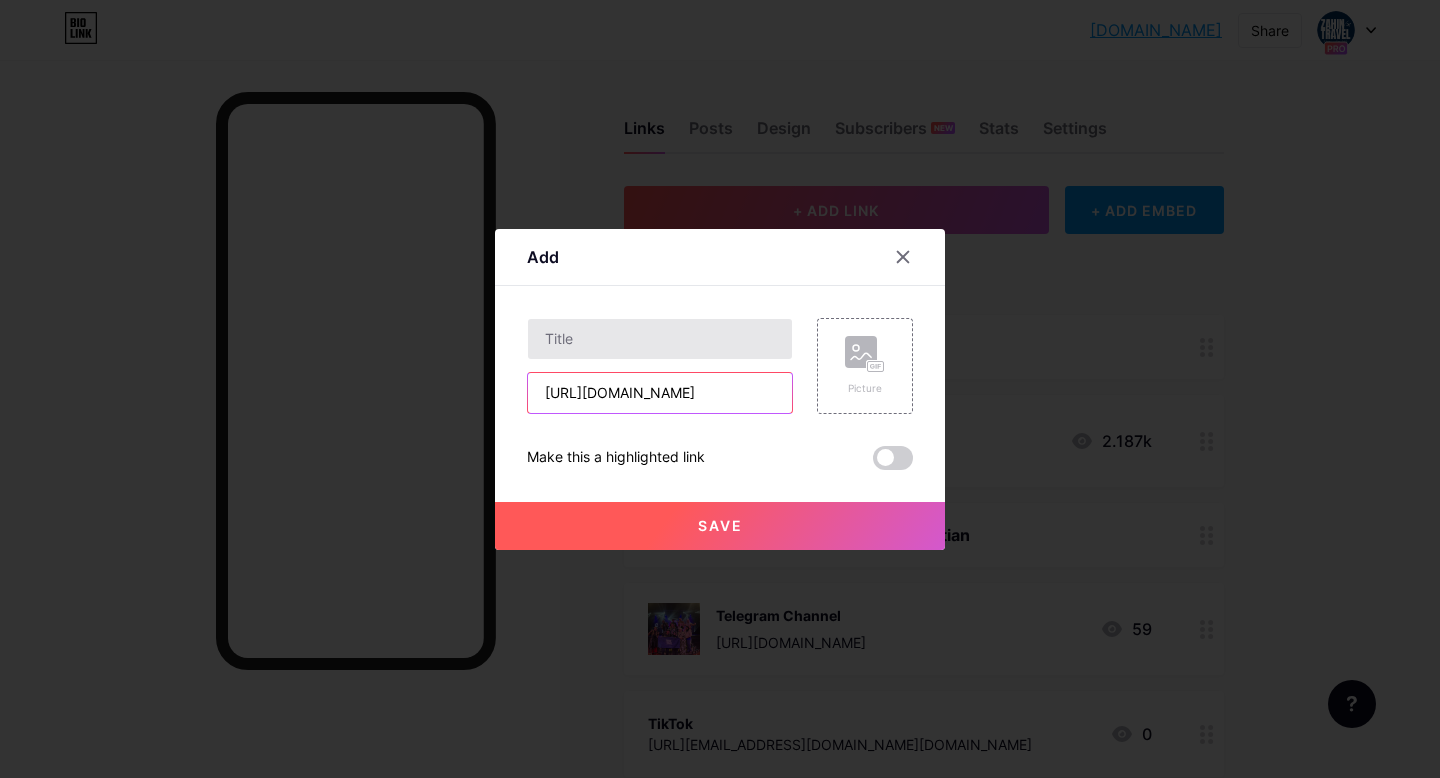 type on "[URL][DOMAIN_NAME]" 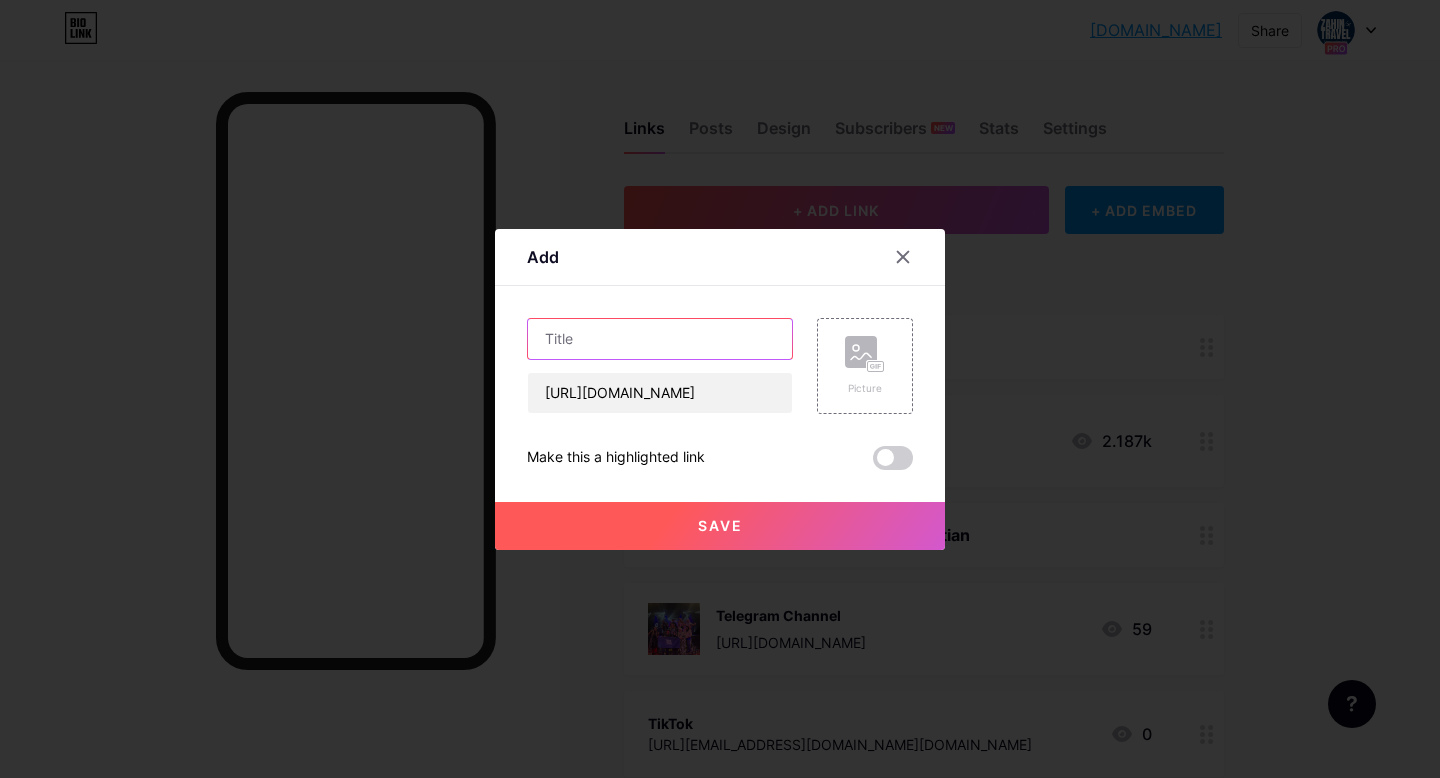 click at bounding box center (660, 339) 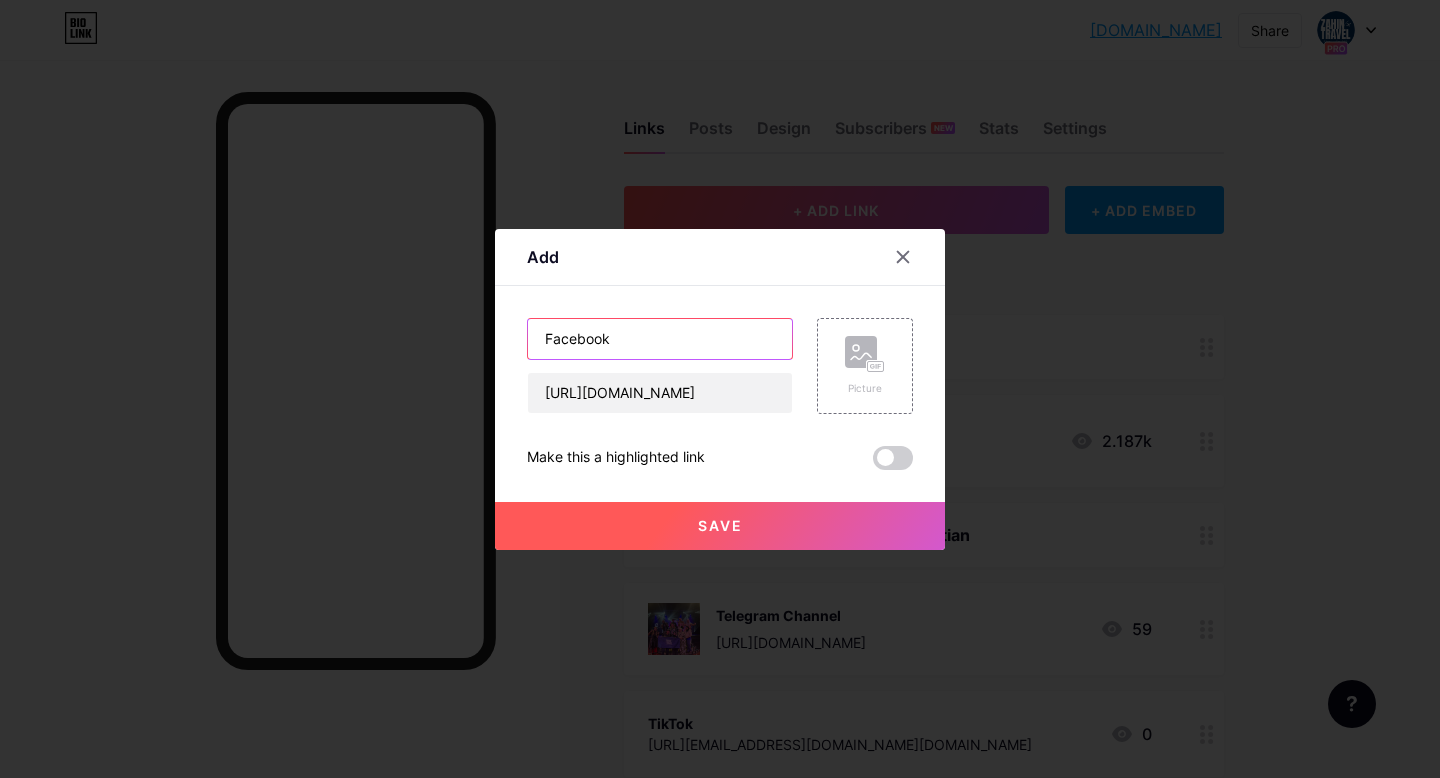 type on "Facebook" 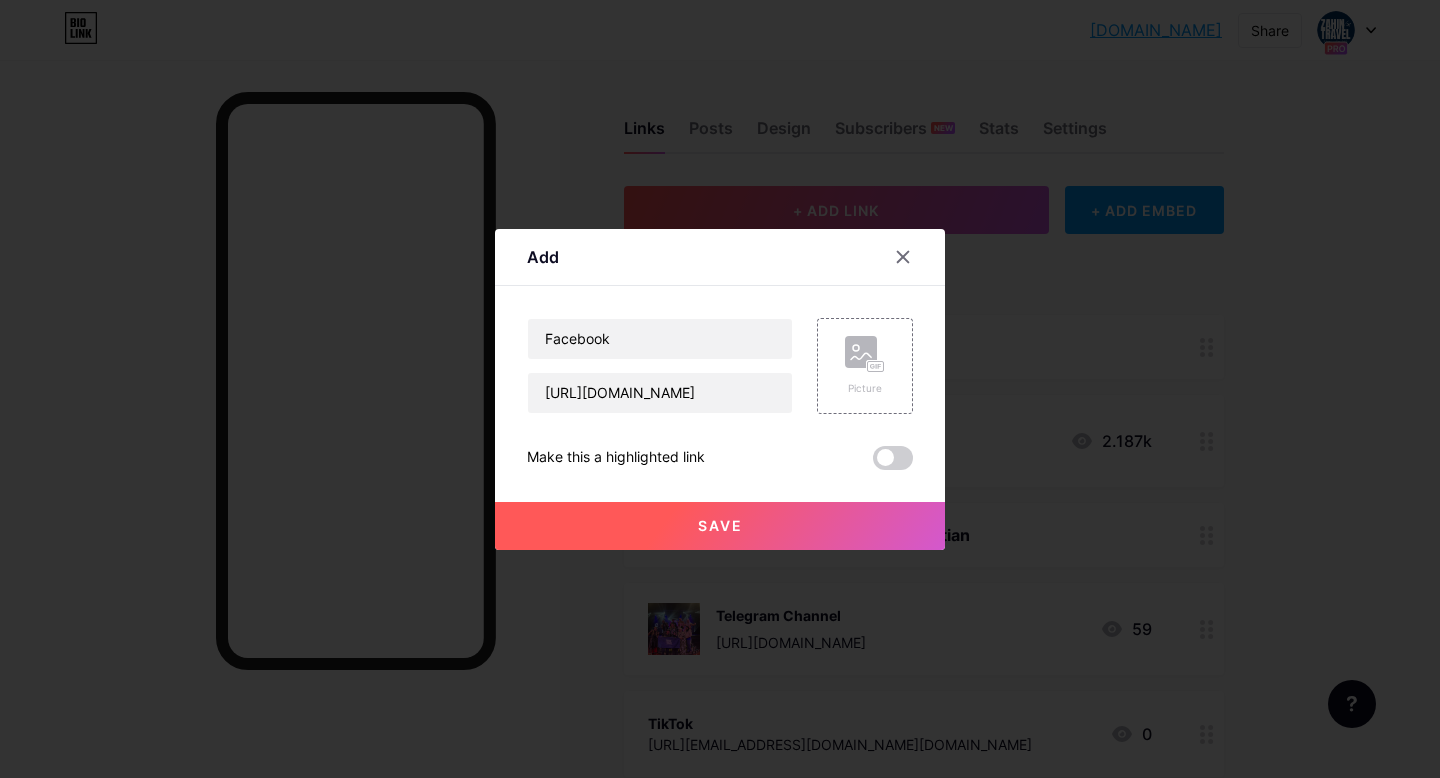 click on "Save" at bounding box center (720, 525) 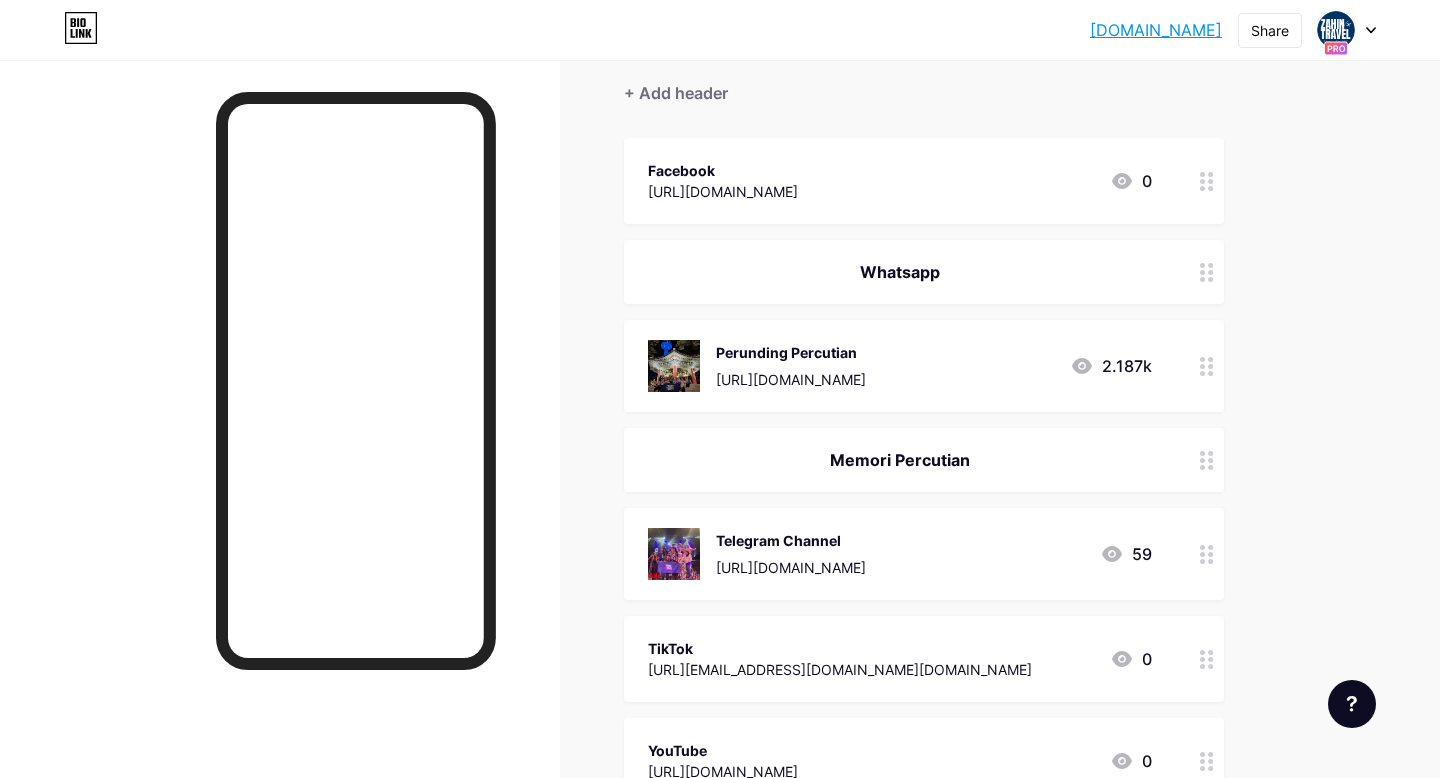 scroll, scrollTop: 191, scrollLeft: 0, axis: vertical 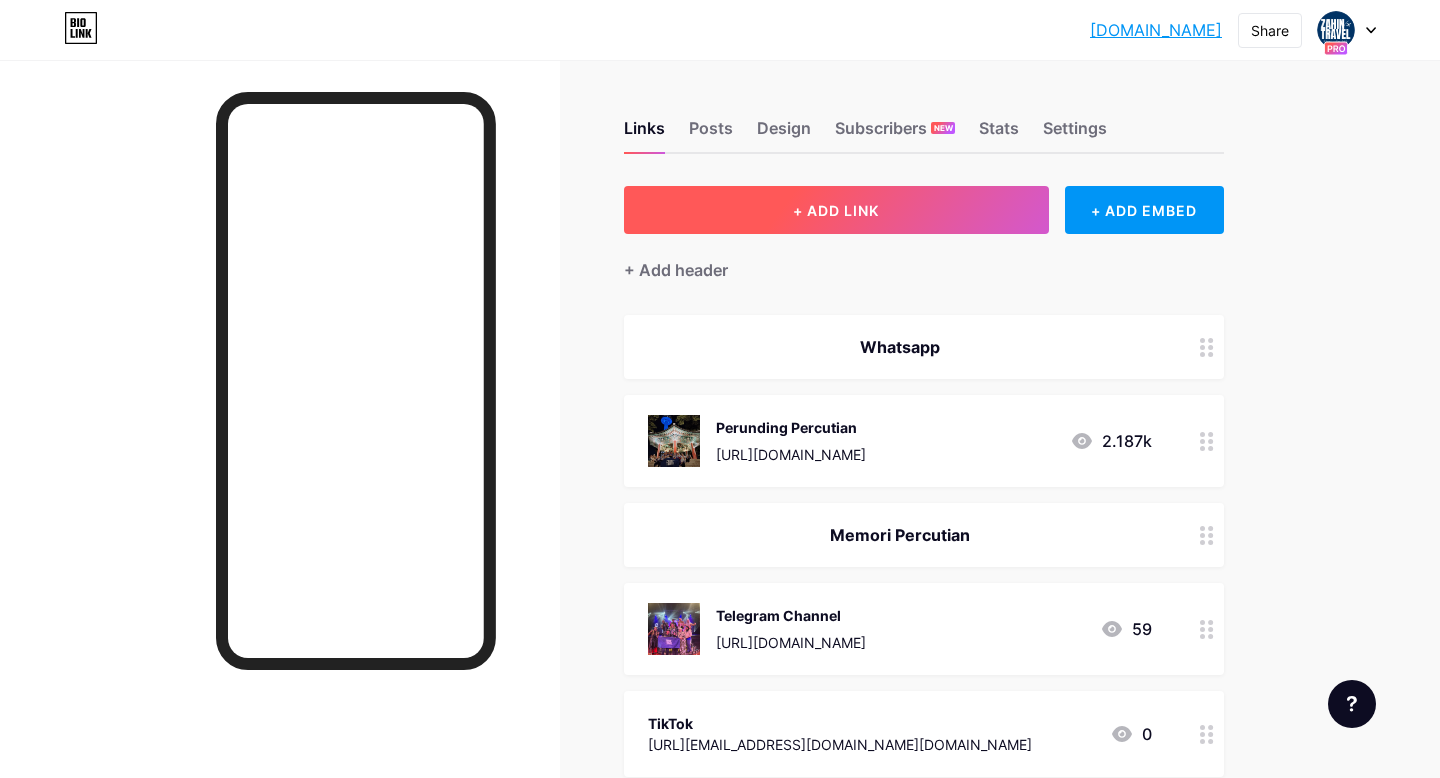 click on "+ ADD LINK" at bounding box center [836, 210] 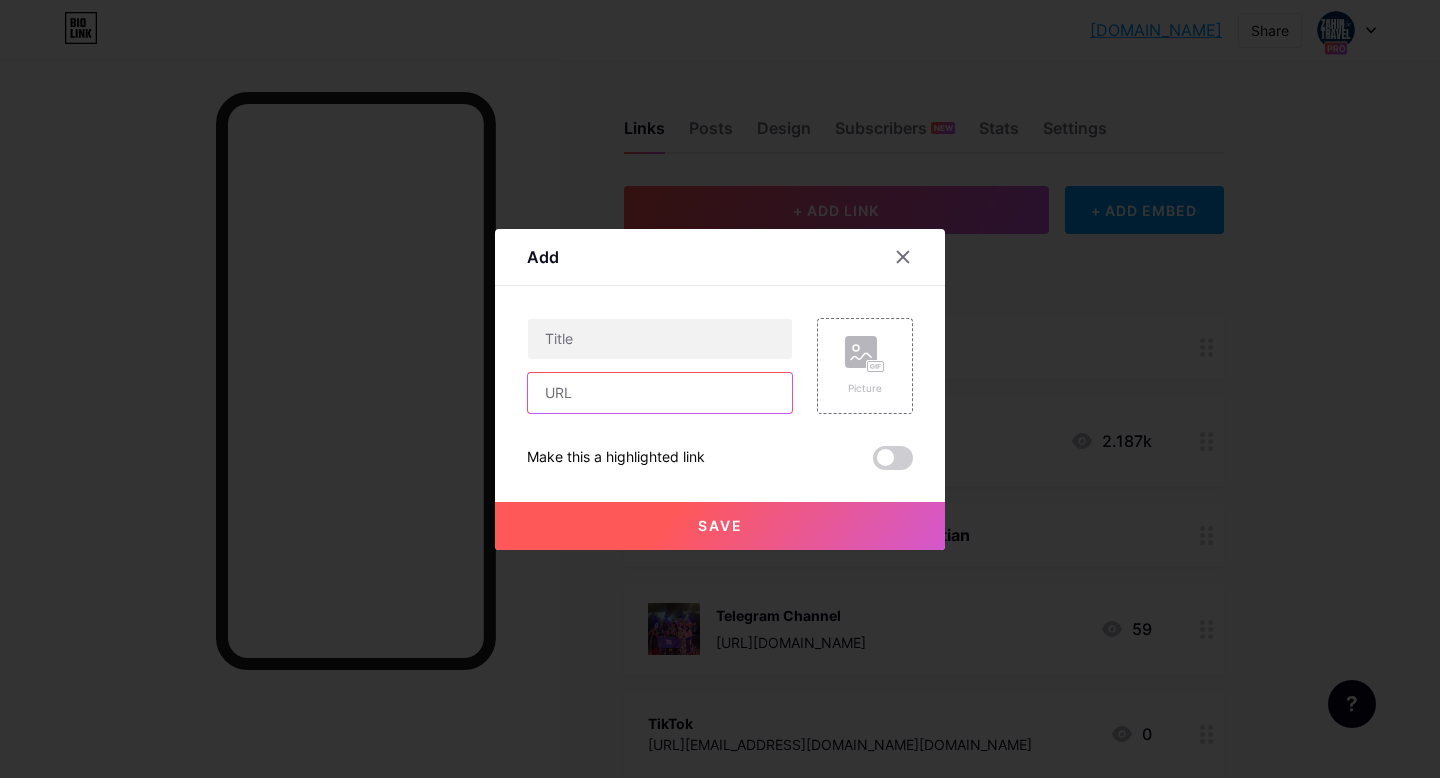 click at bounding box center (660, 393) 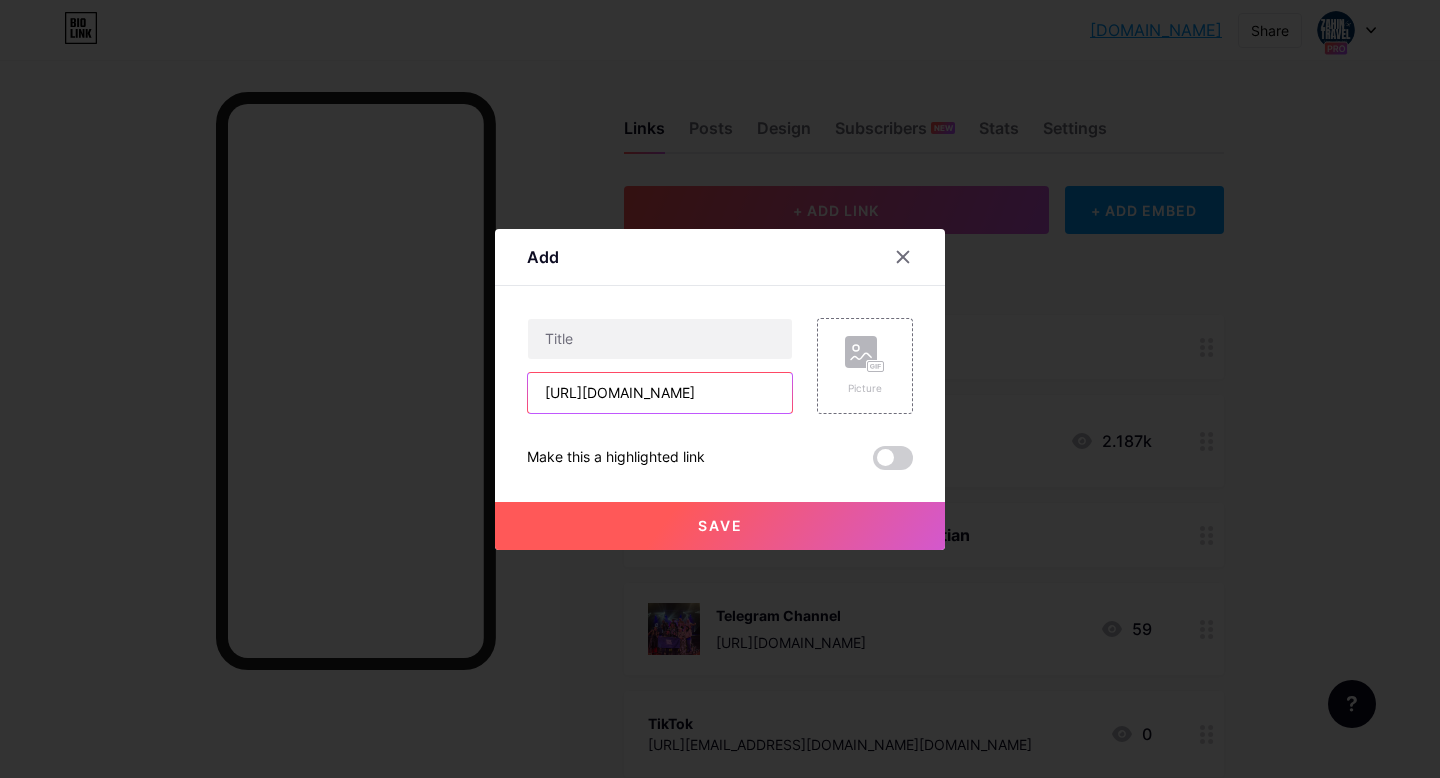 scroll, scrollTop: 0, scrollLeft: 35, axis: horizontal 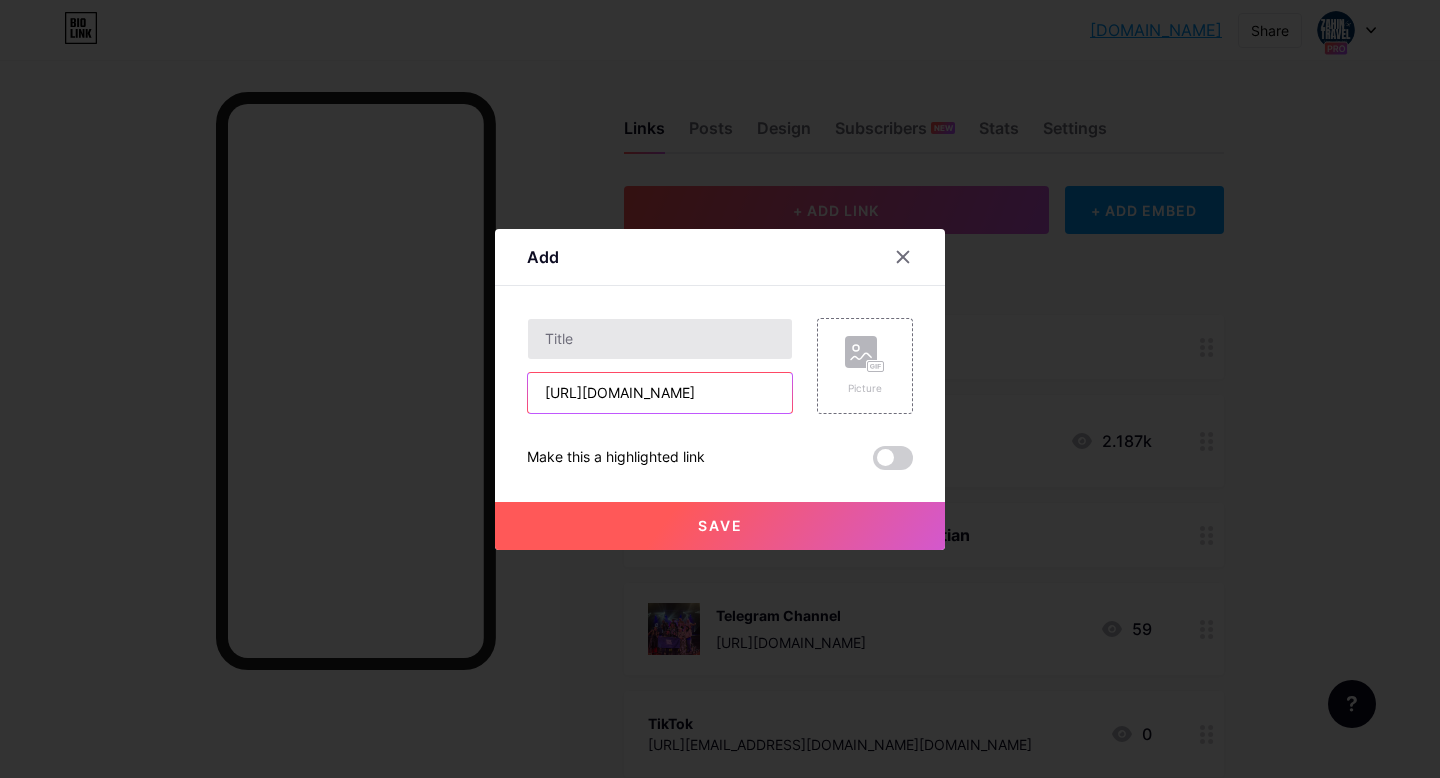 type on "[URL][DOMAIN_NAME]" 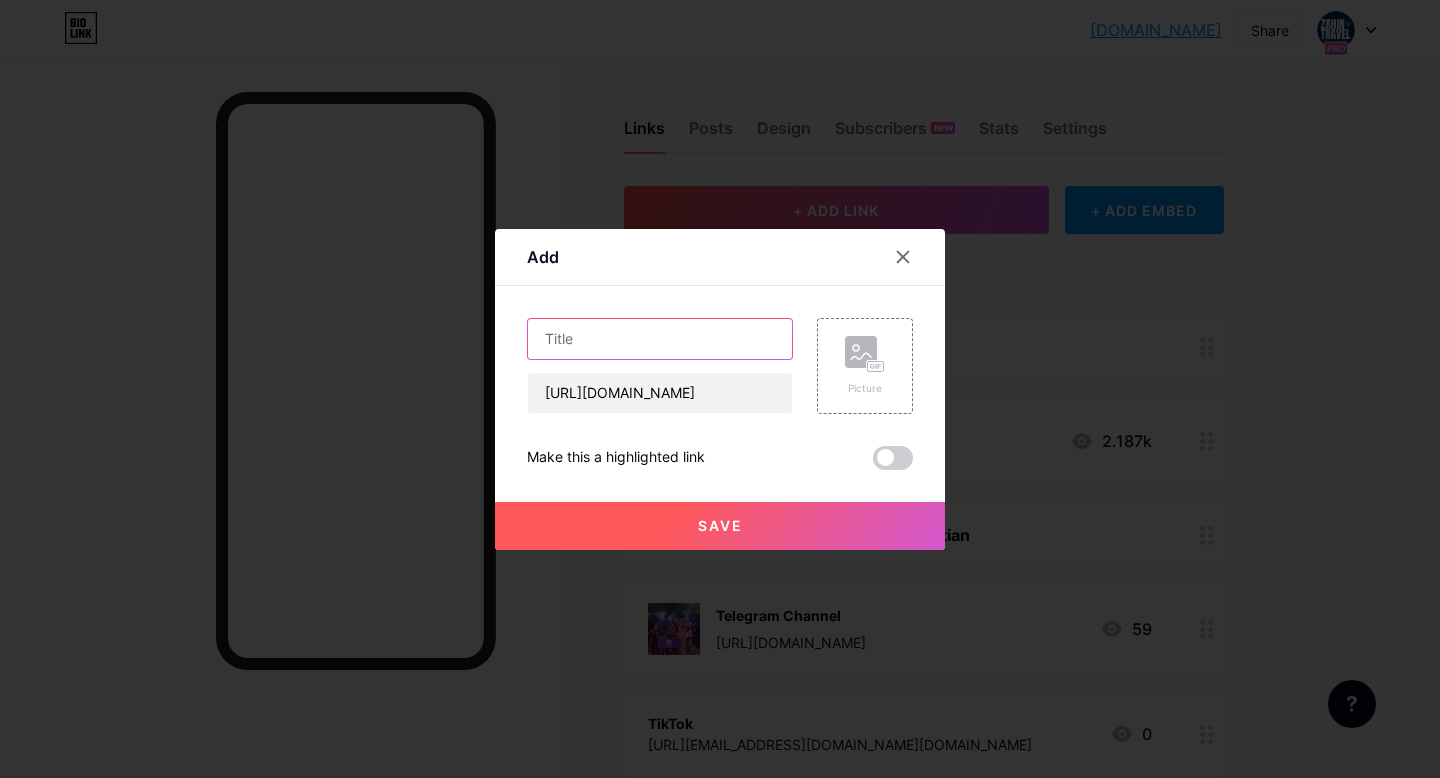 click at bounding box center (660, 339) 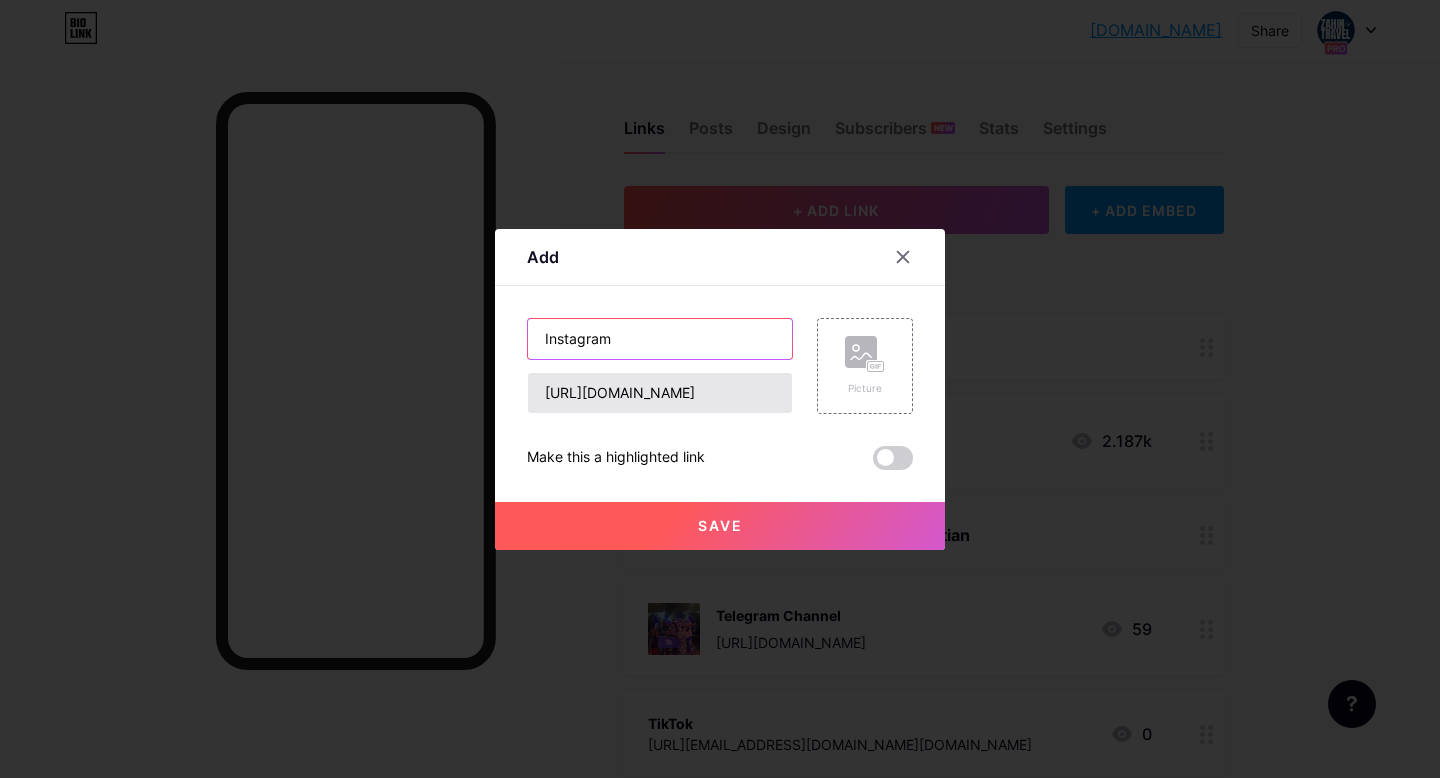 type on "Instagram" 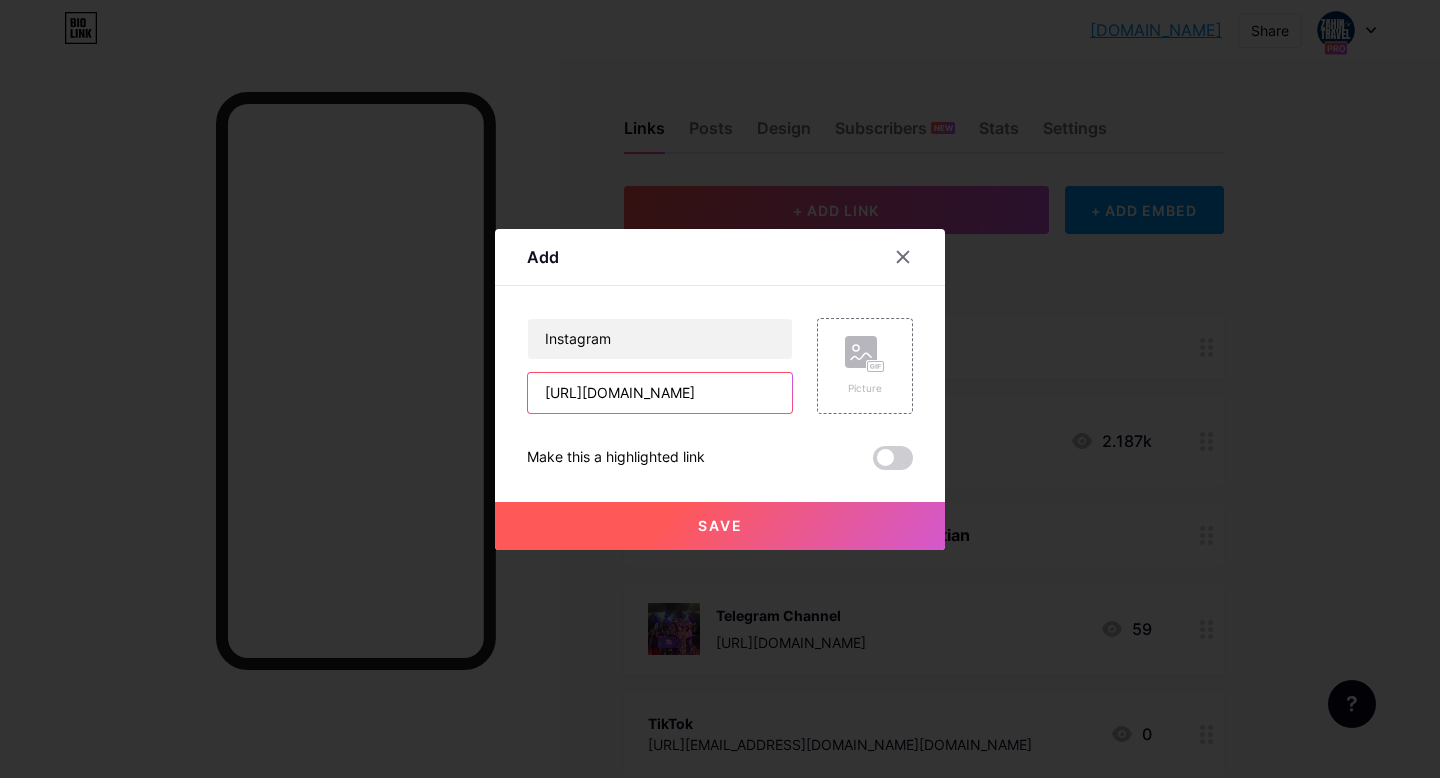 click on "[URL][DOMAIN_NAME]" at bounding box center [660, 393] 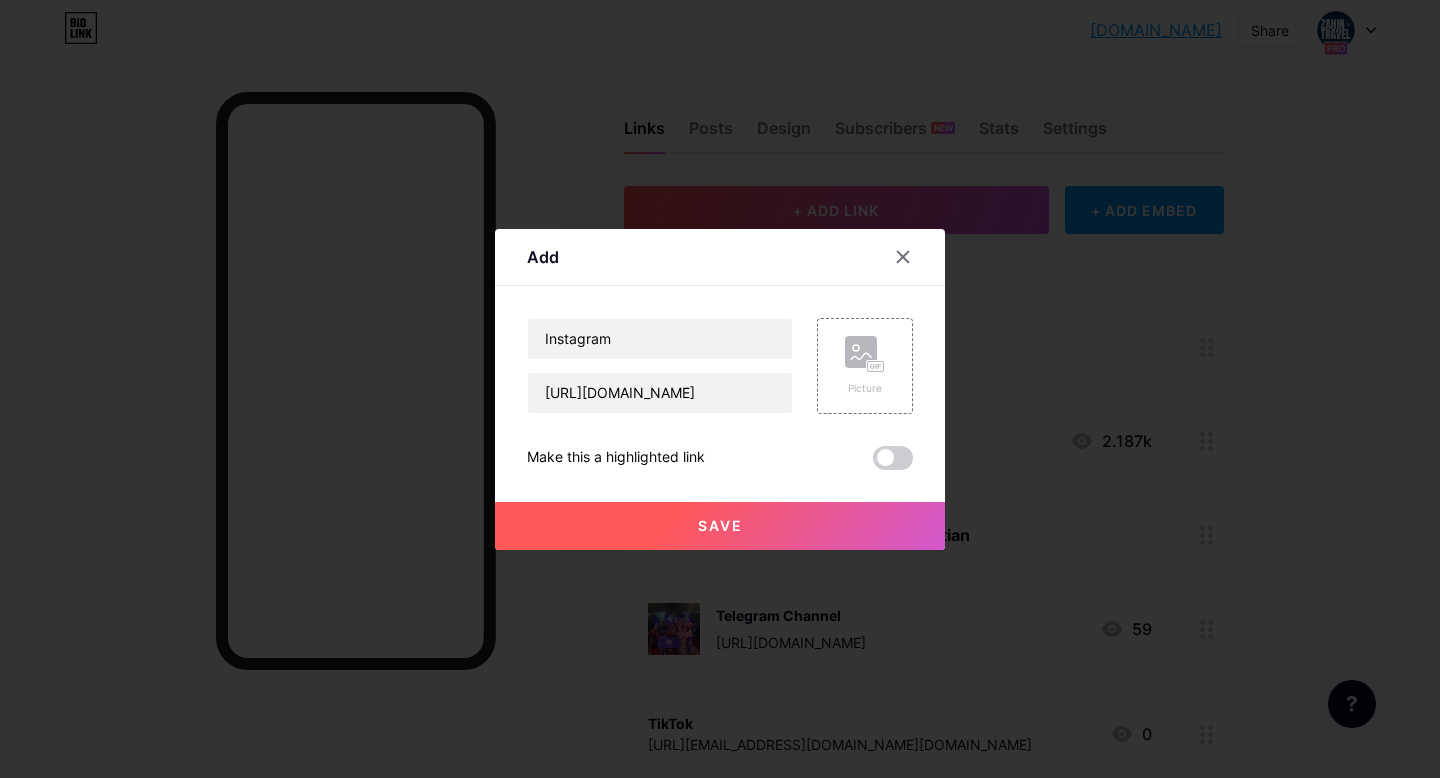click on "Save" at bounding box center (720, 526) 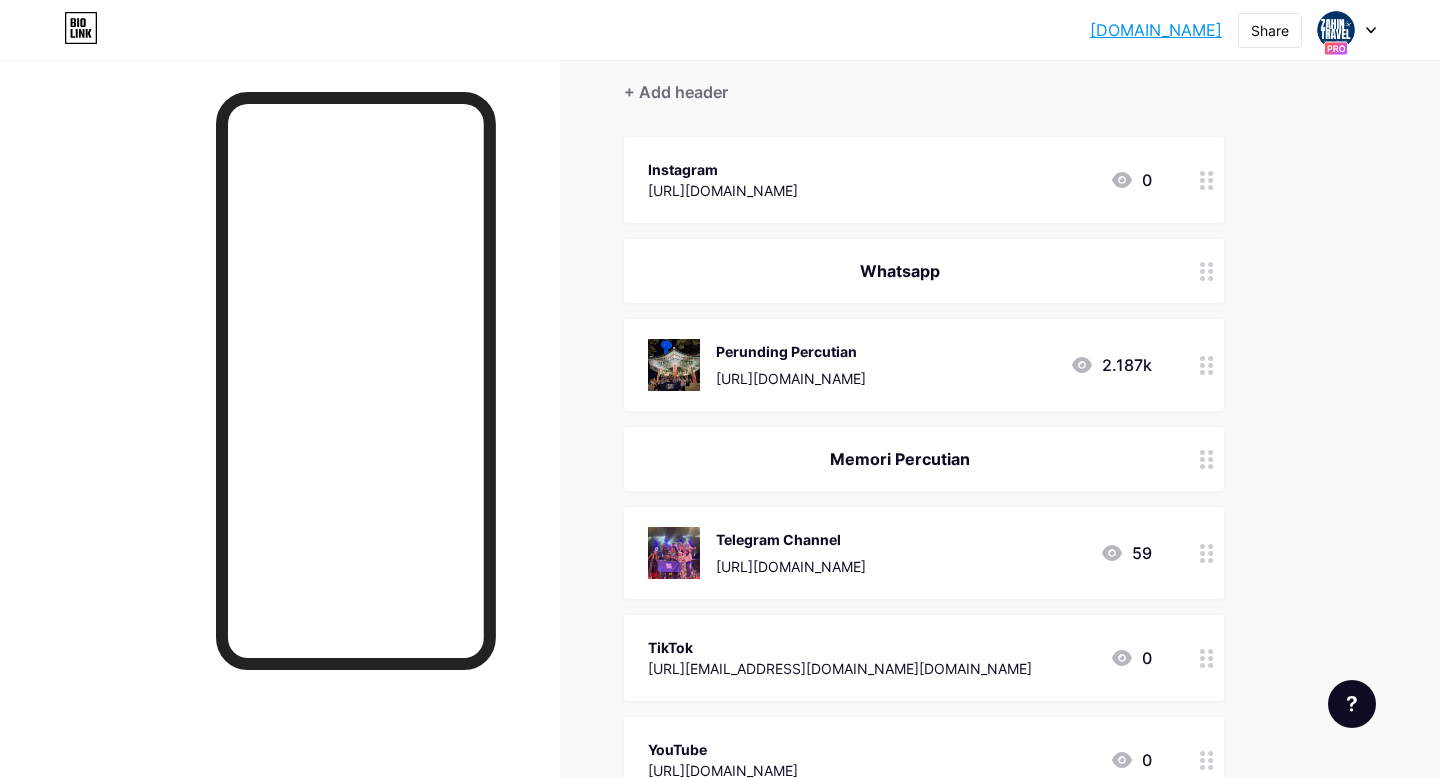 scroll, scrollTop: 197, scrollLeft: 0, axis: vertical 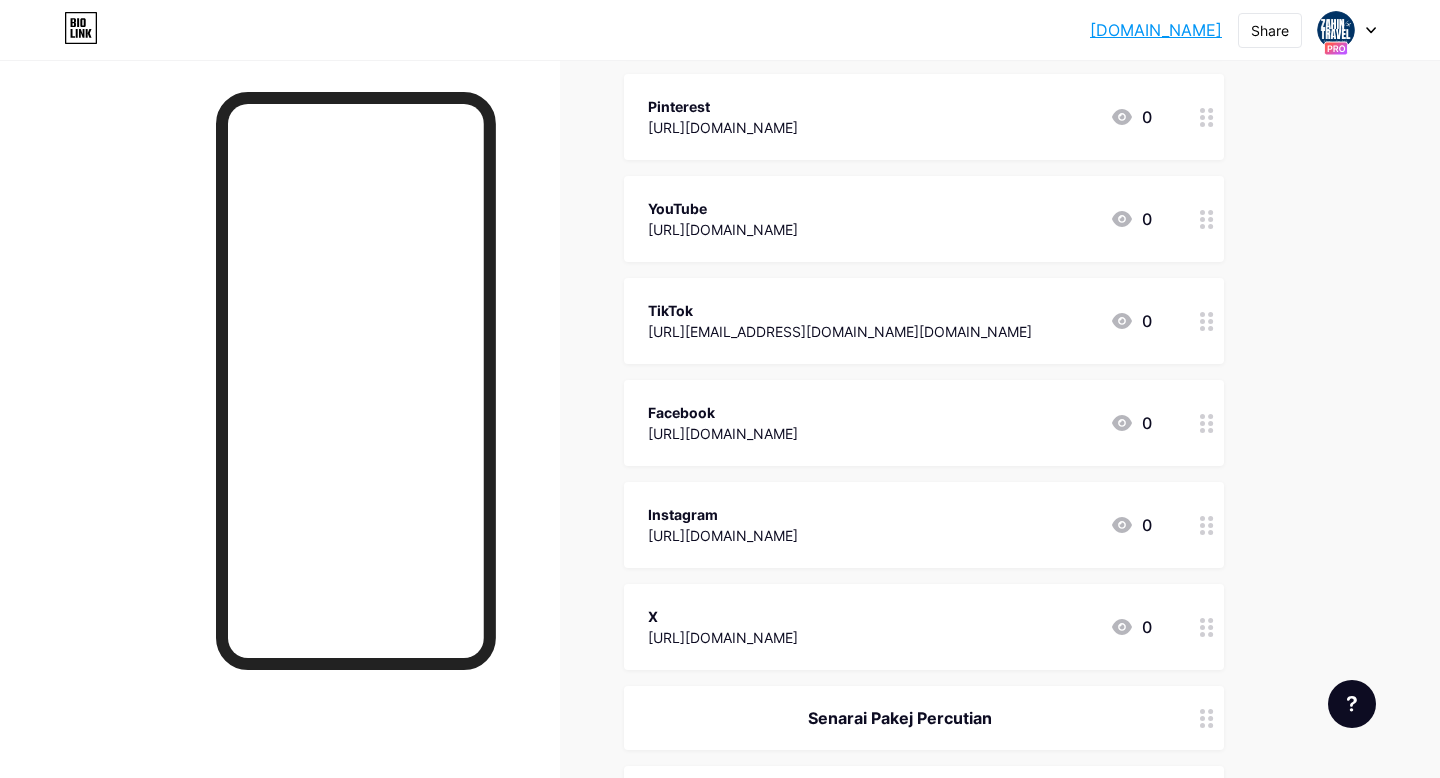 drag, startPoint x: 1212, startPoint y: 533, endPoint x: 1295, endPoint y: 5, distance: 534.4839 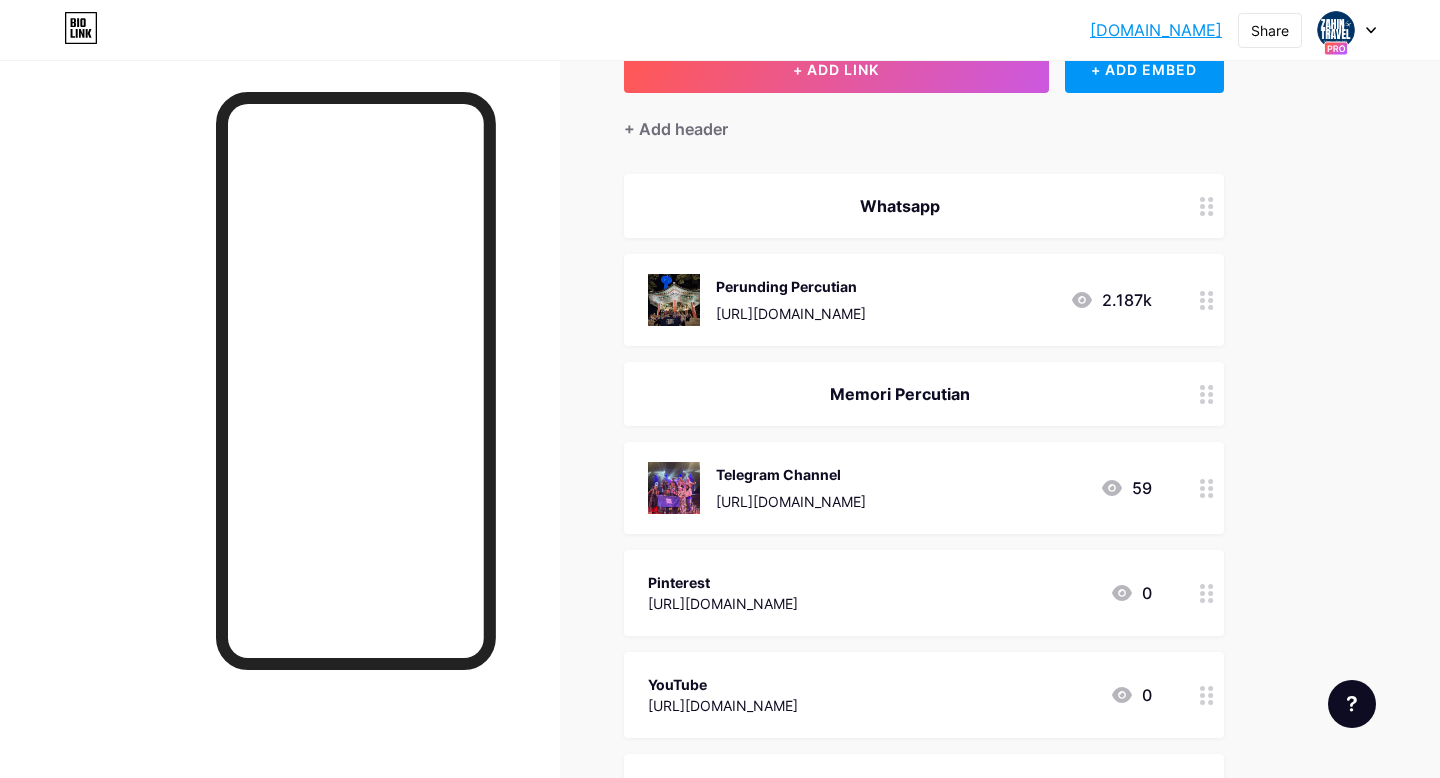 scroll, scrollTop: 0, scrollLeft: 0, axis: both 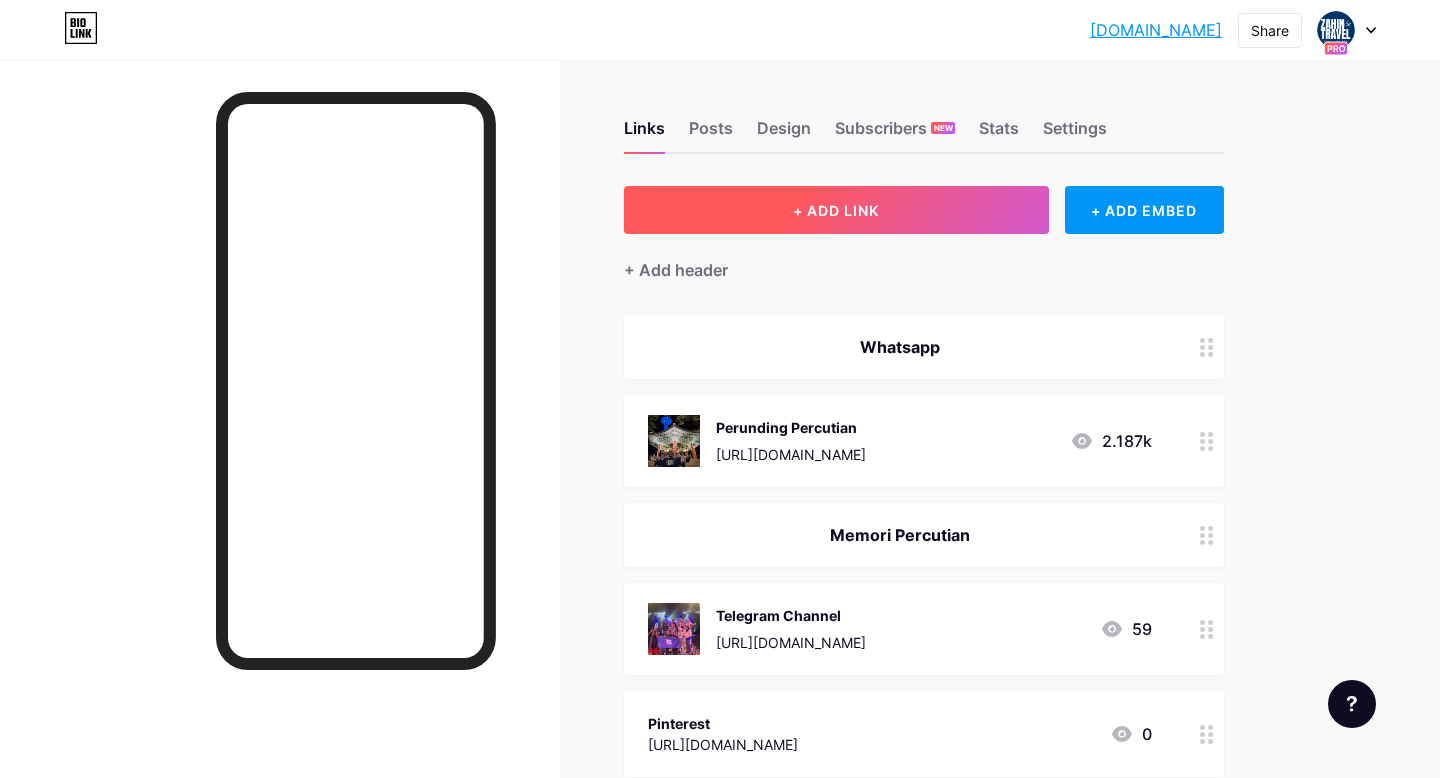 click on "+ ADD LINK" at bounding box center [836, 210] 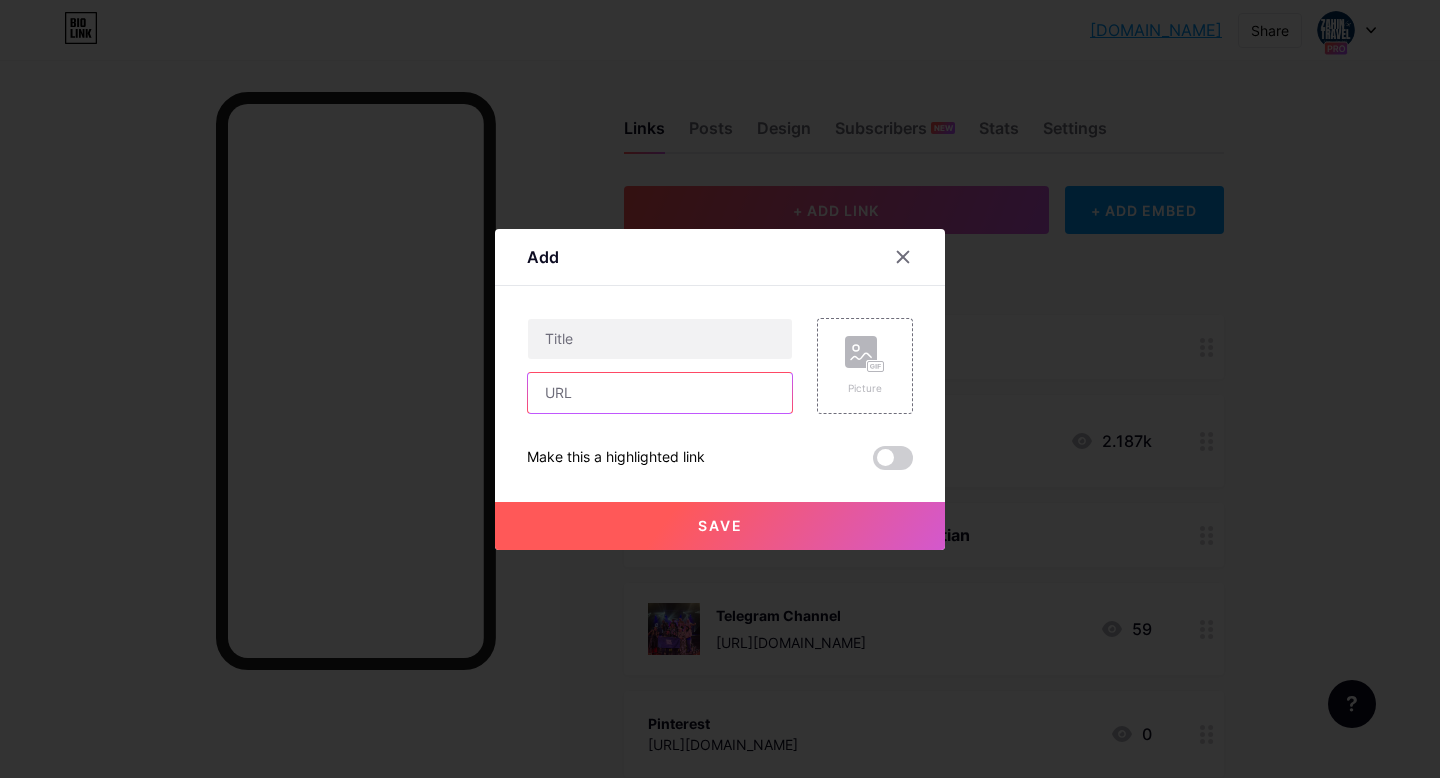 click at bounding box center (660, 393) 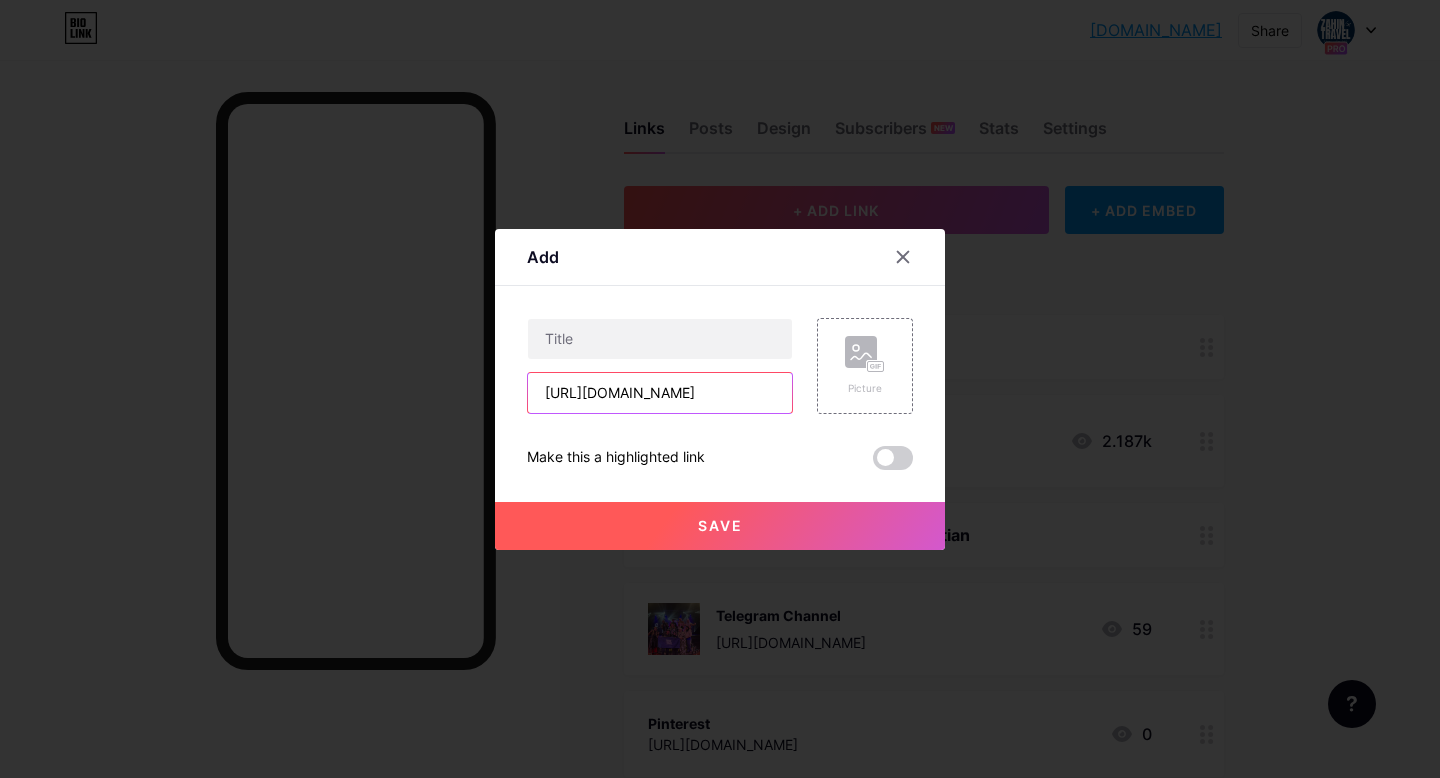 scroll, scrollTop: 0, scrollLeft: 28, axis: horizontal 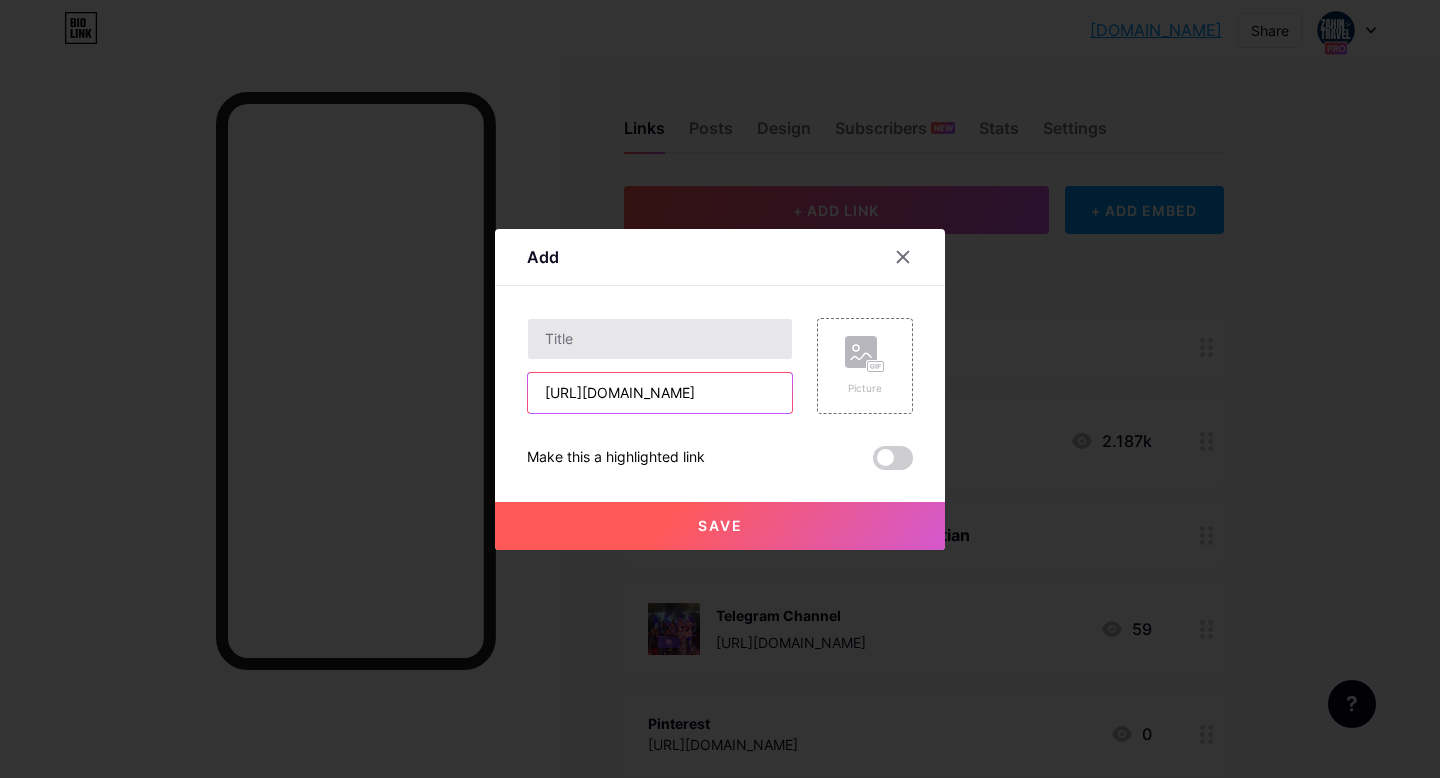 type on "[URL][DOMAIN_NAME]" 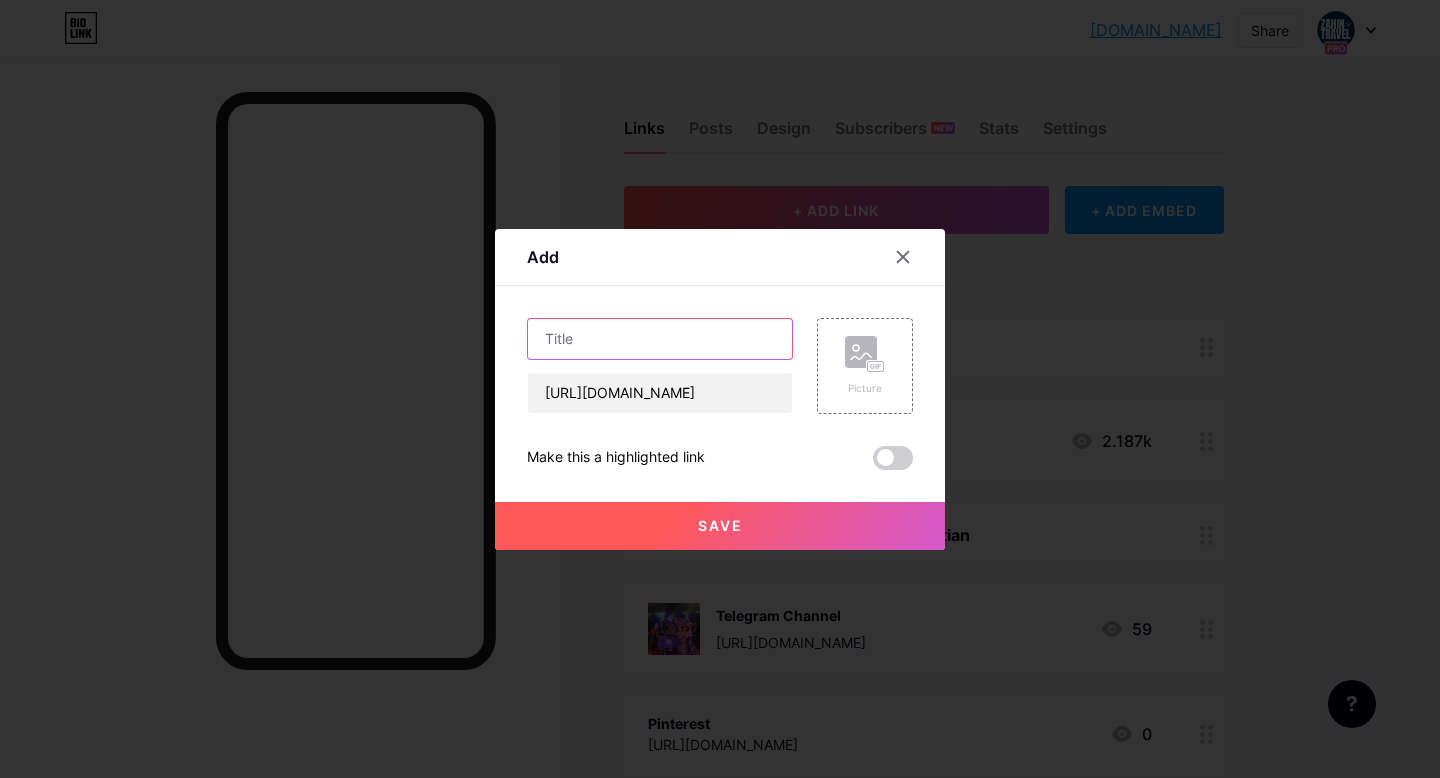 click at bounding box center (660, 339) 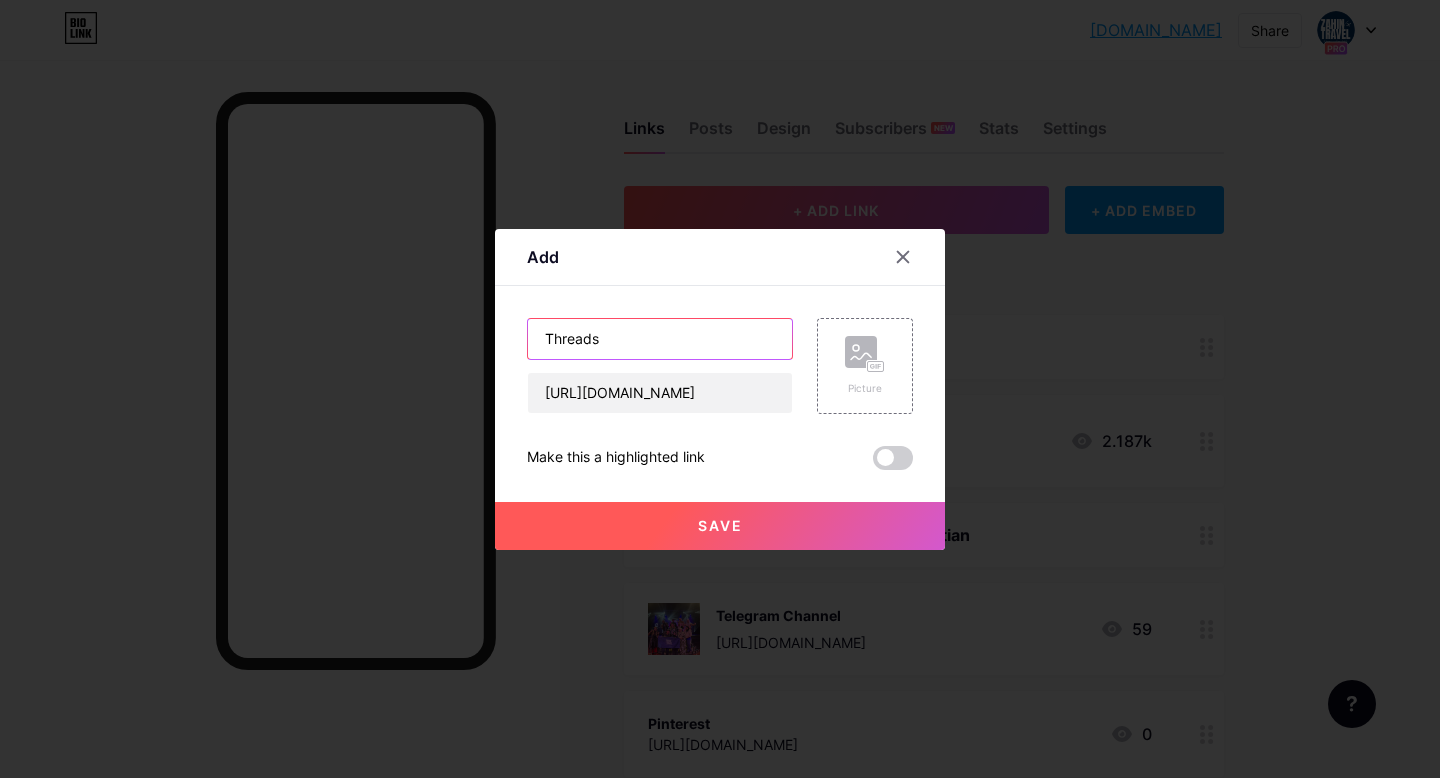 type on "Threads" 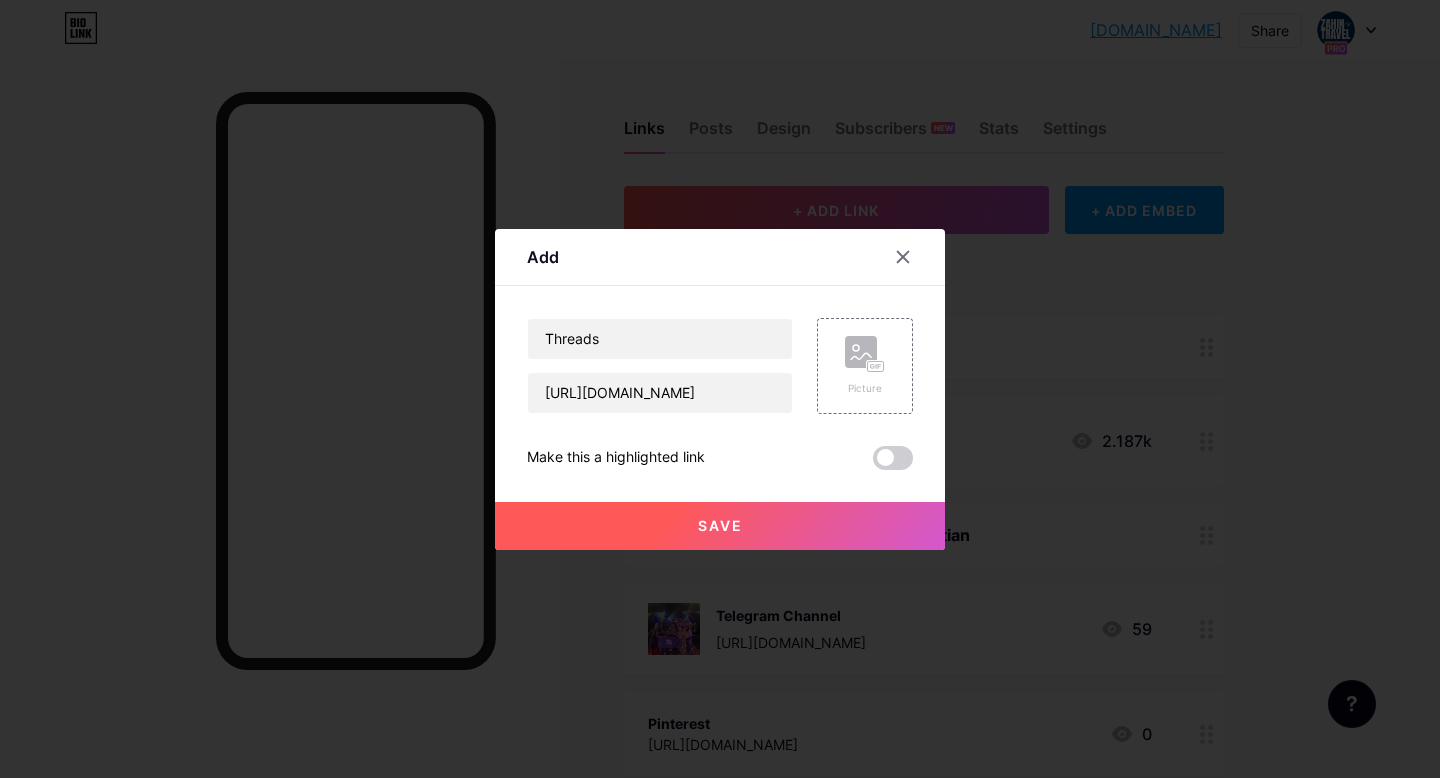 click on "Save" at bounding box center [720, 526] 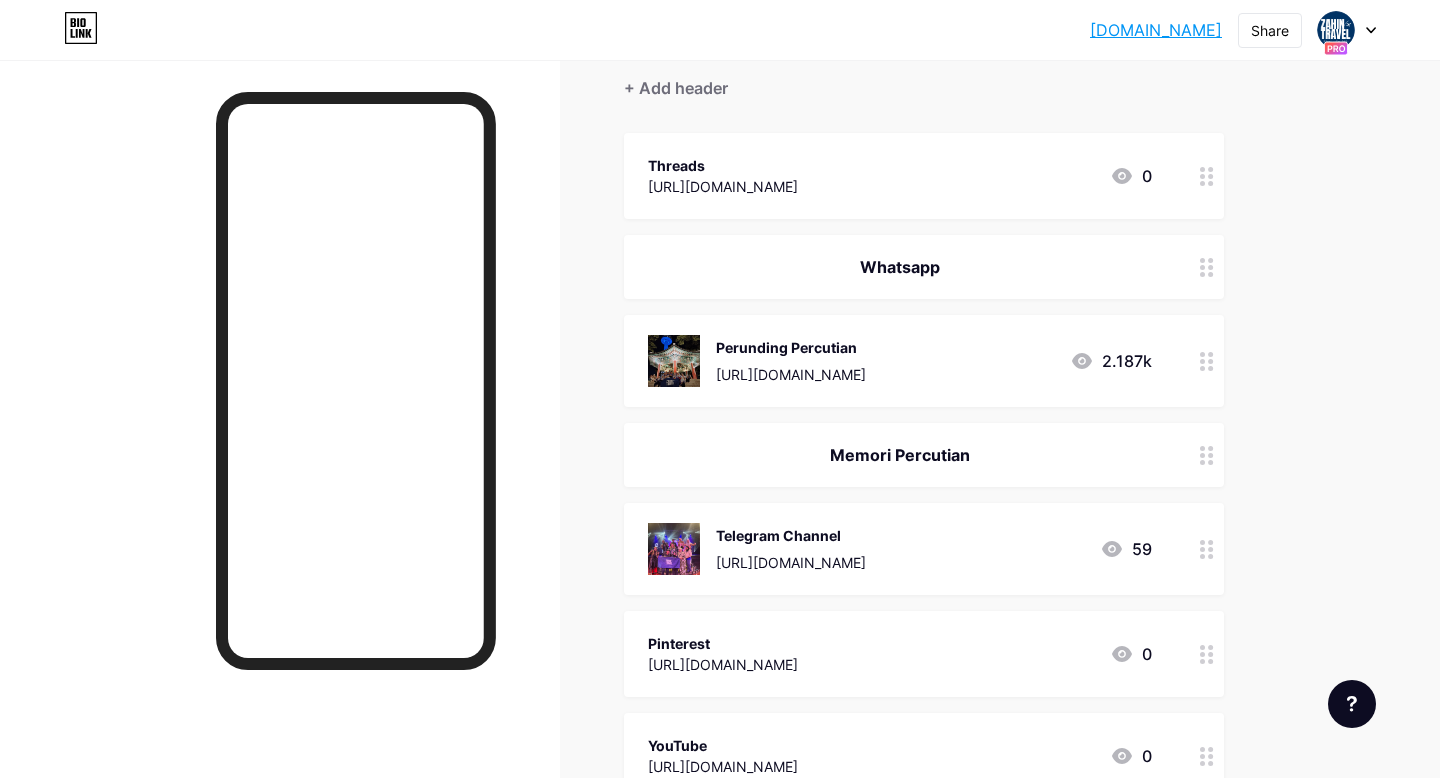 scroll, scrollTop: 208, scrollLeft: 0, axis: vertical 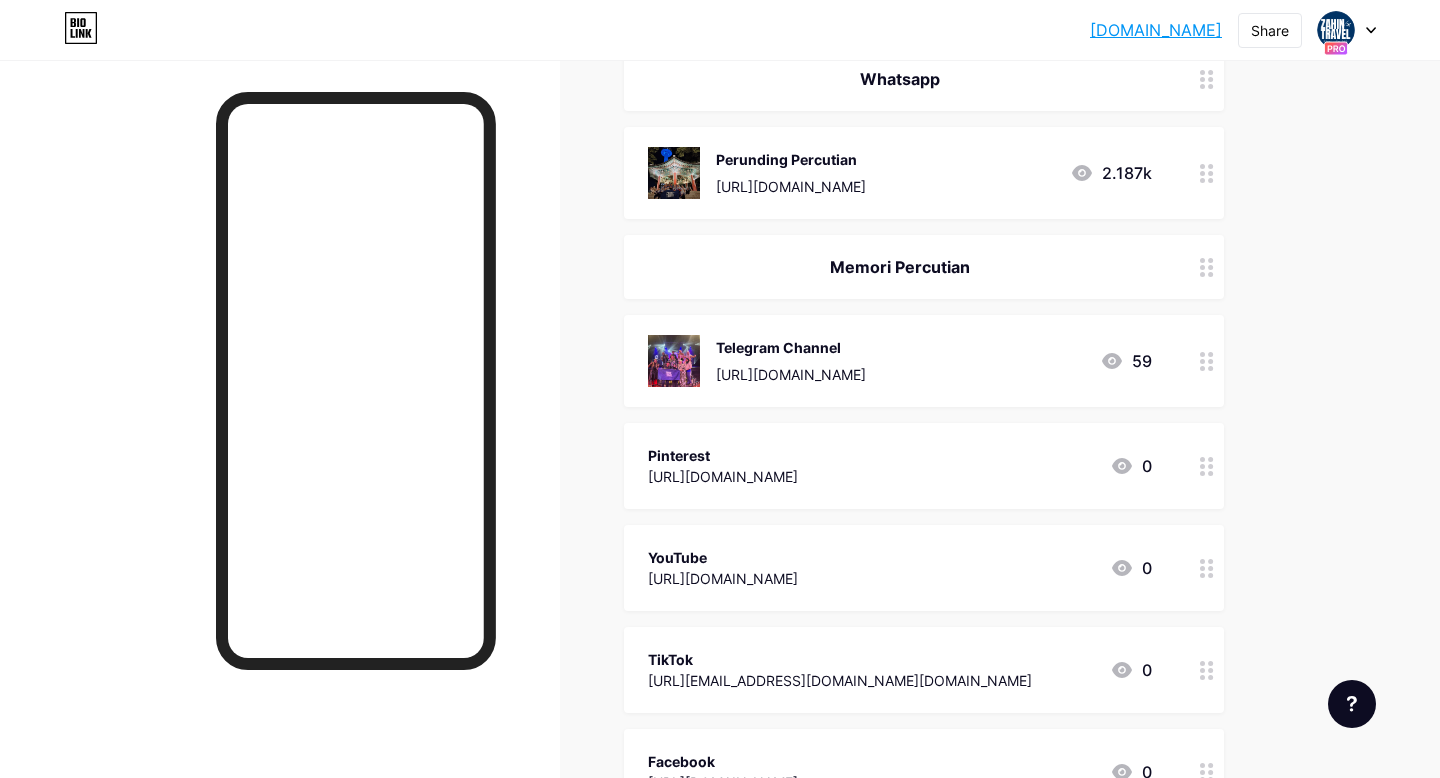click on "Telegram Channel" at bounding box center (791, 347) 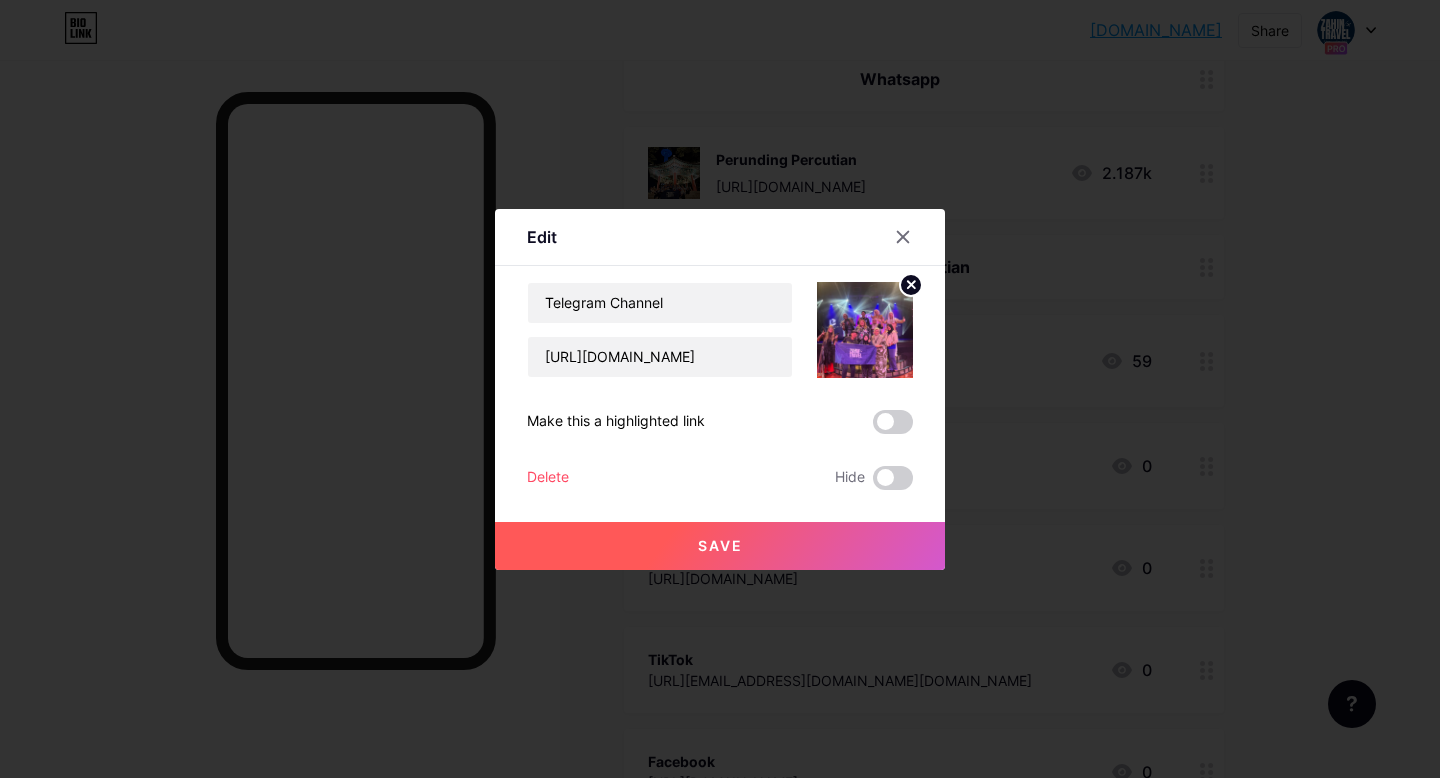 click 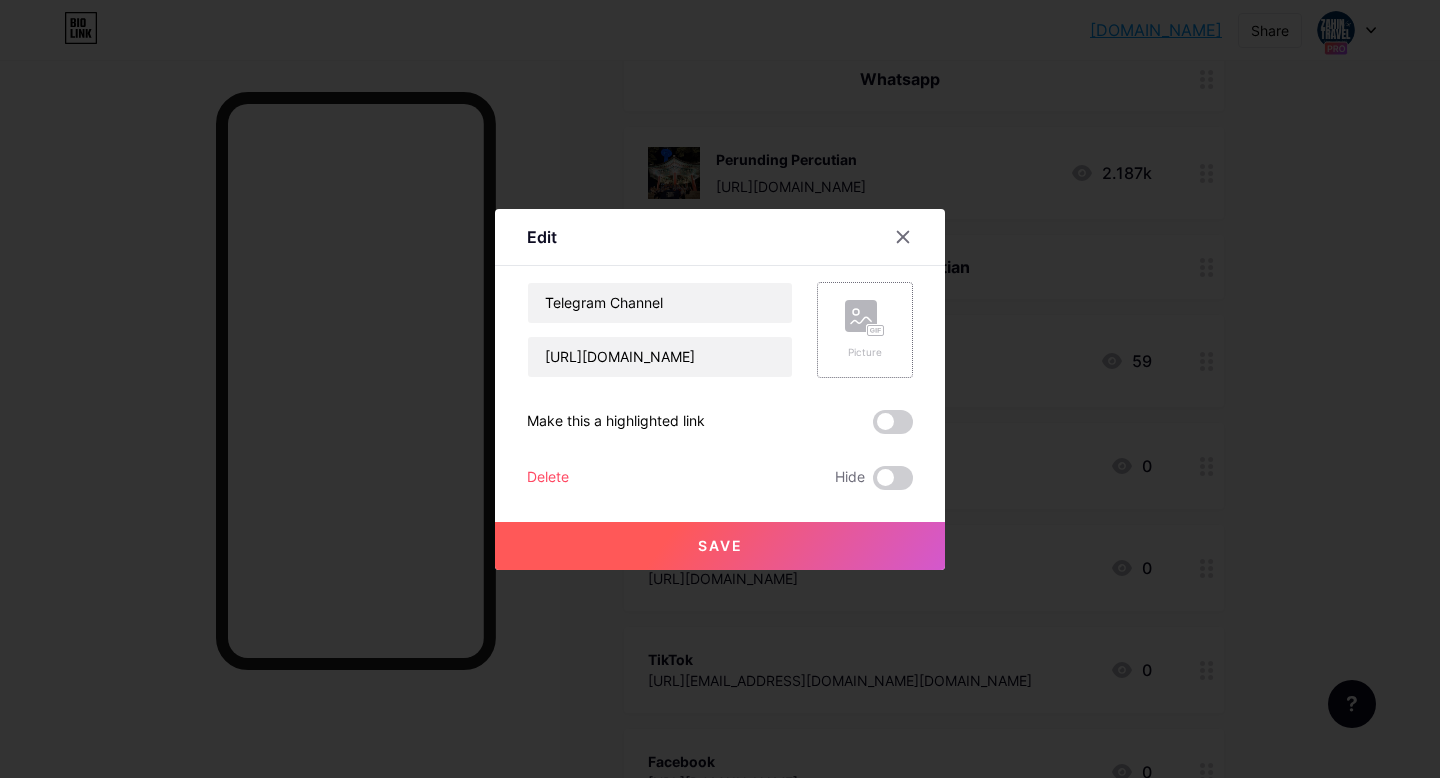 click 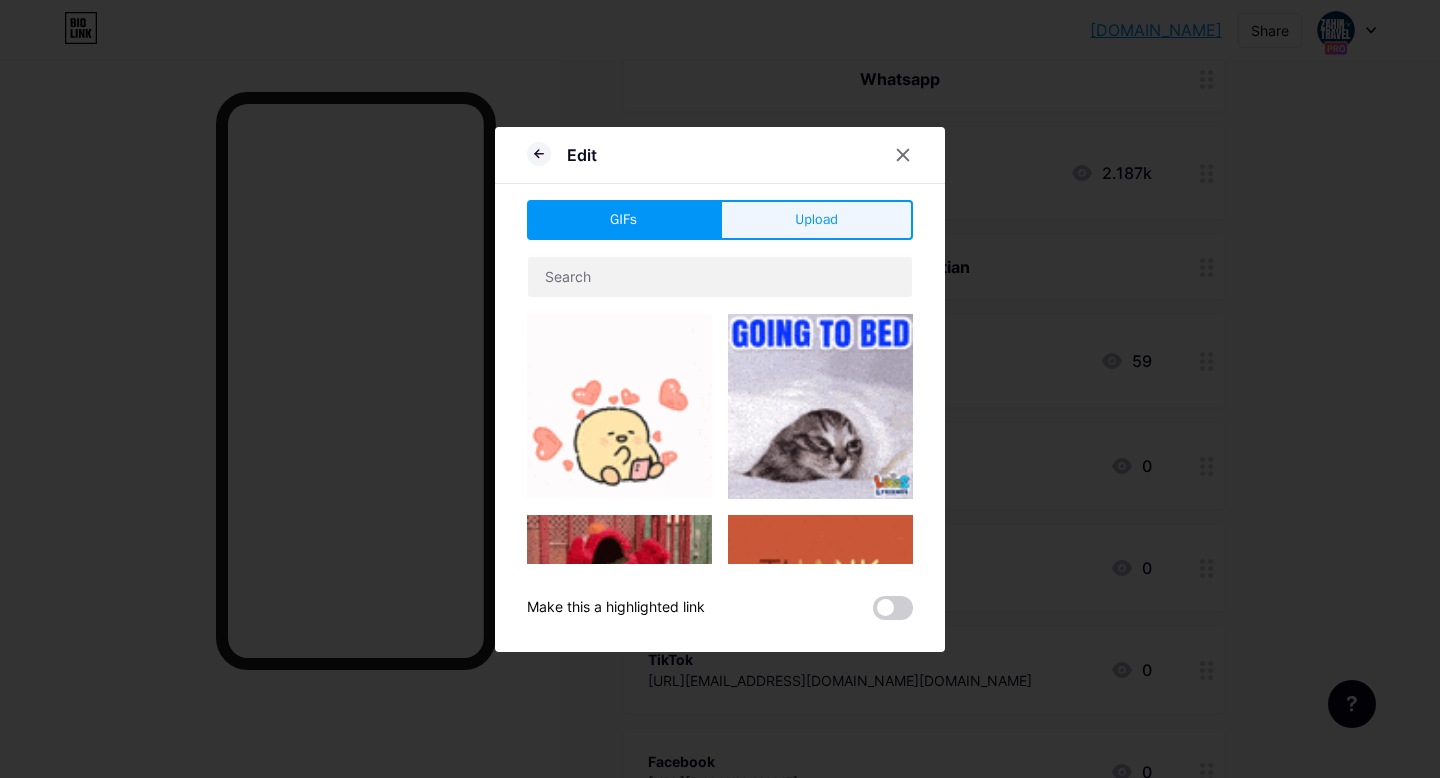 click on "Upload" at bounding box center (816, 219) 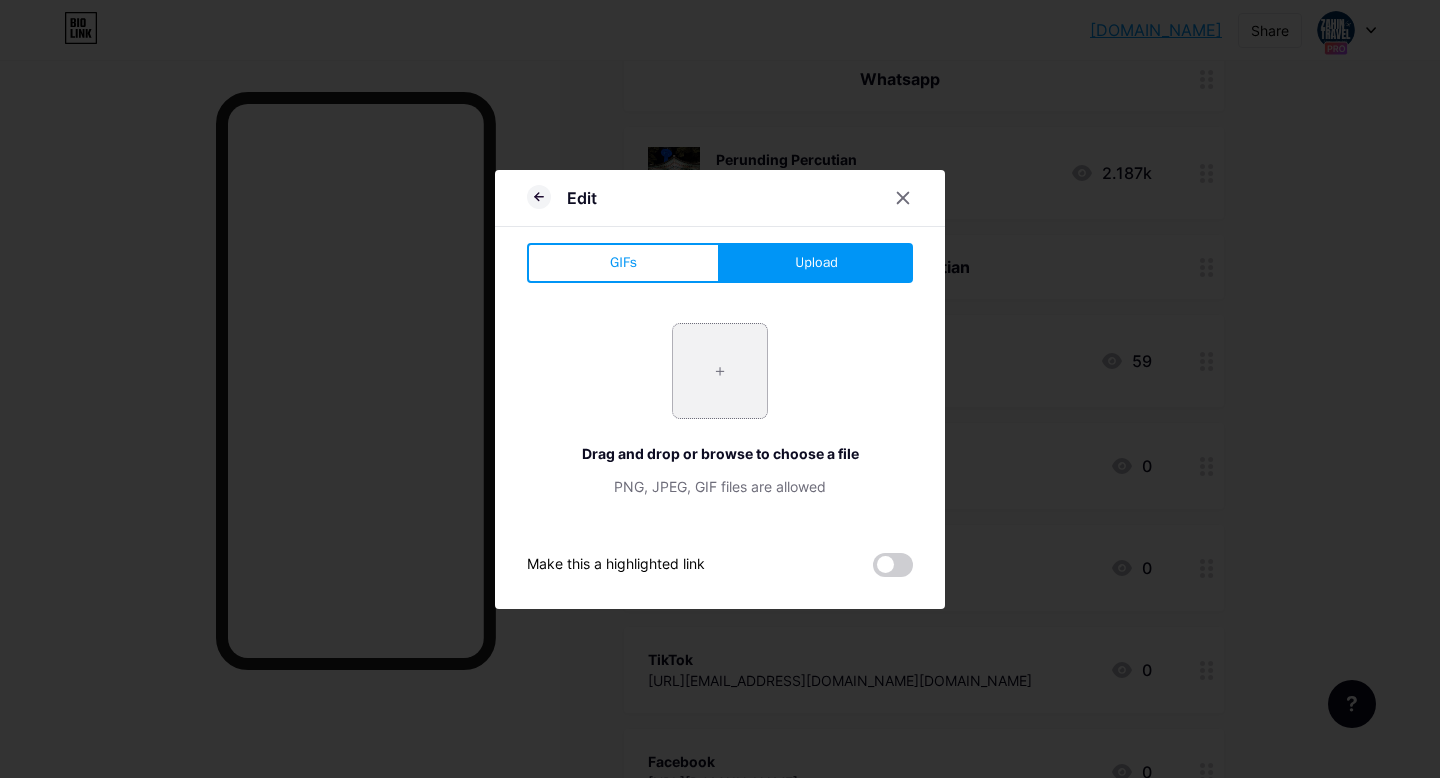 click at bounding box center (720, 371) 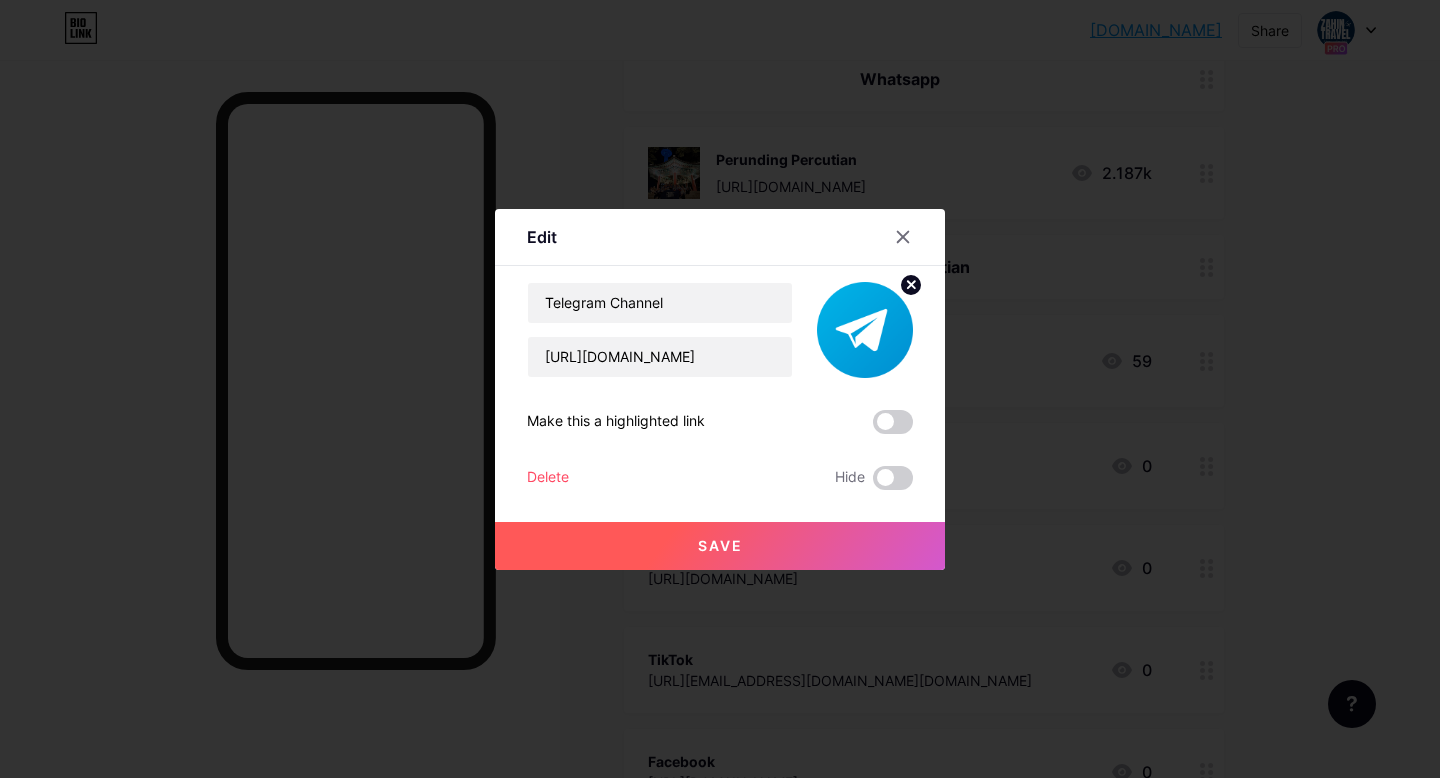 click on "Save" at bounding box center [720, 546] 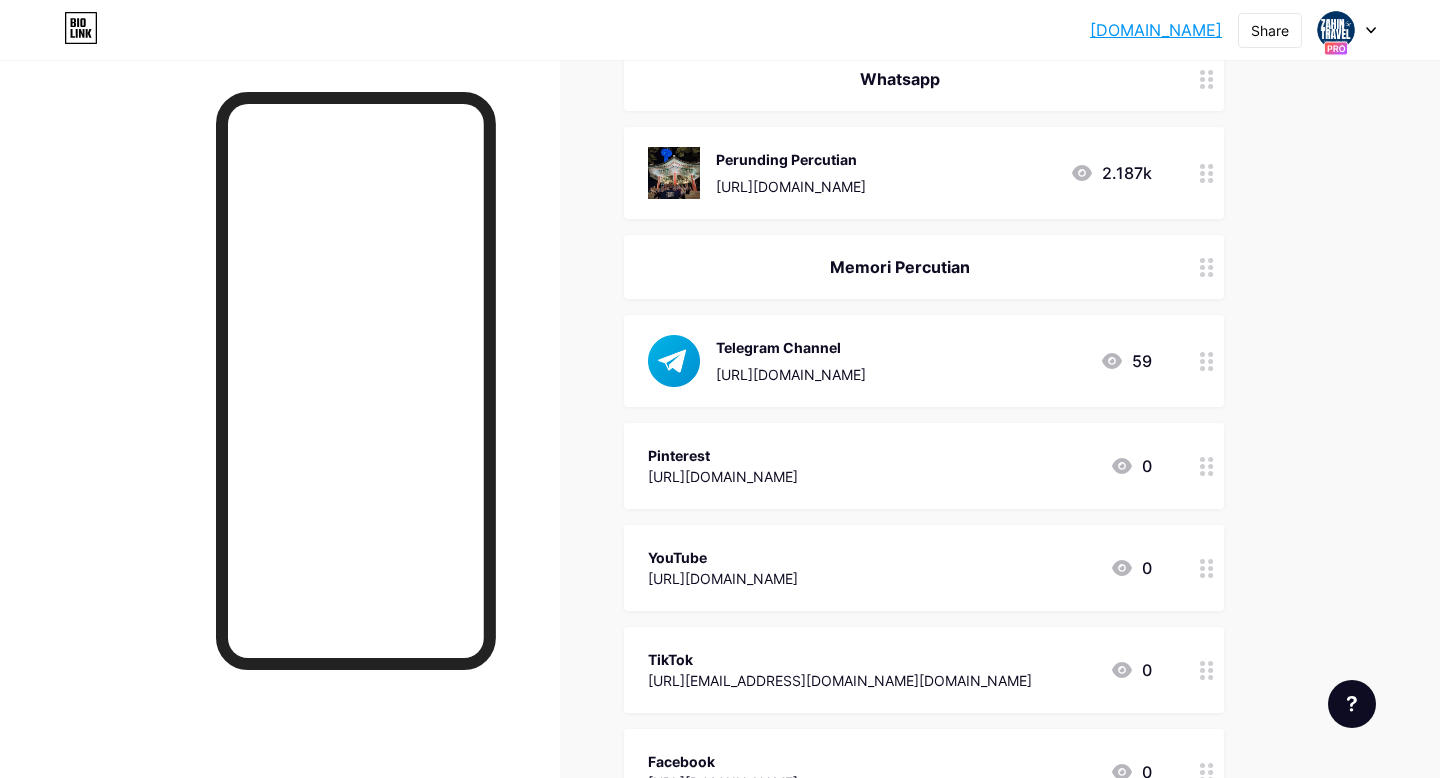 click on "Pinterest" at bounding box center (723, 455) 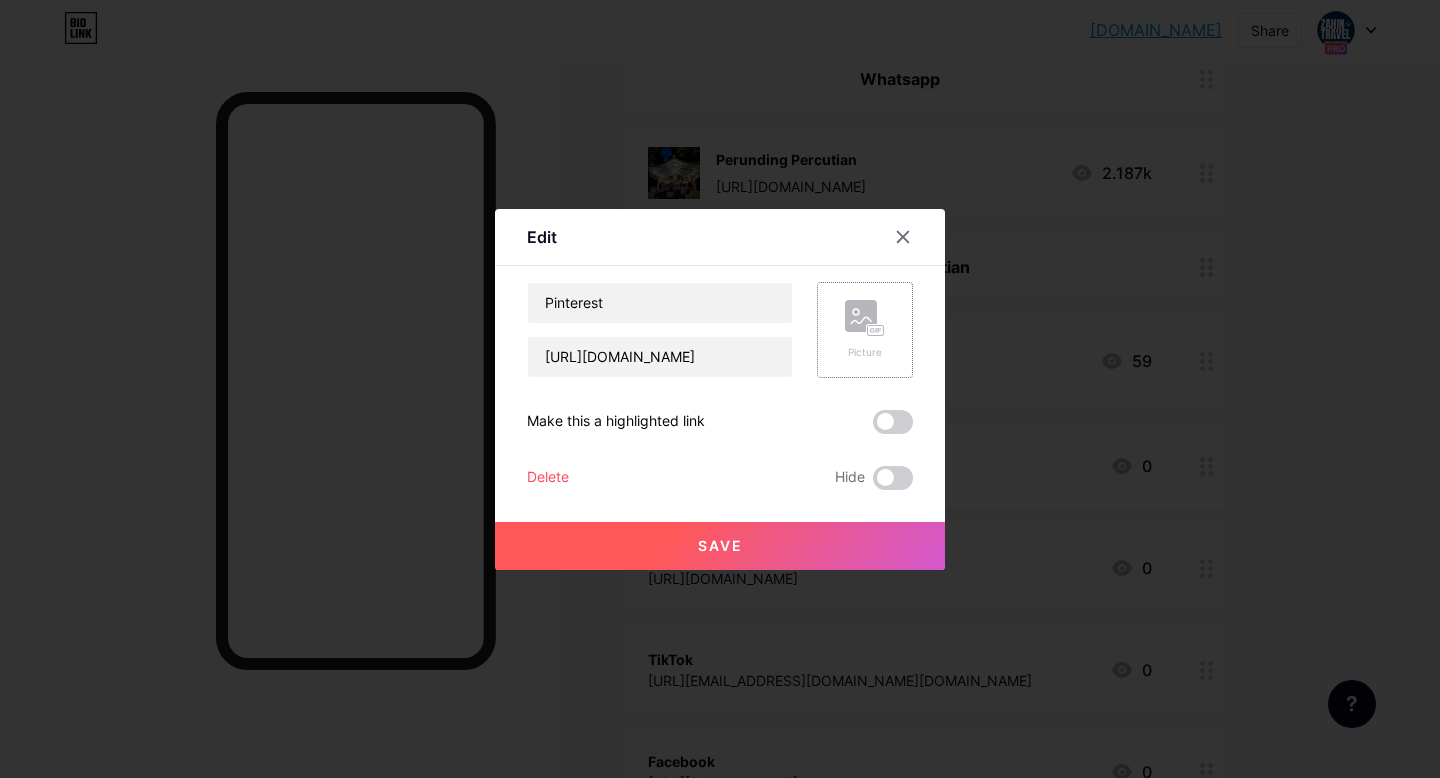 click 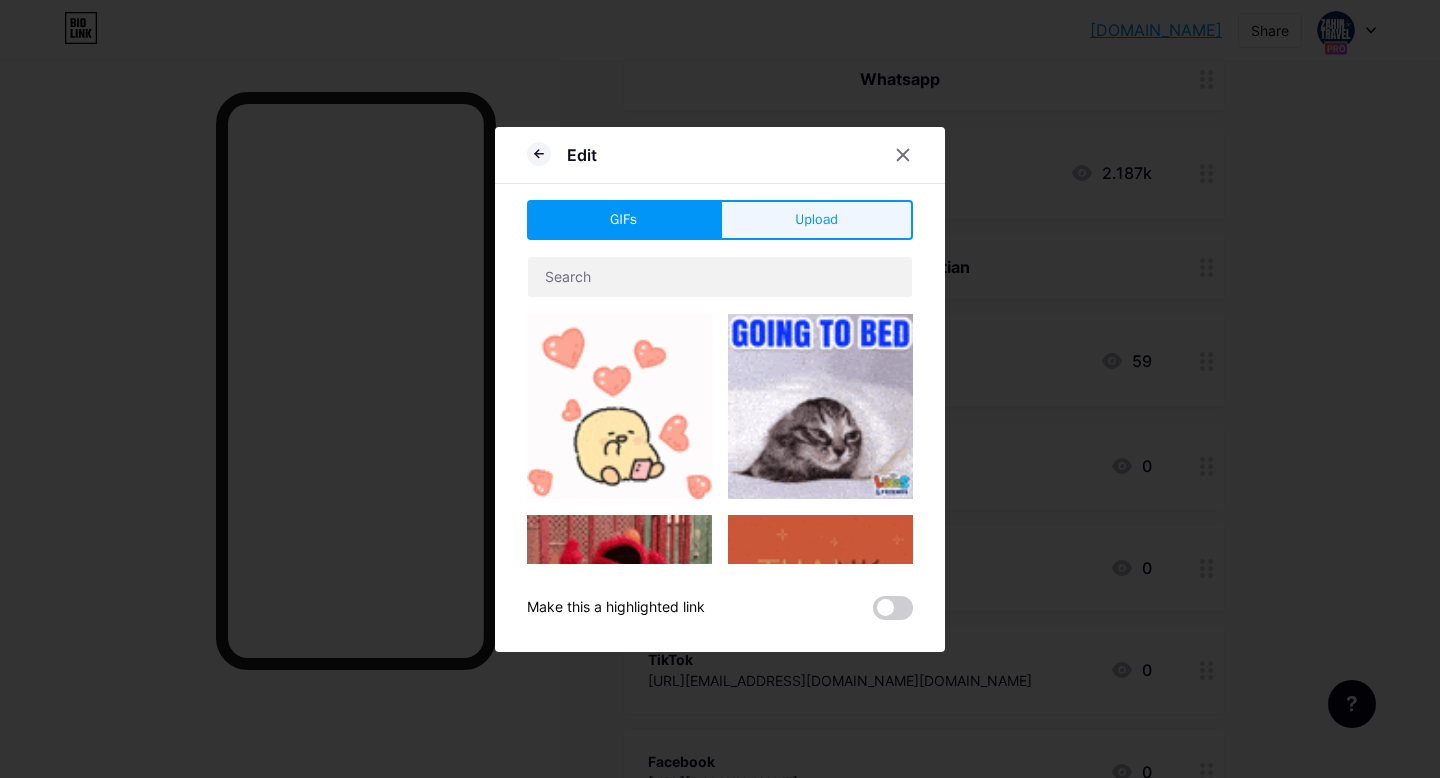 click on "Upload" at bounding box center (816, 219) 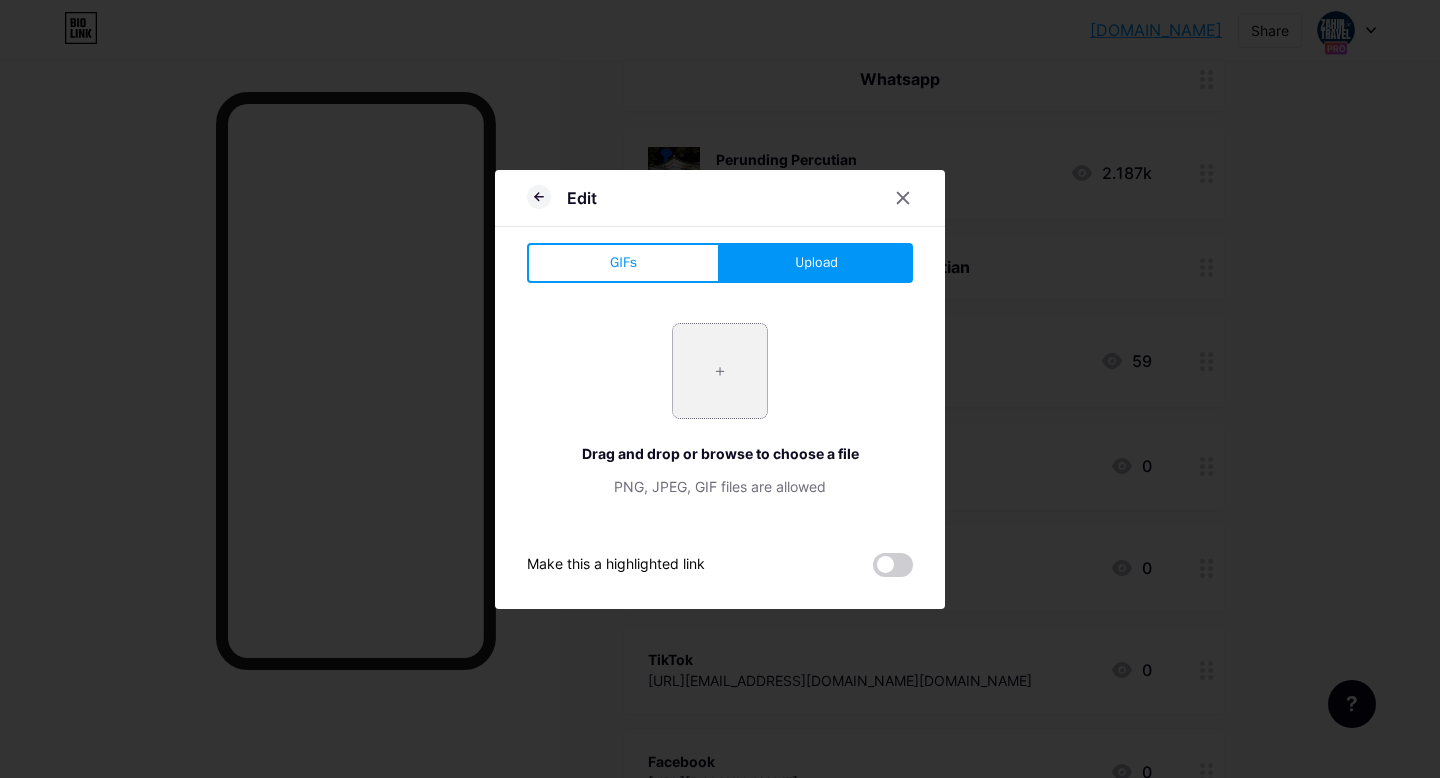 click at bounding box center (720, 371) 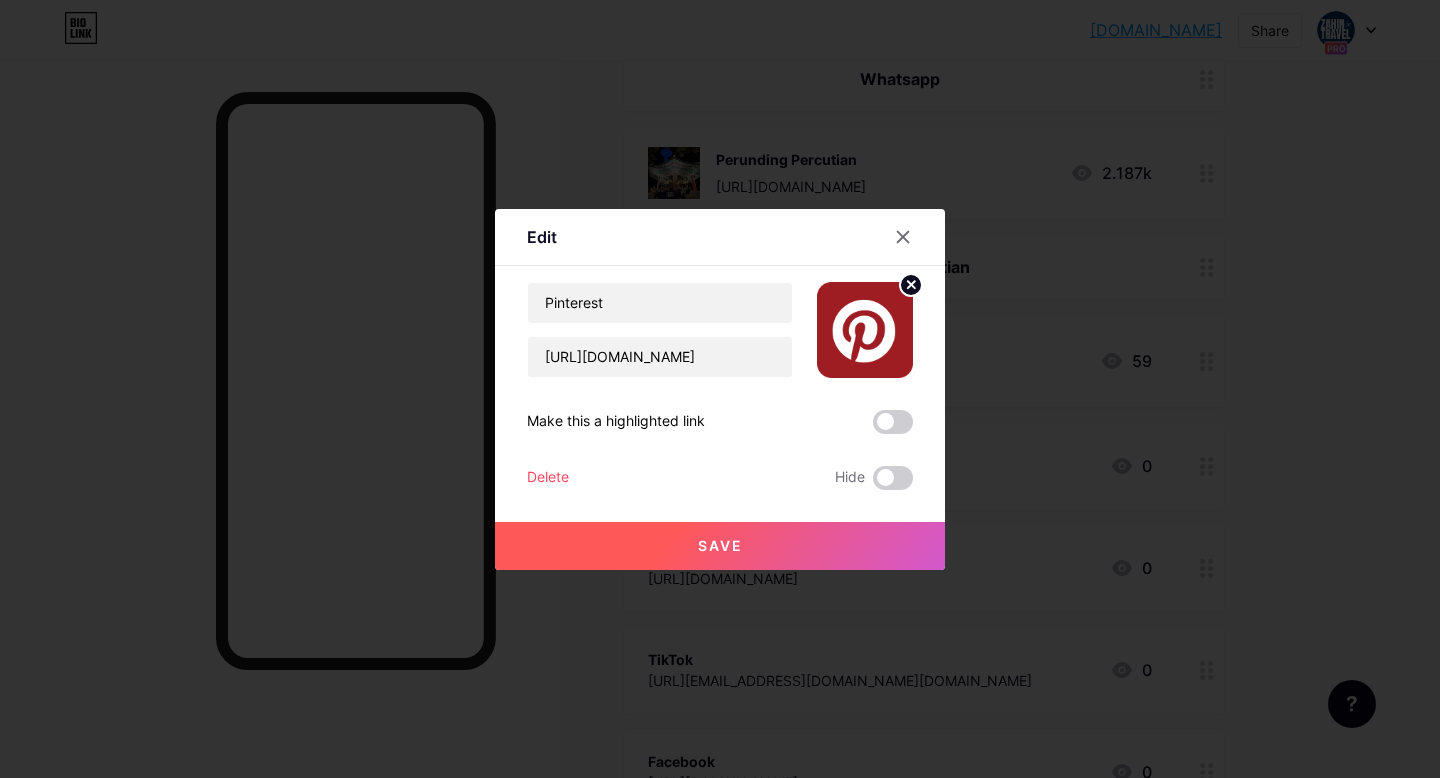 click on "Save" at bounding box center [720, 546] 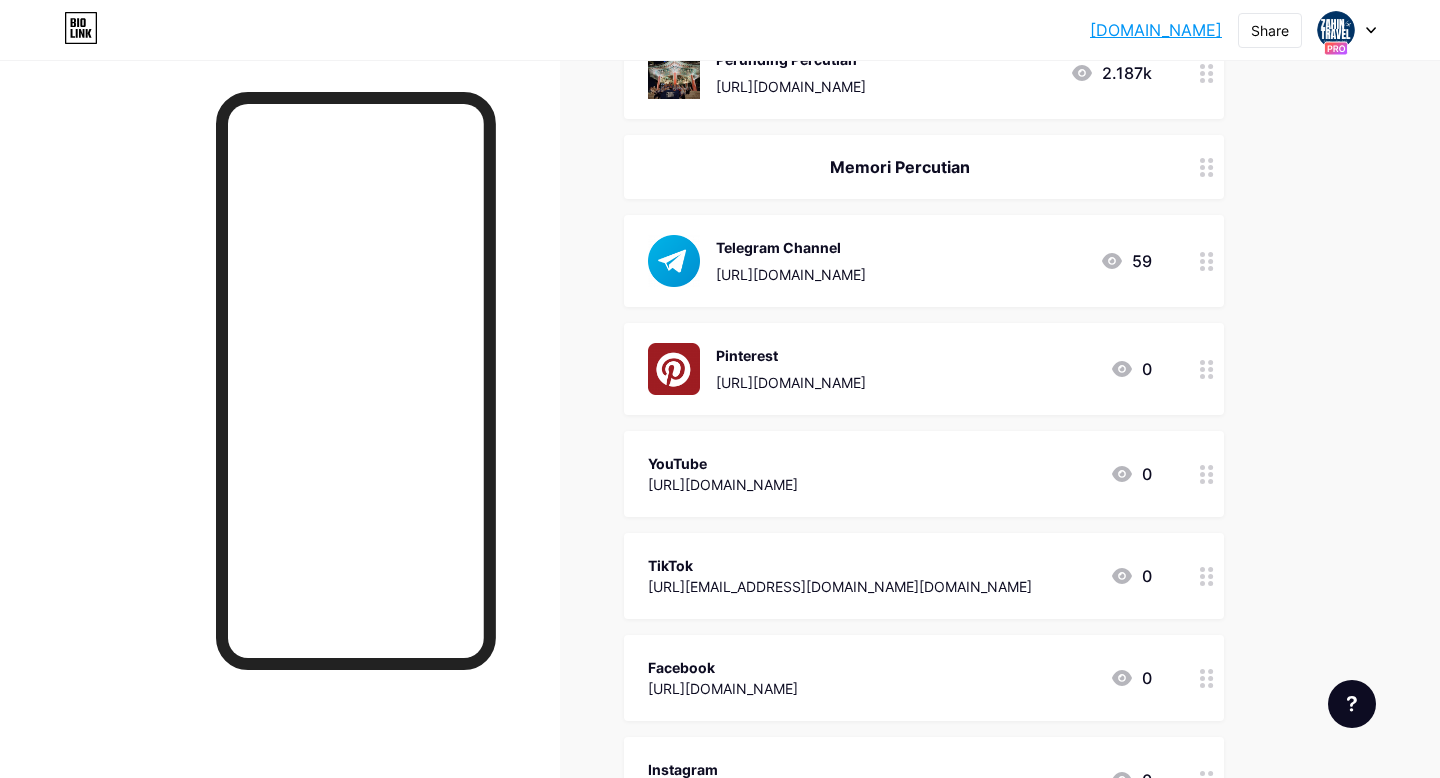 scroll, scrollTop: 374, scrollLeft: 0, axis: vertical 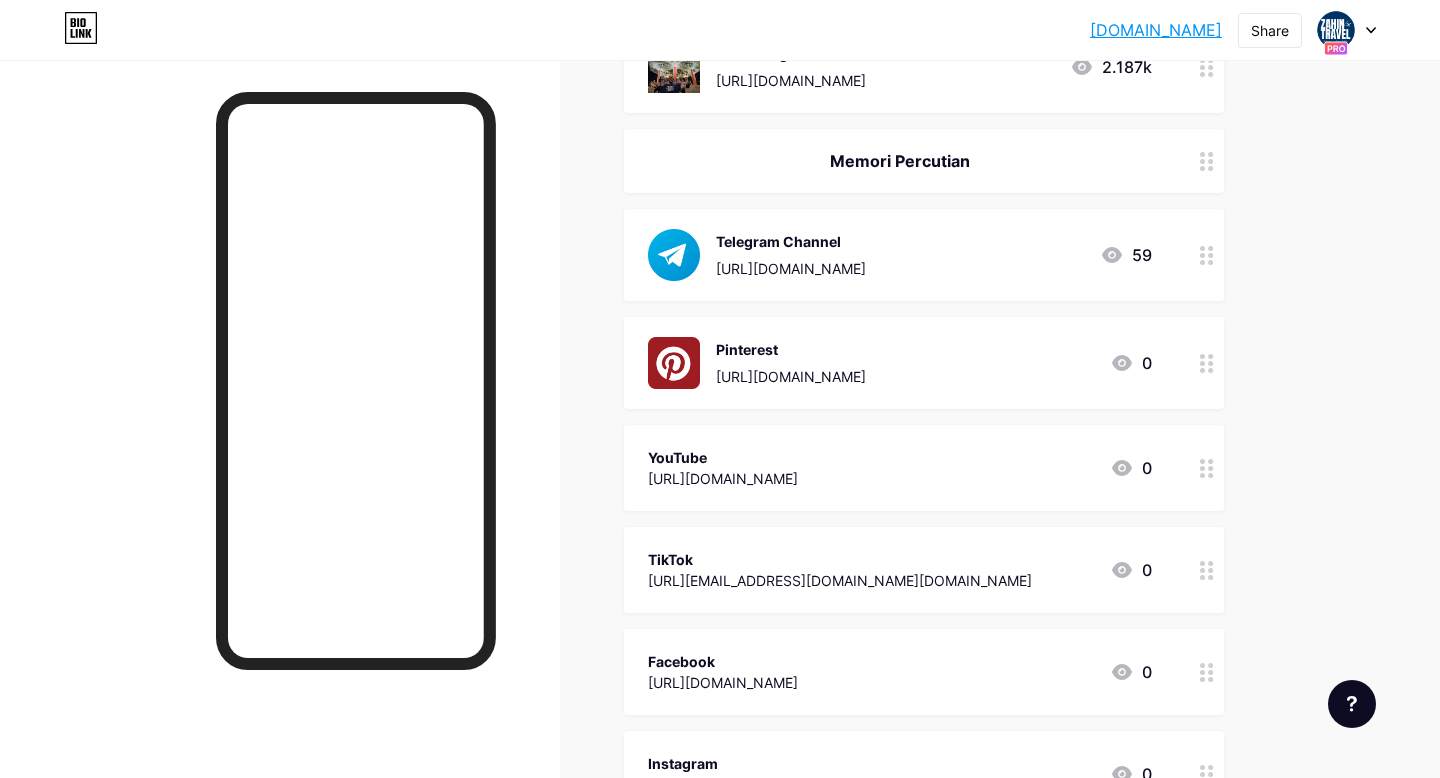 click on "[URL][DOMAIN_NAME]" at bounding box center (723, 478) 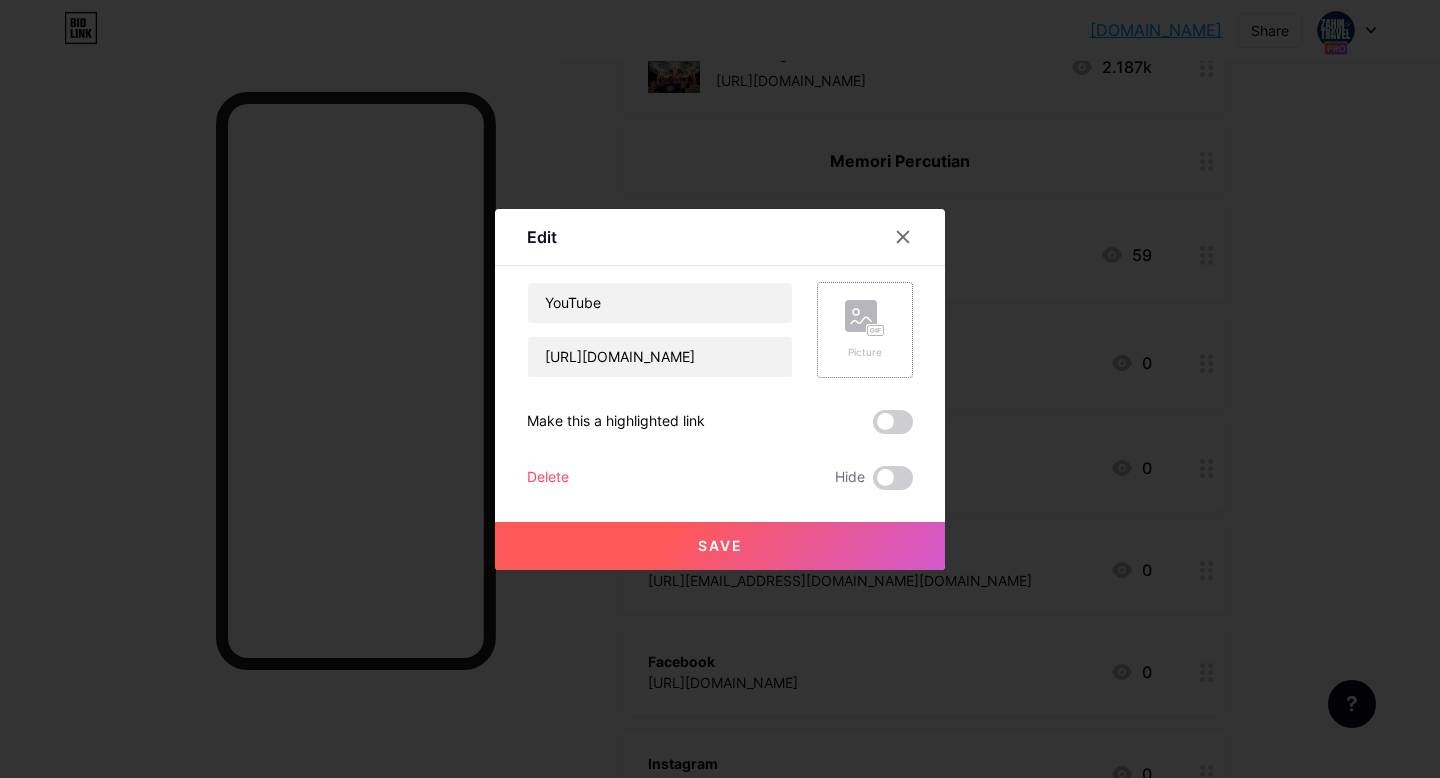click 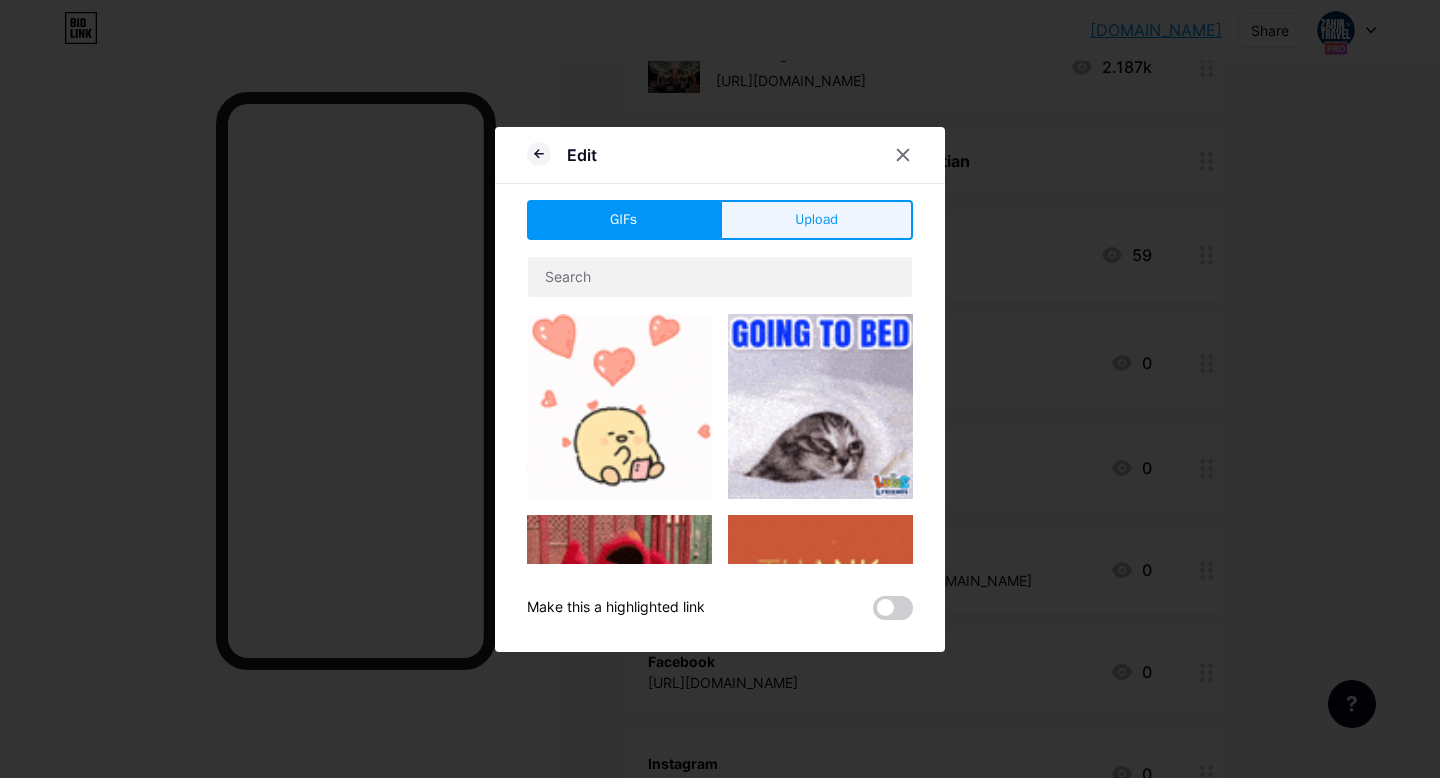 click on "Upload" at bounding box center [816, 220] 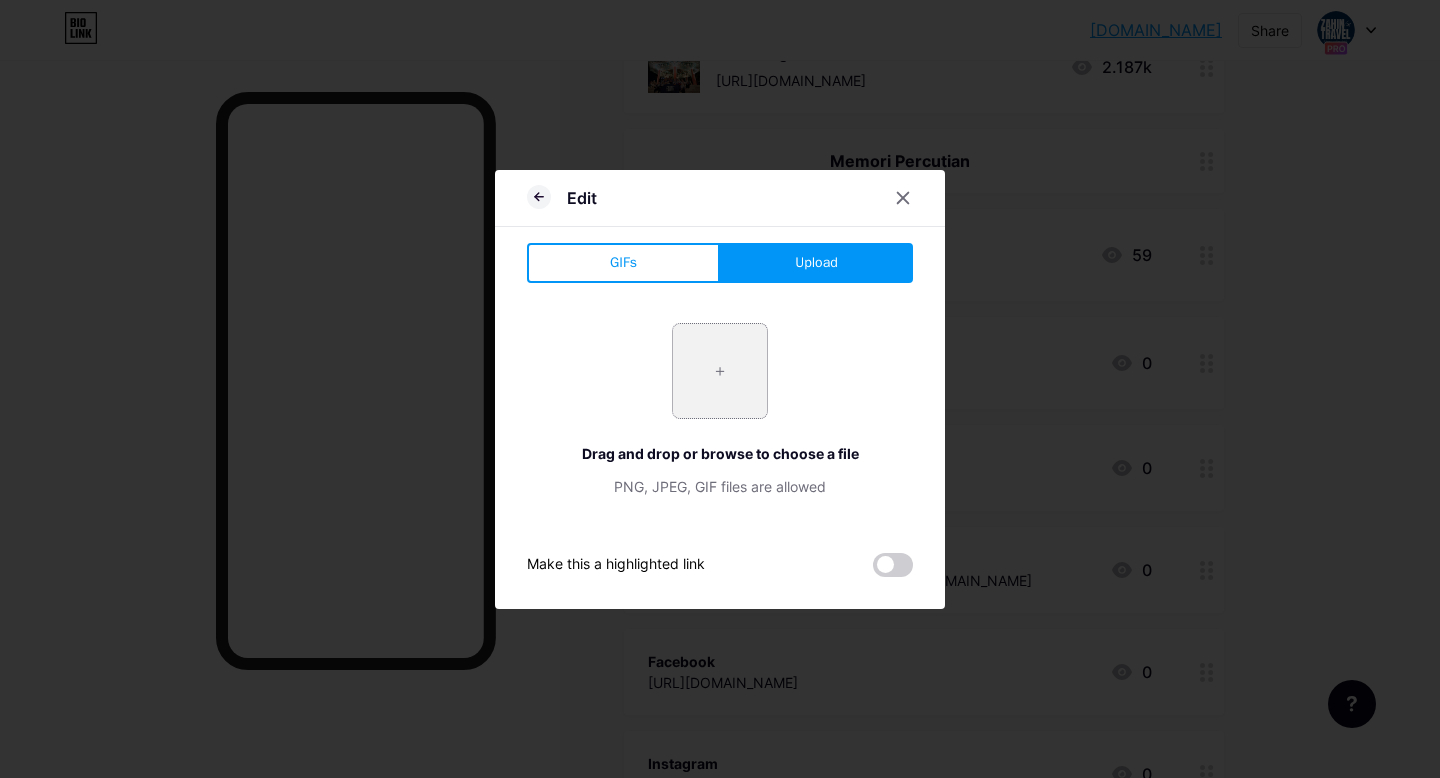 click at bounding box center (720, 371) 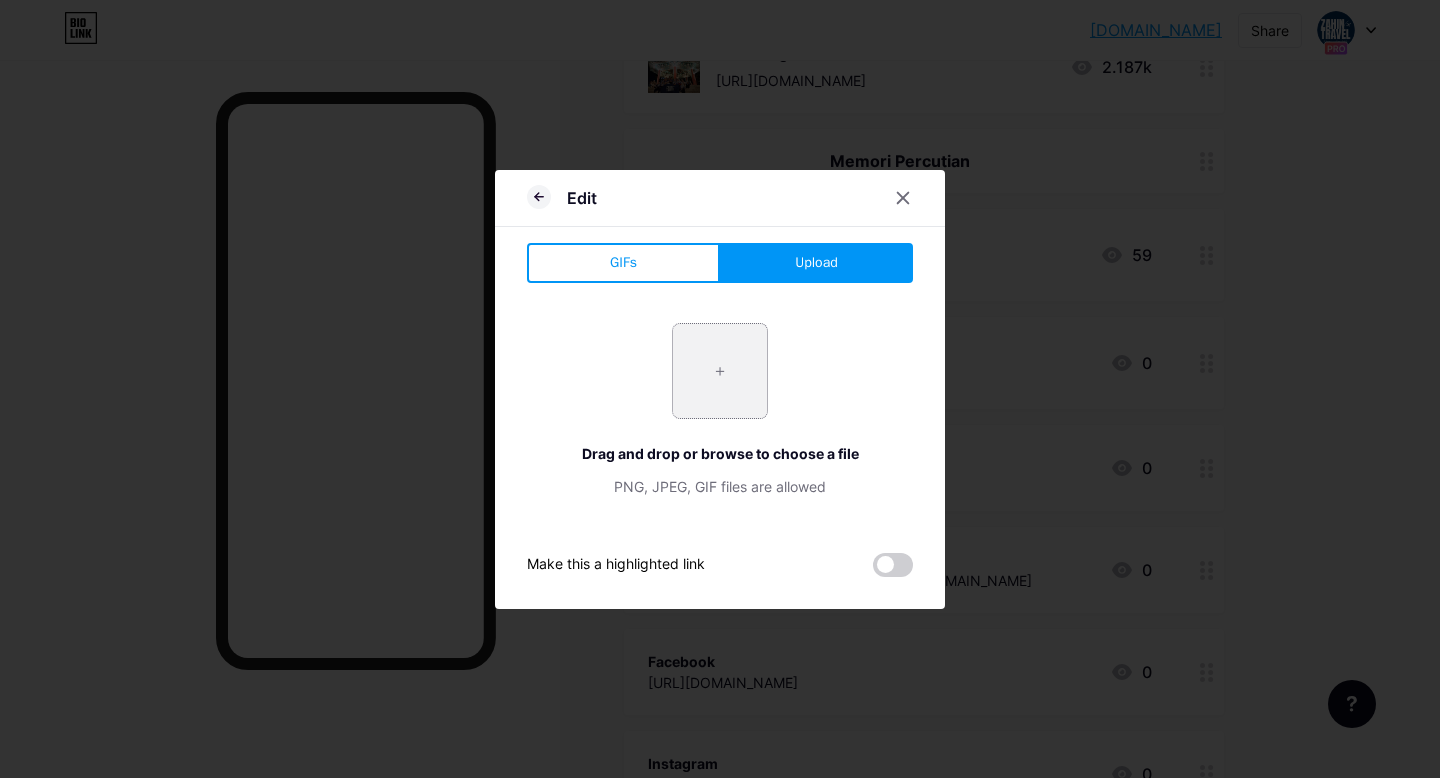 type on "C:\fakepath\2.png" 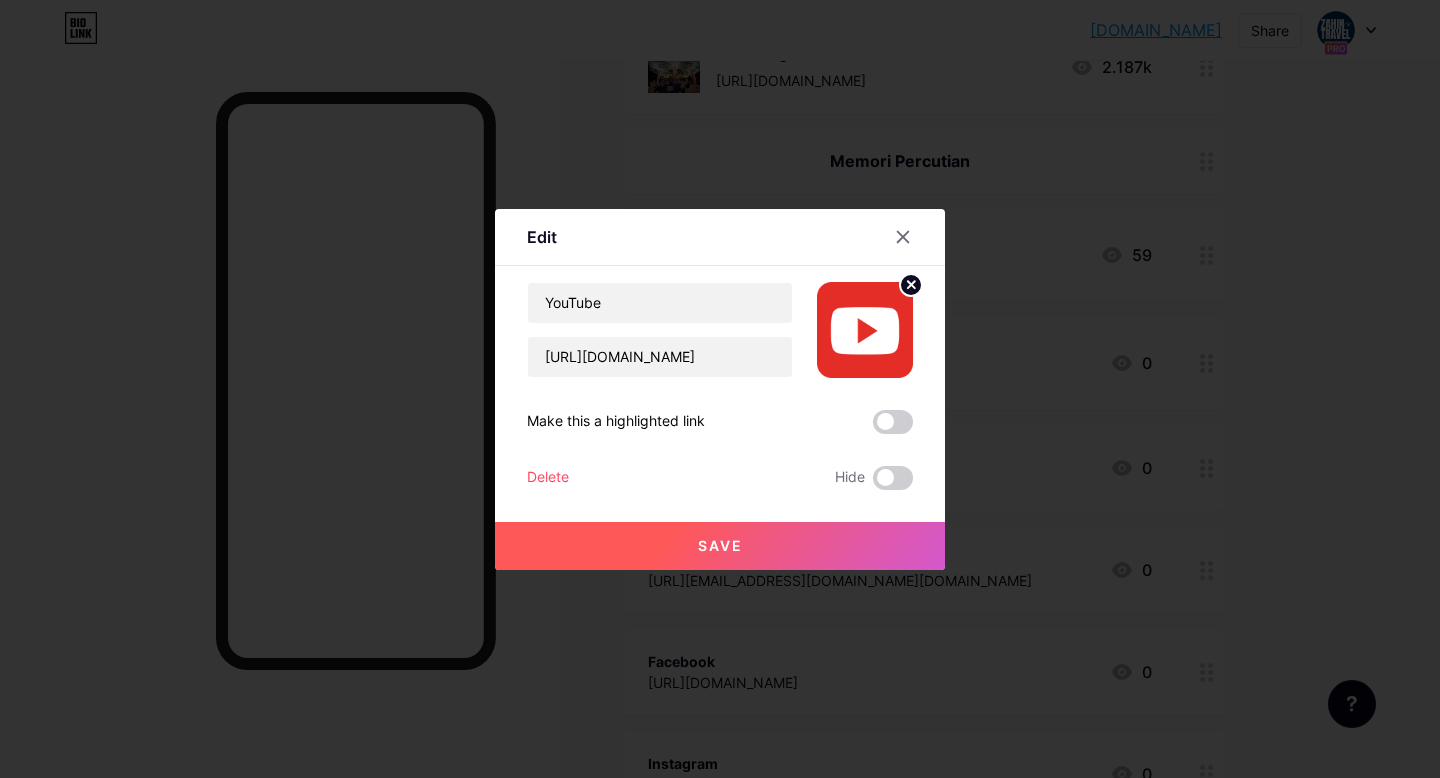 click on "Save" at bounding box center (720, 546) 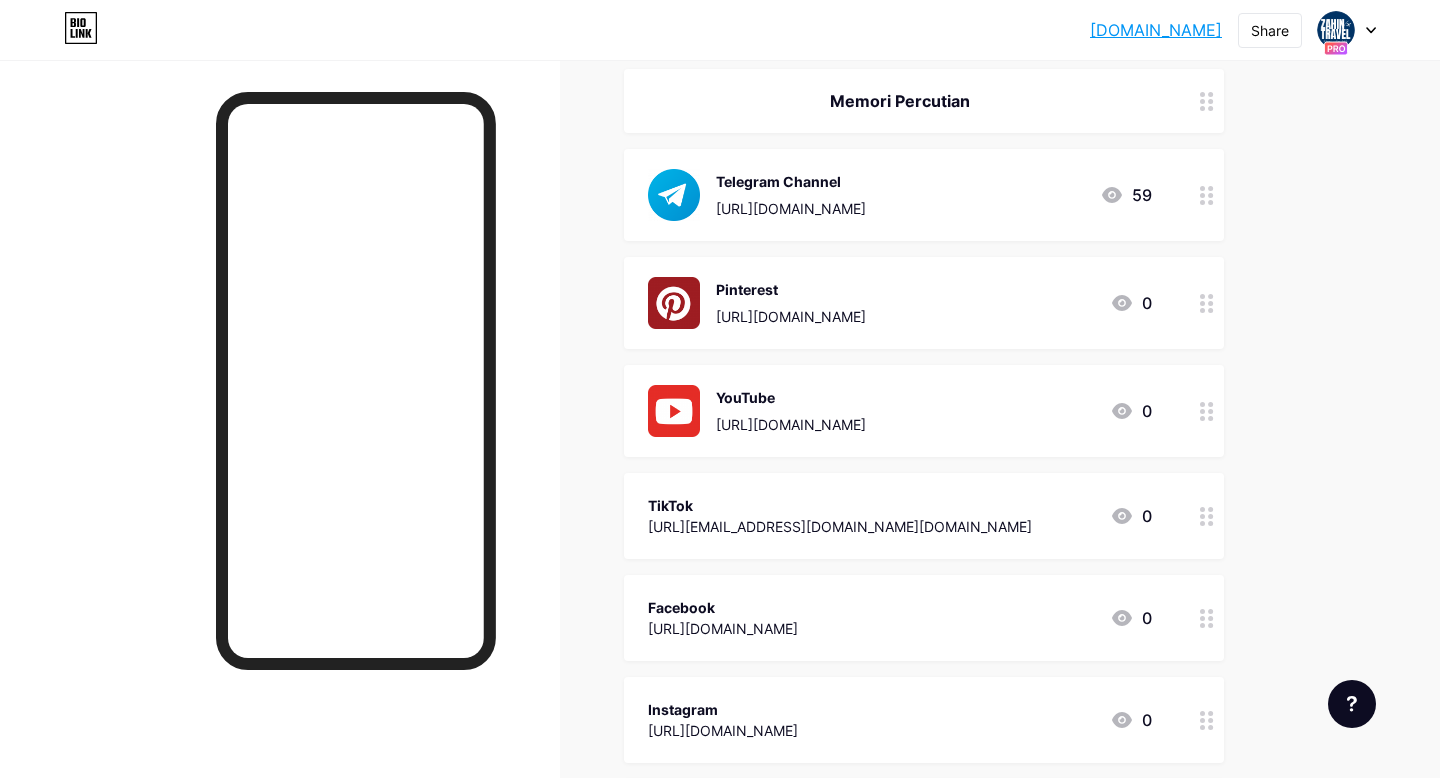 scroll, scrollTop: 458, scrollLeft: 0, axis: vertical 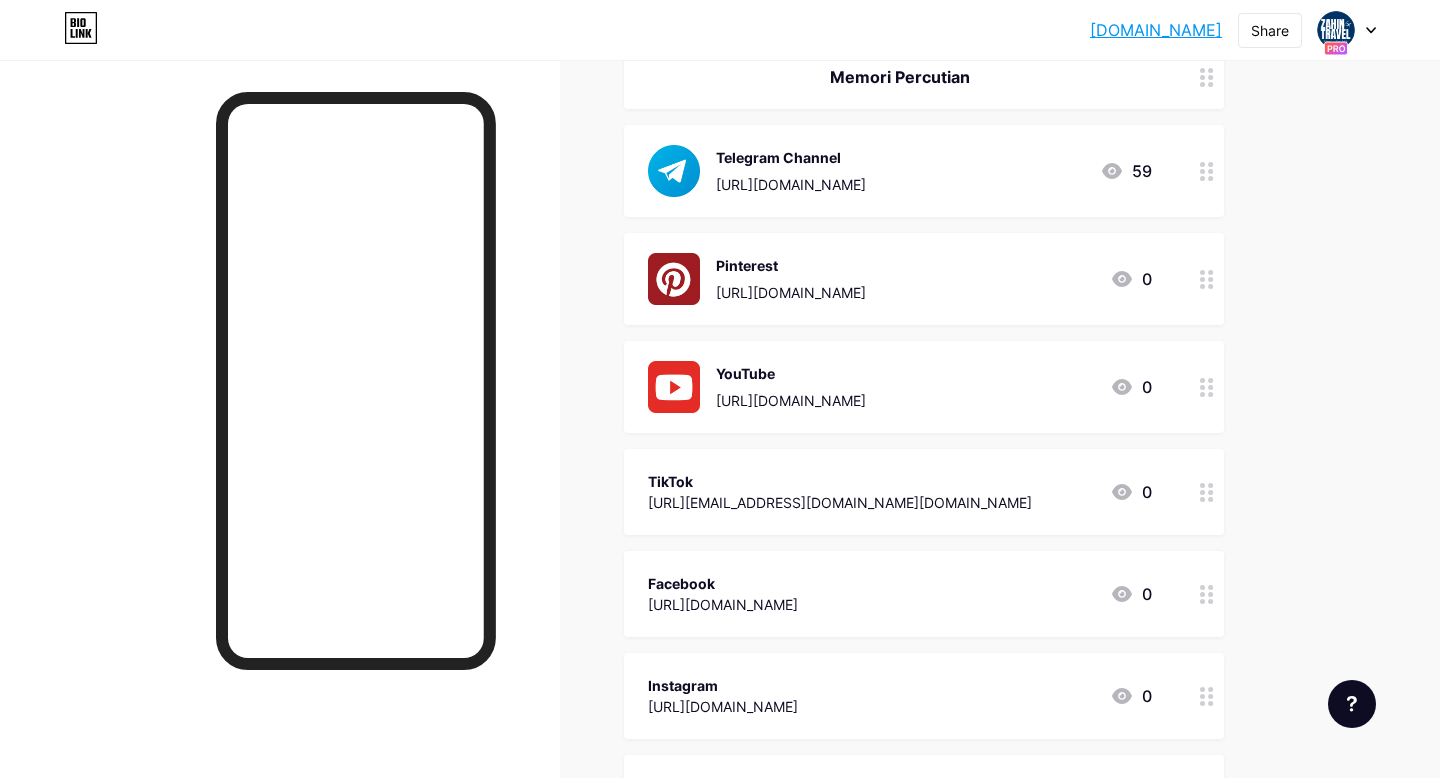 click on "TikTok" at bounding box center [840, 481] 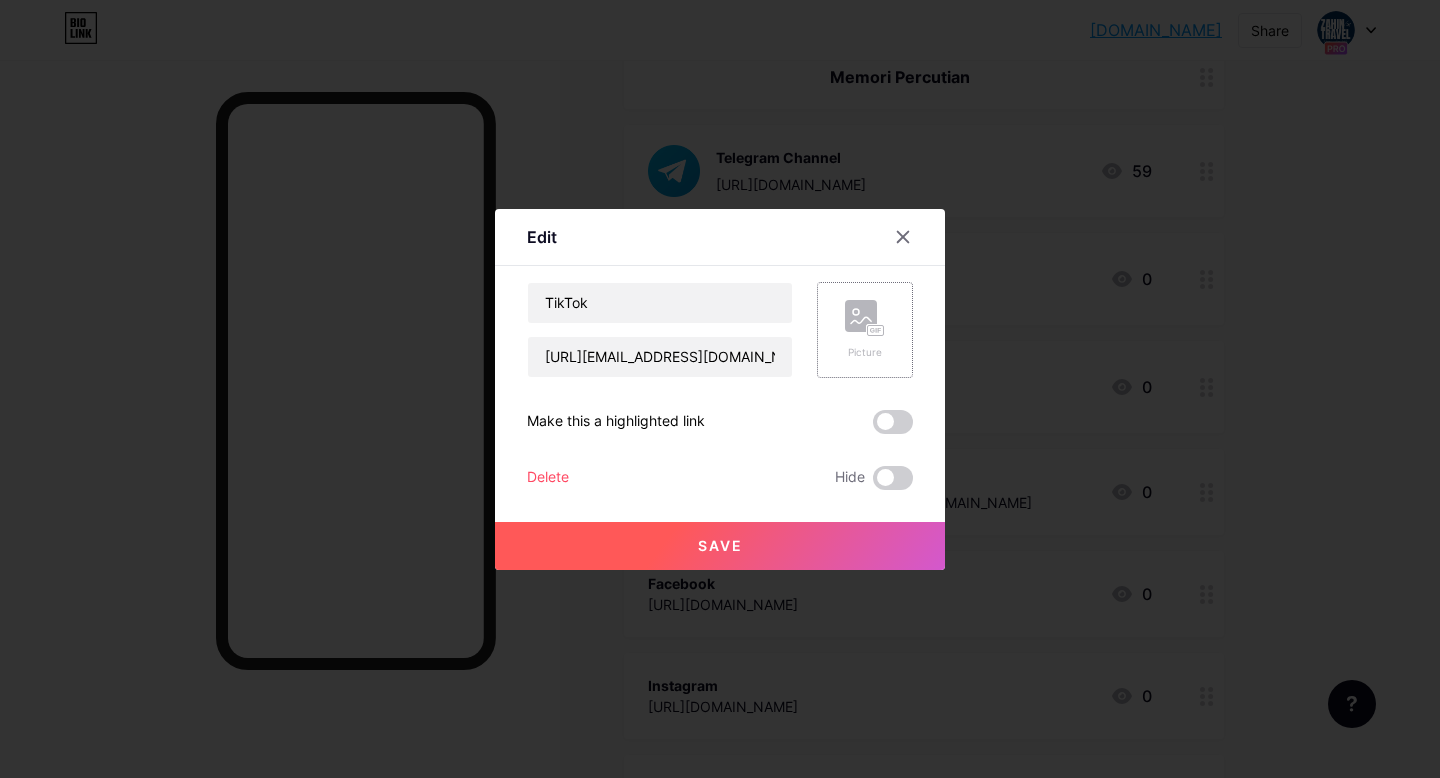 click 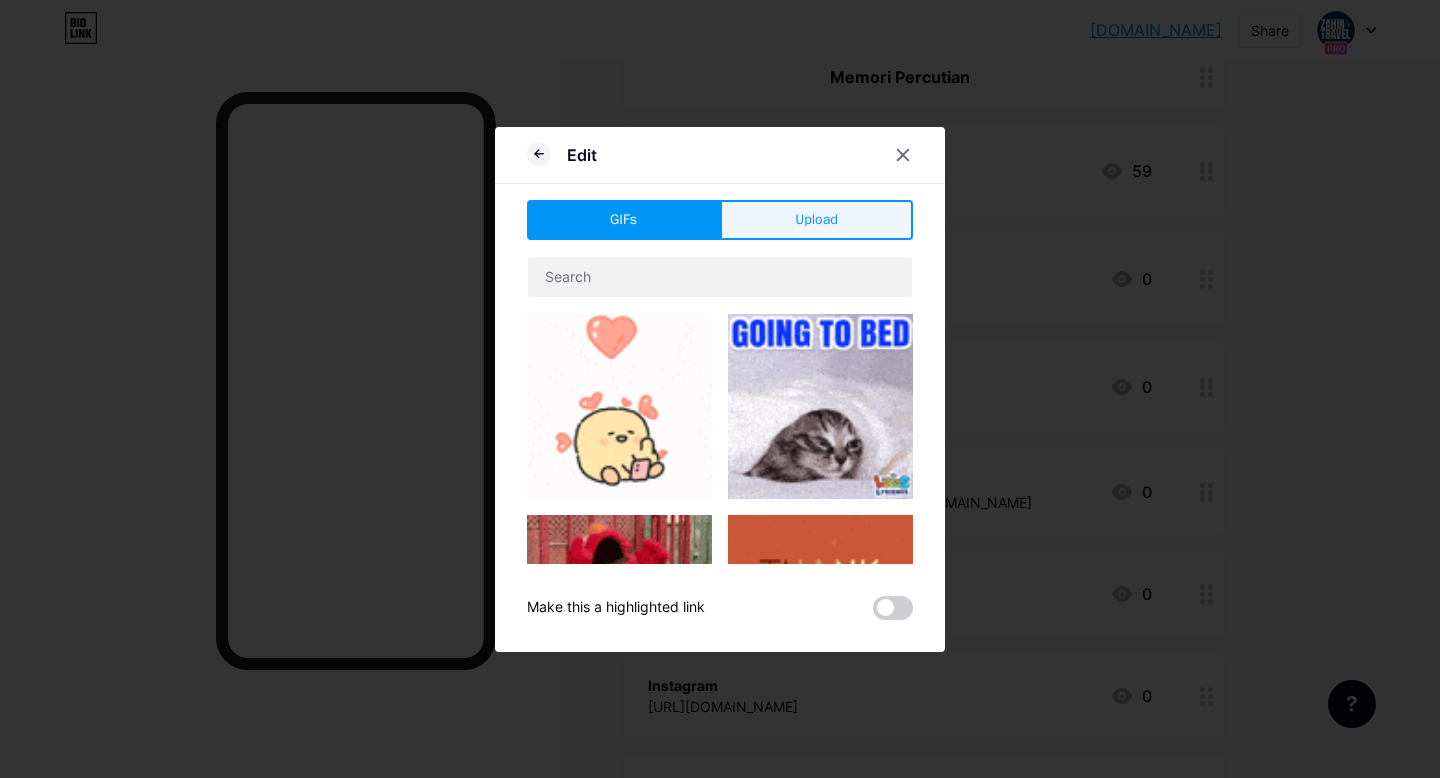 click on "Upload" at bounding box center (816, 219) 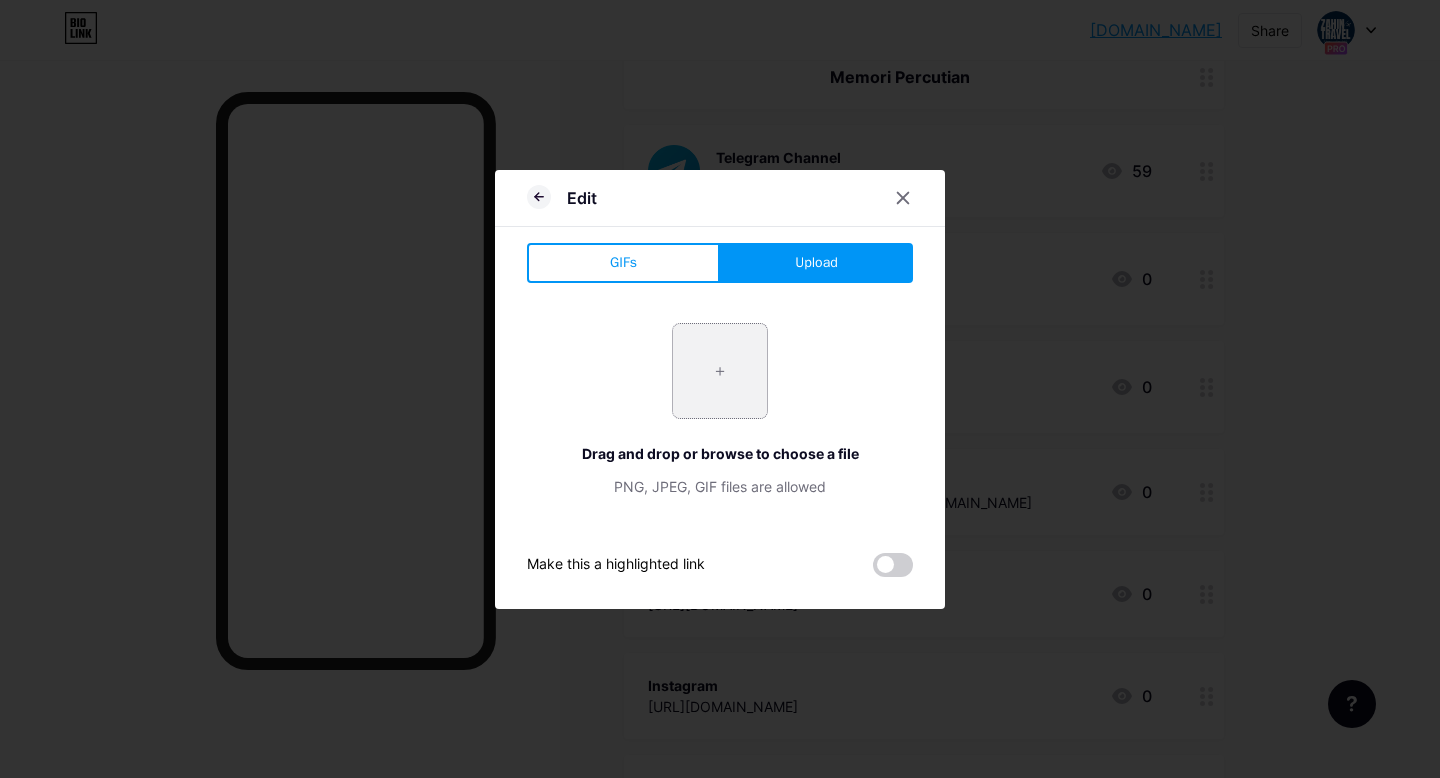click at bounding box center (720, 371) 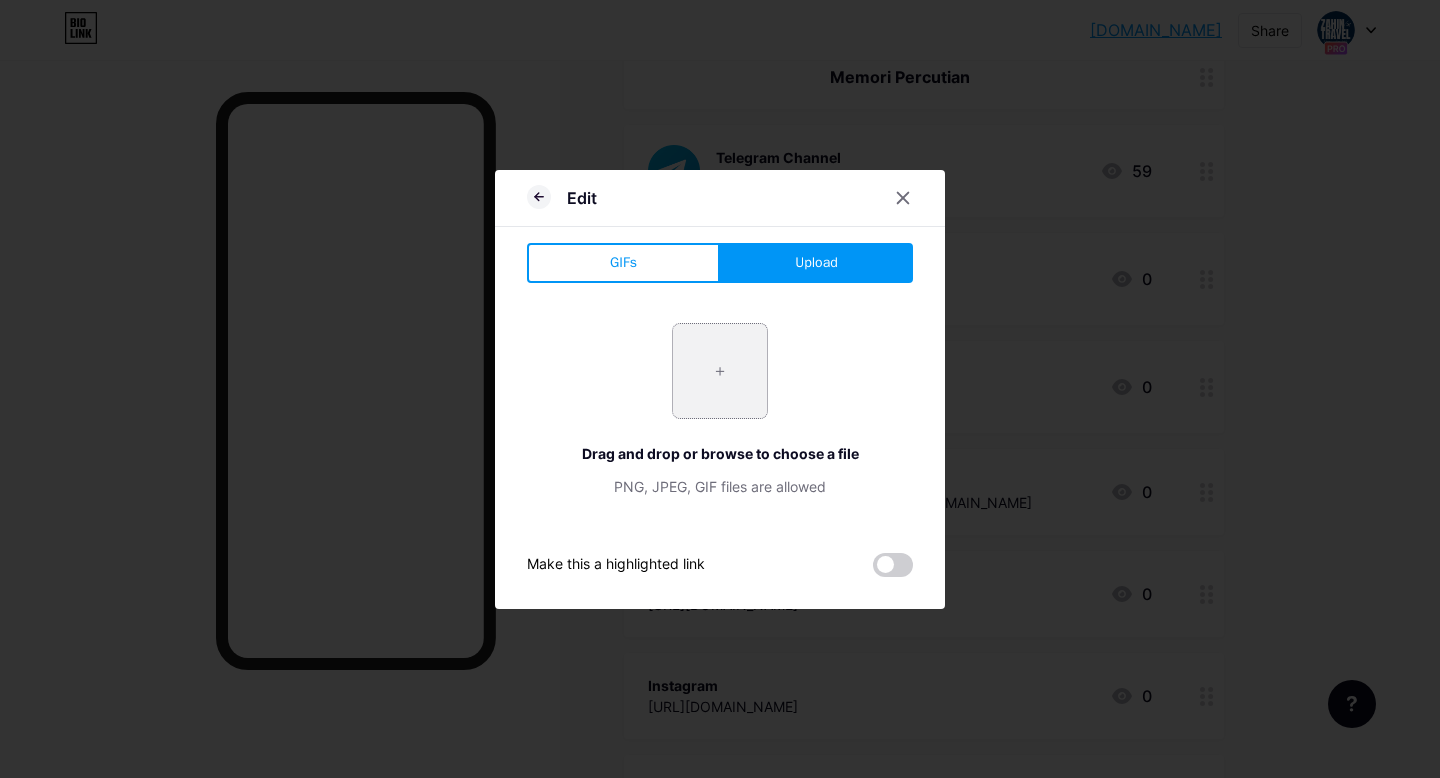 type on "C:\fakepath\7.png" 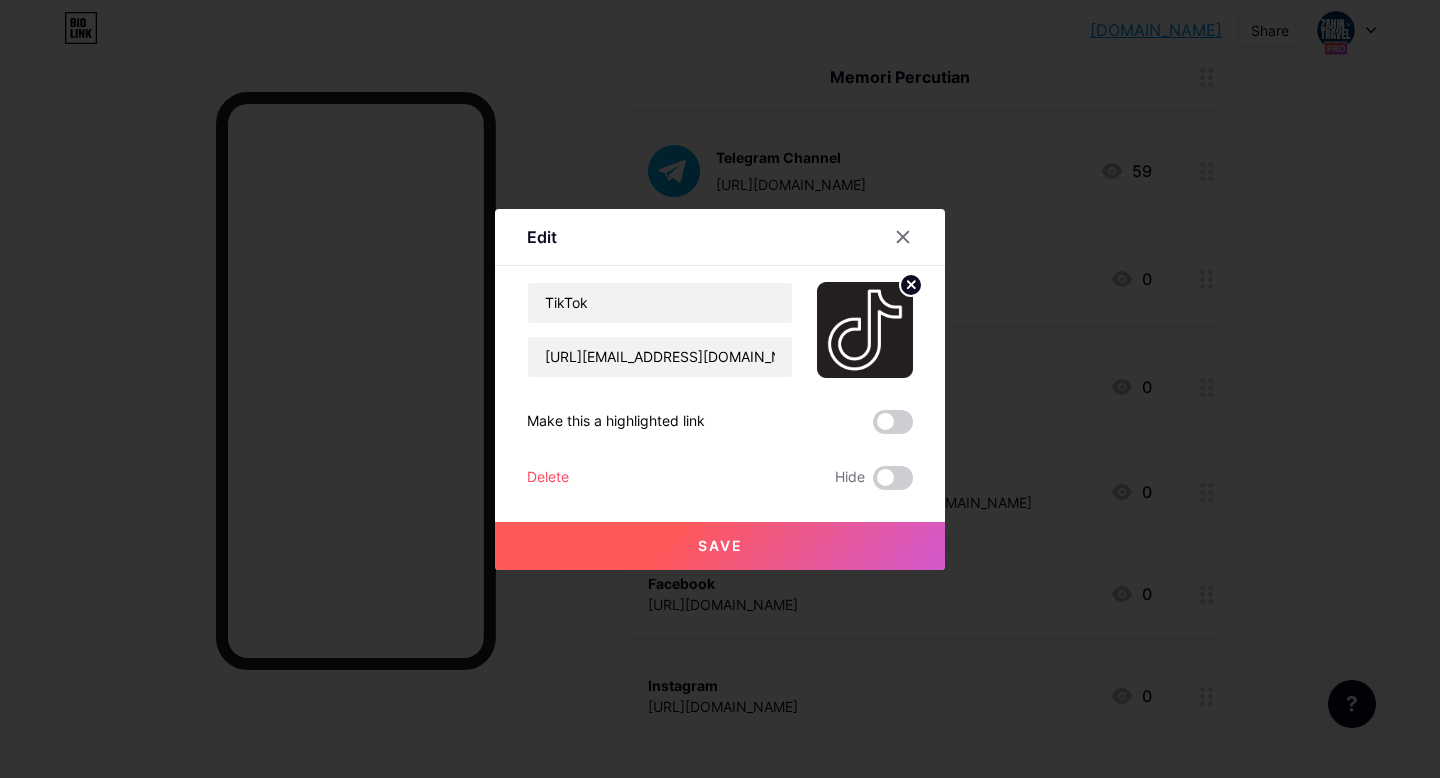 click on "Save" at bounding box center (720, 545) 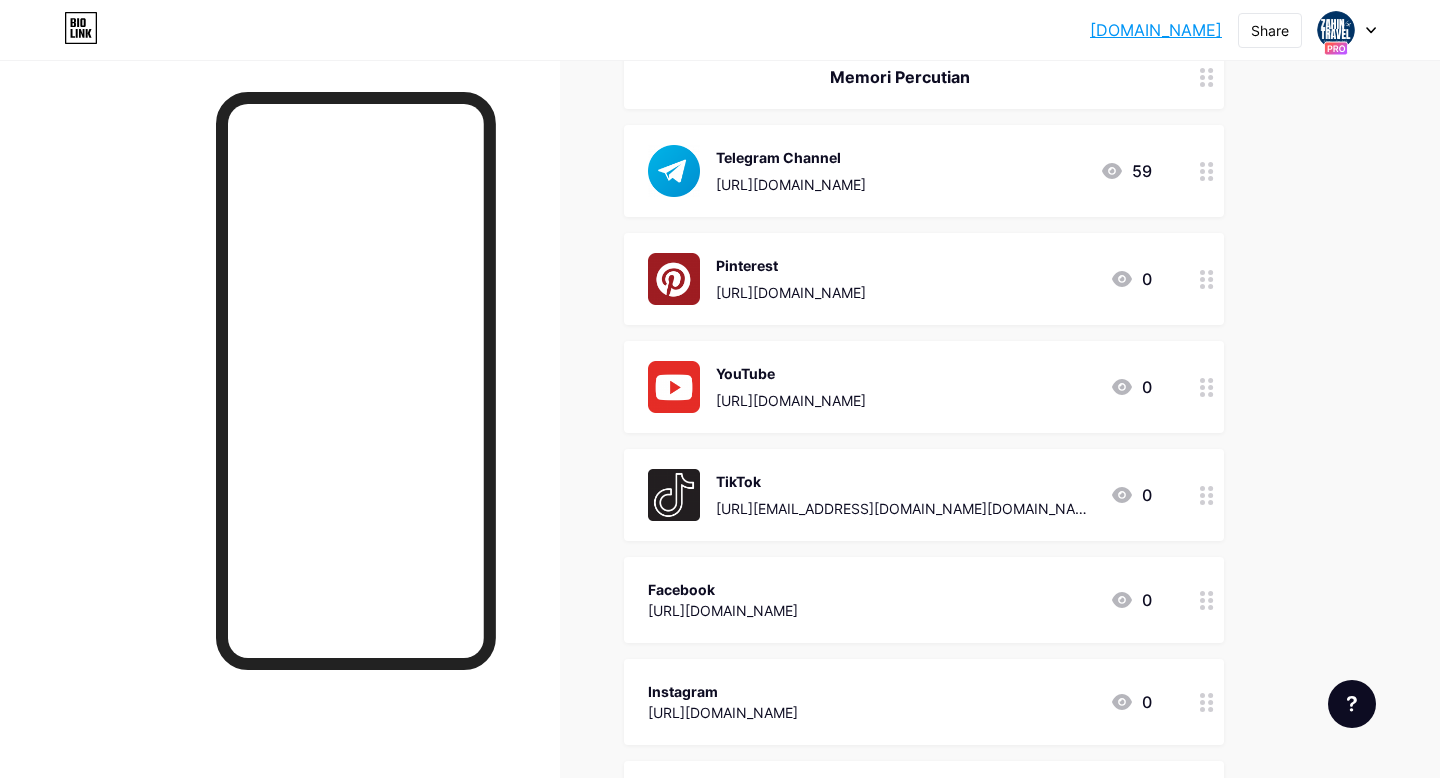 click on "Facebook" at bounding box center (723, 589) 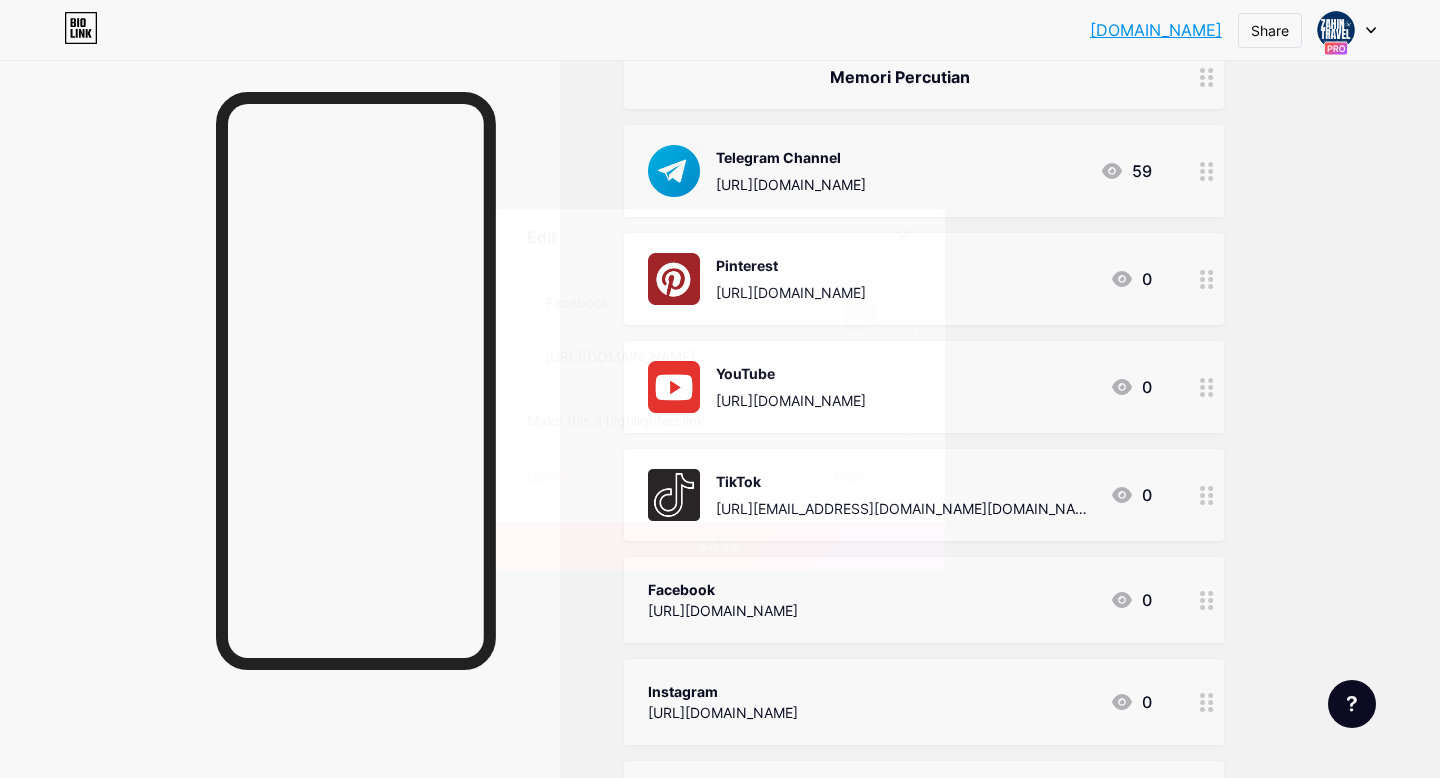 click 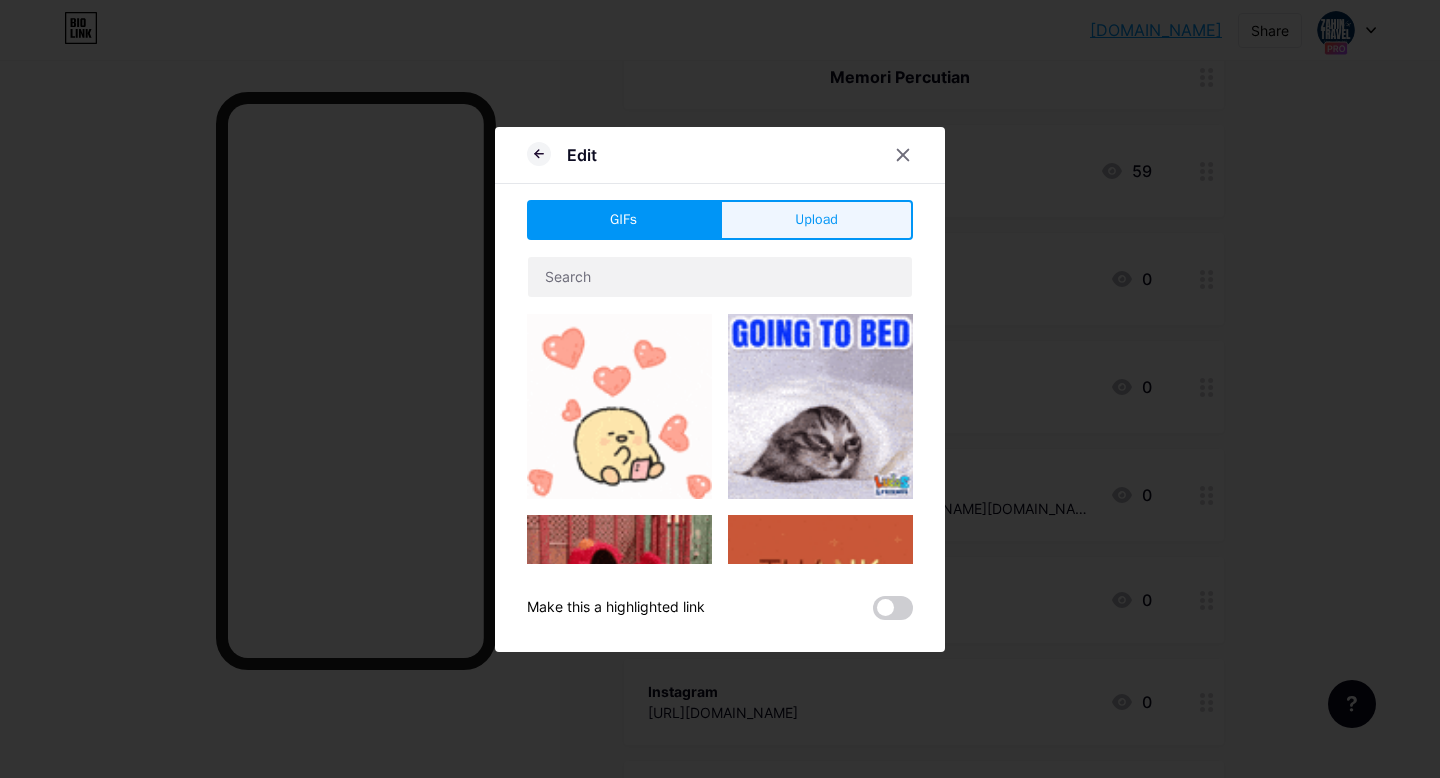 click on "Upload" at bounding box center [816, 219] 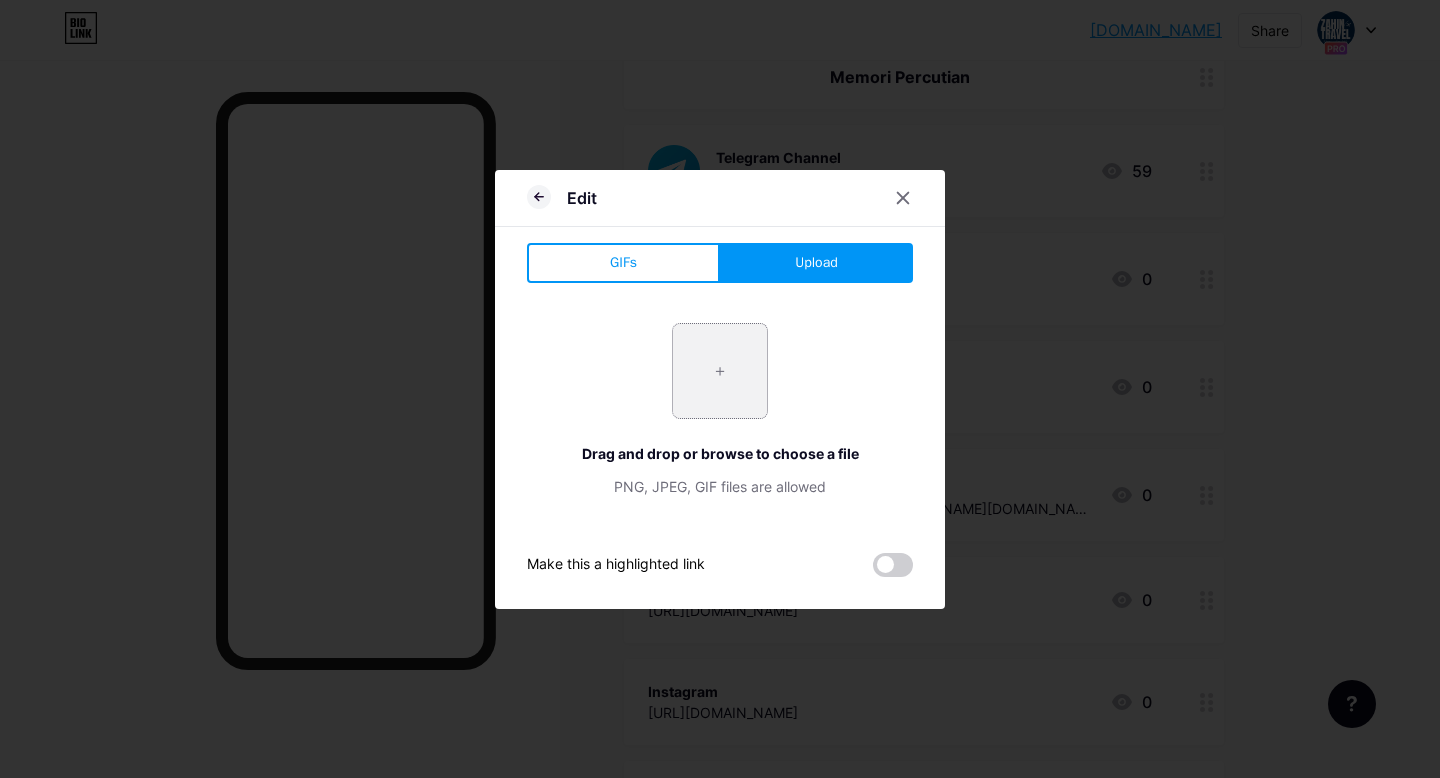 click at bounding box center [720, 371] 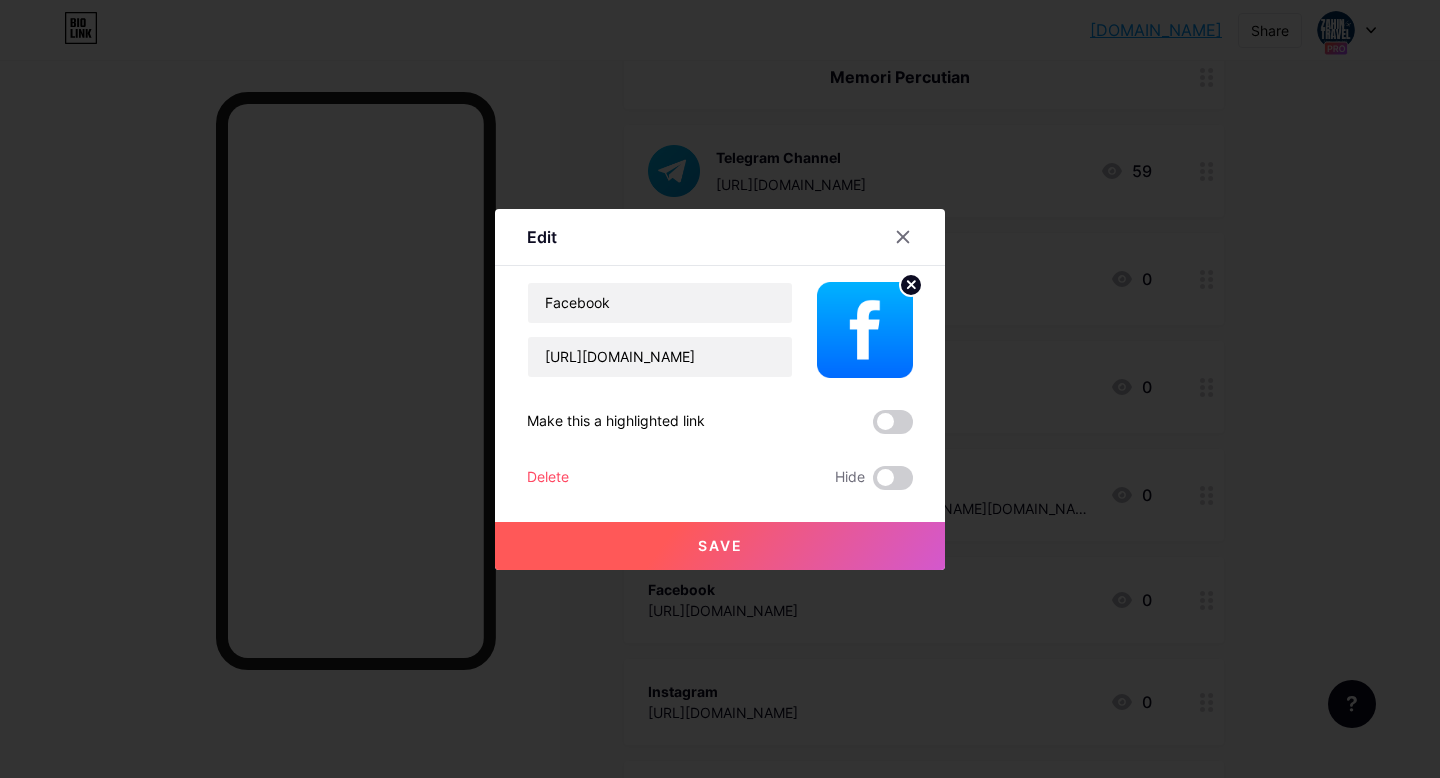 click on "Save" at bounding box center (720, 546) 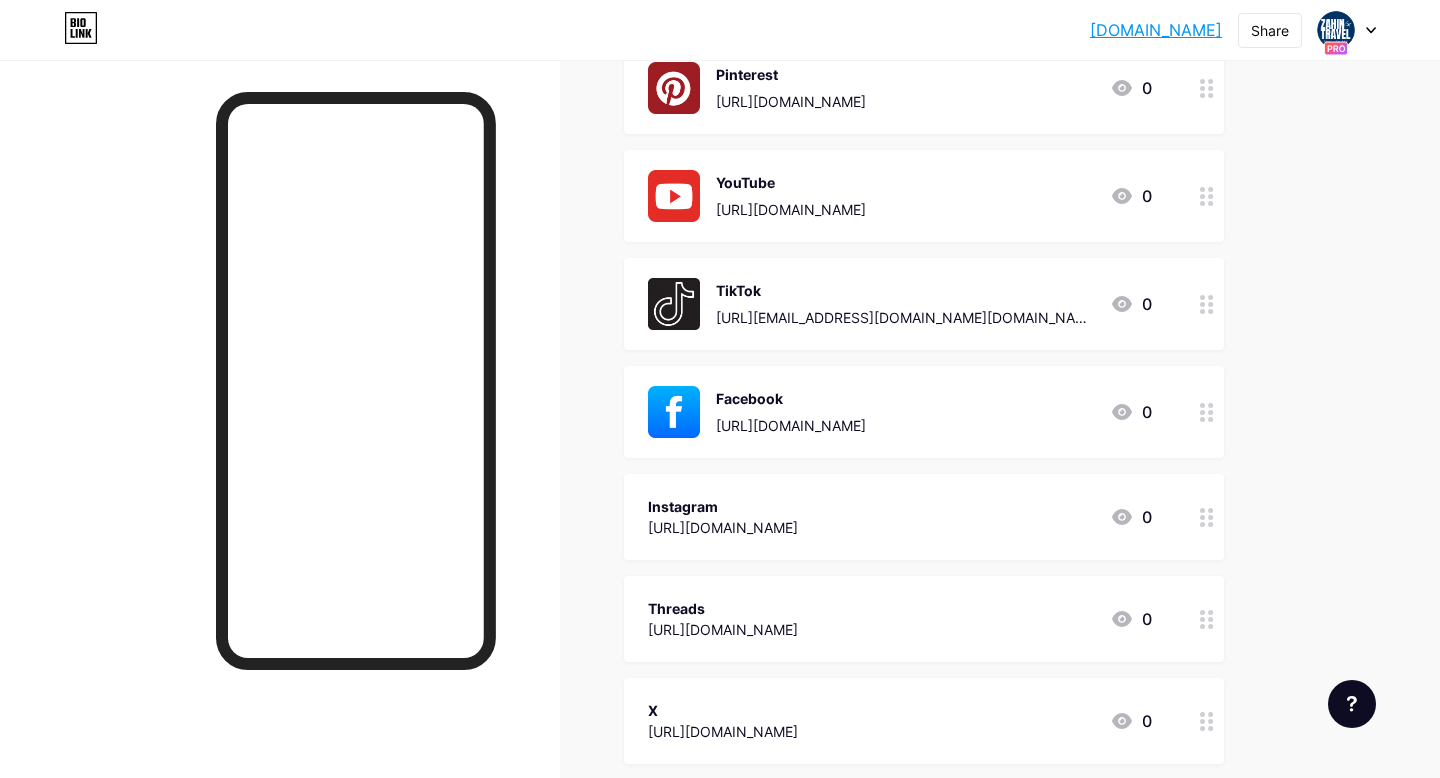 scroll, scrollTop: 653, scrollLeft: 0, axis: vertical 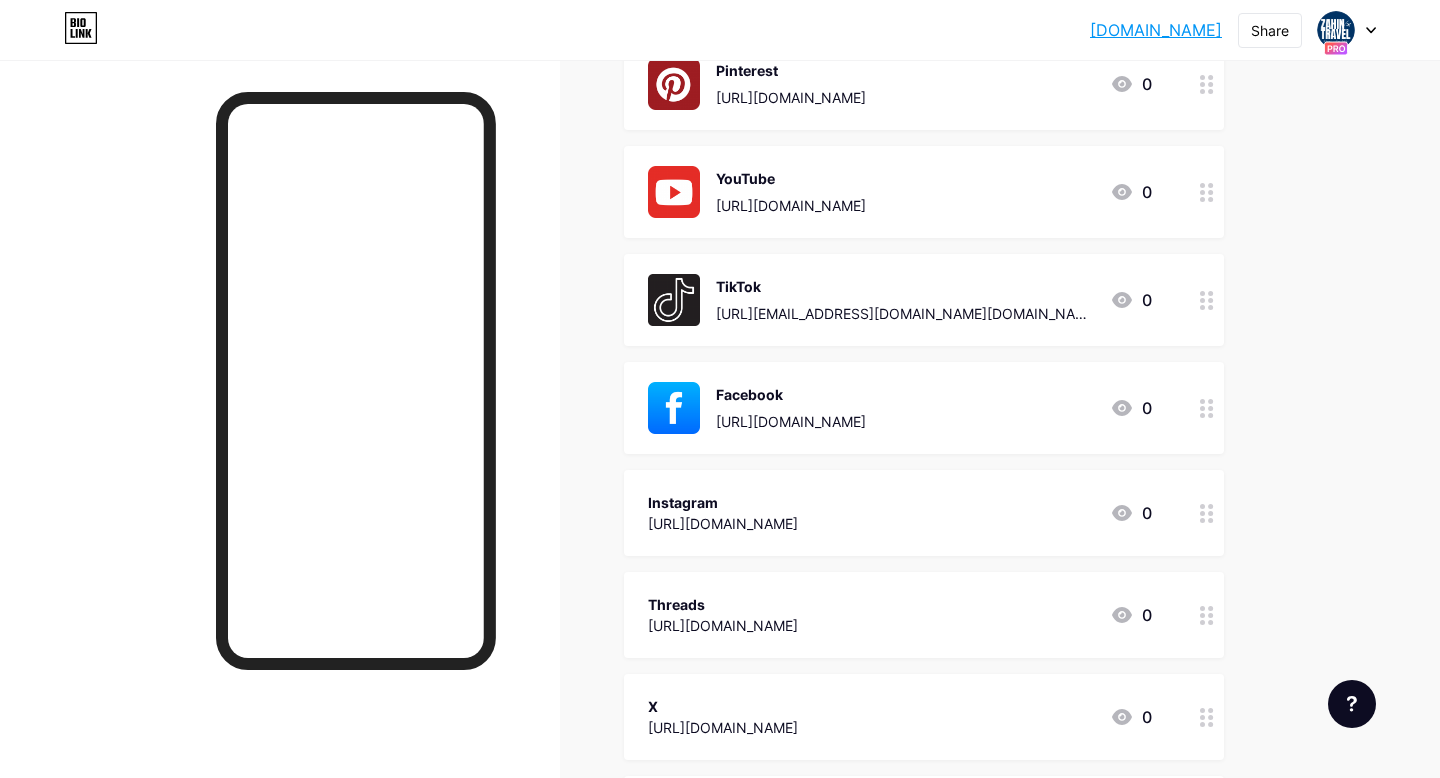 click on "[URL][DOMAIN_NAME]" at bounding box center [723, 523] 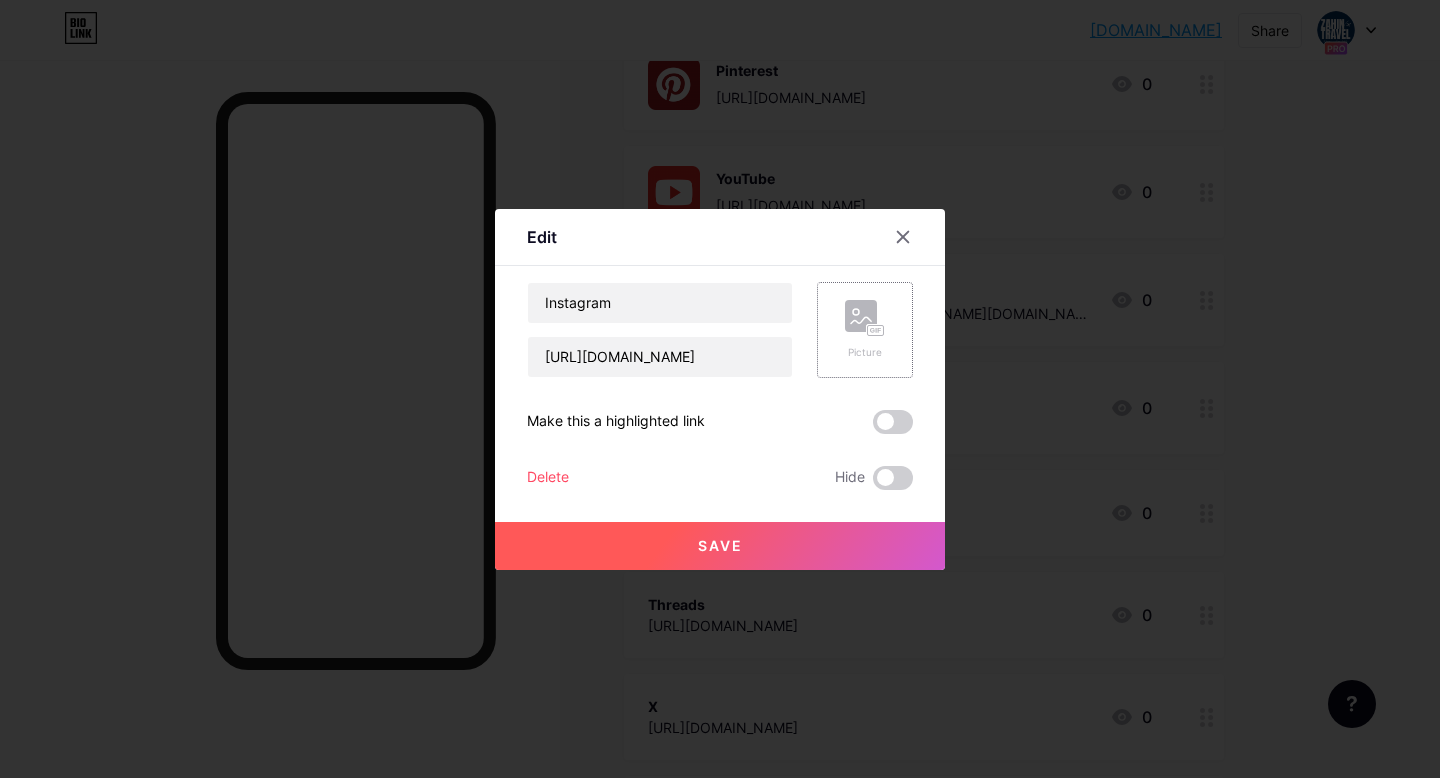 click 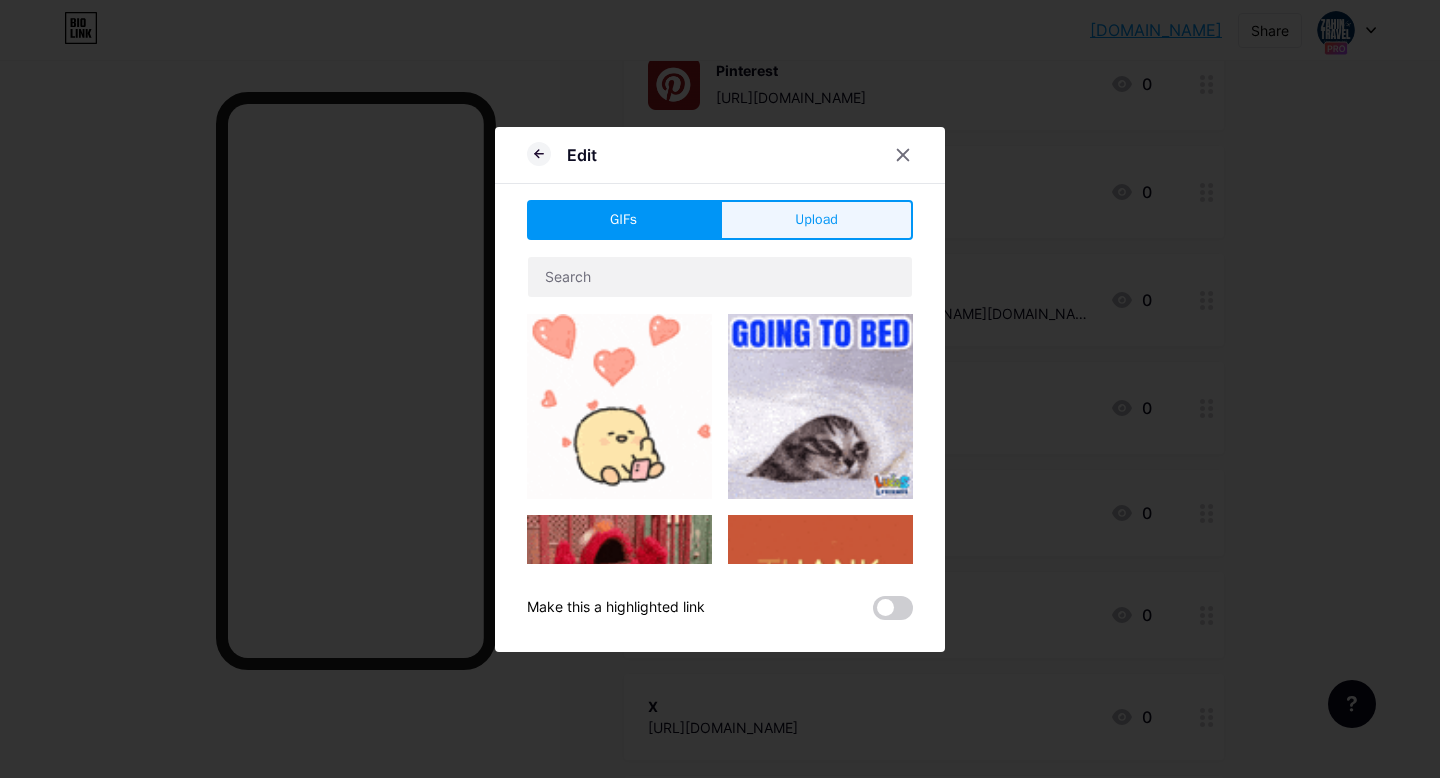 click on "Upload" at bounding box center (816, 220) 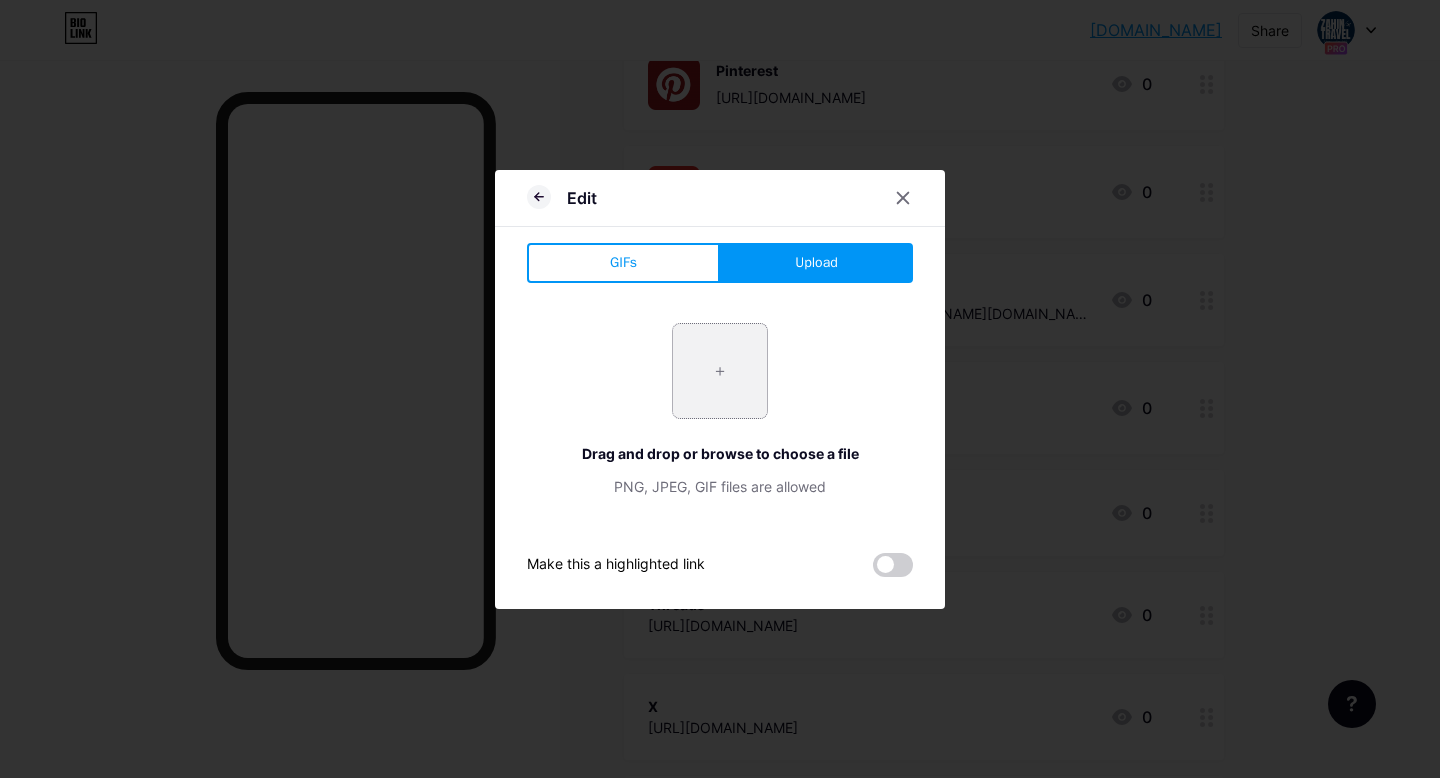 click at bounding box center [720, 371] 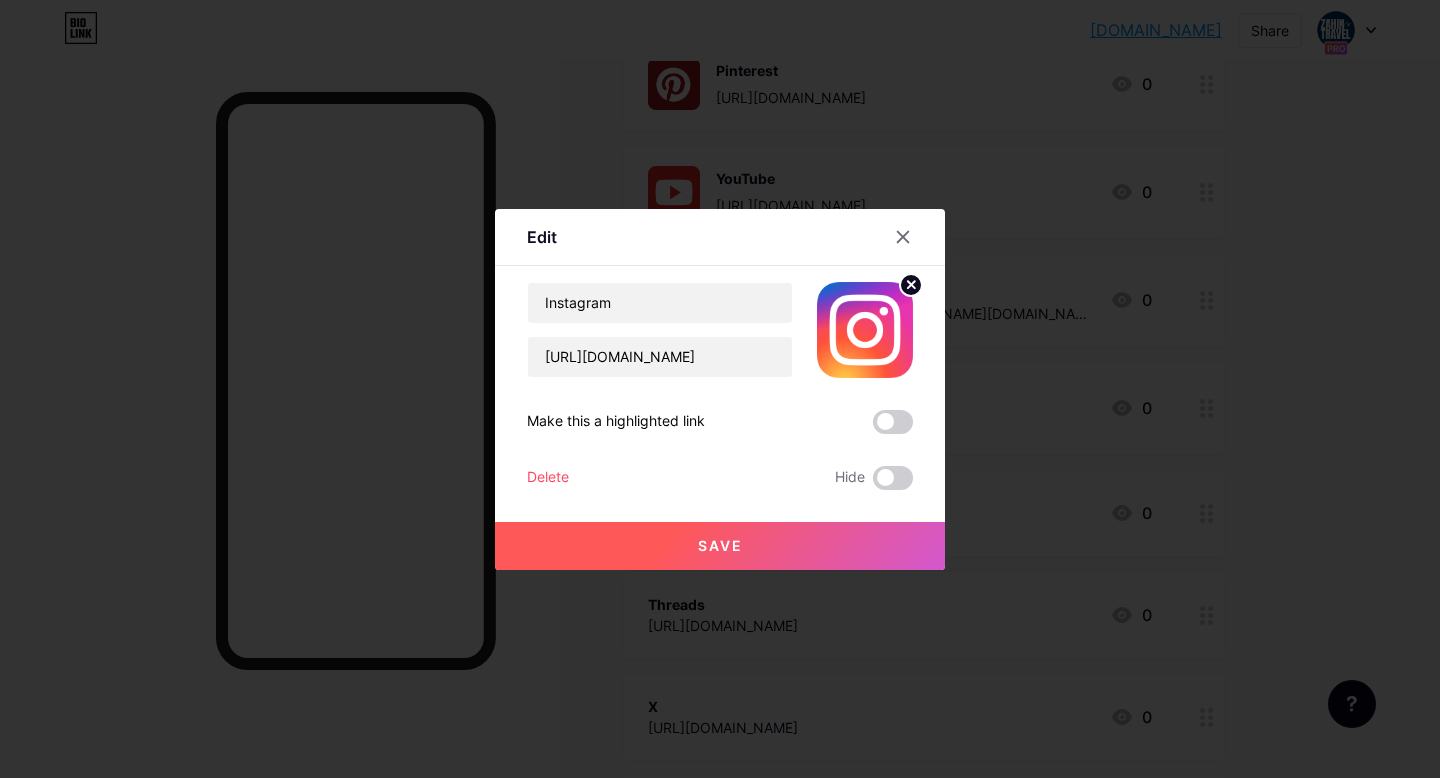click on "Save" at bounding box center (720, 546) 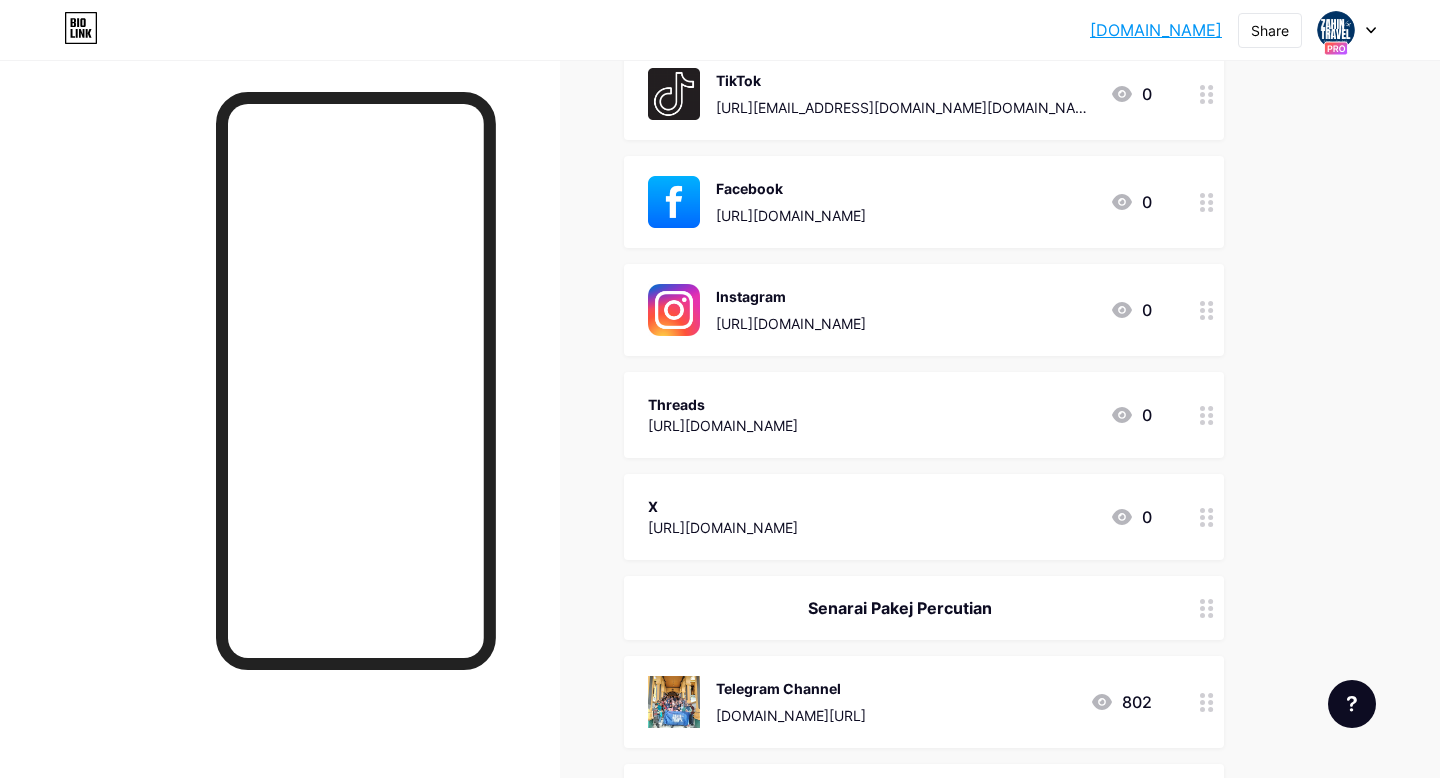 scroll, scrollTop: 896, scrollLeft: 0, axis: vertical 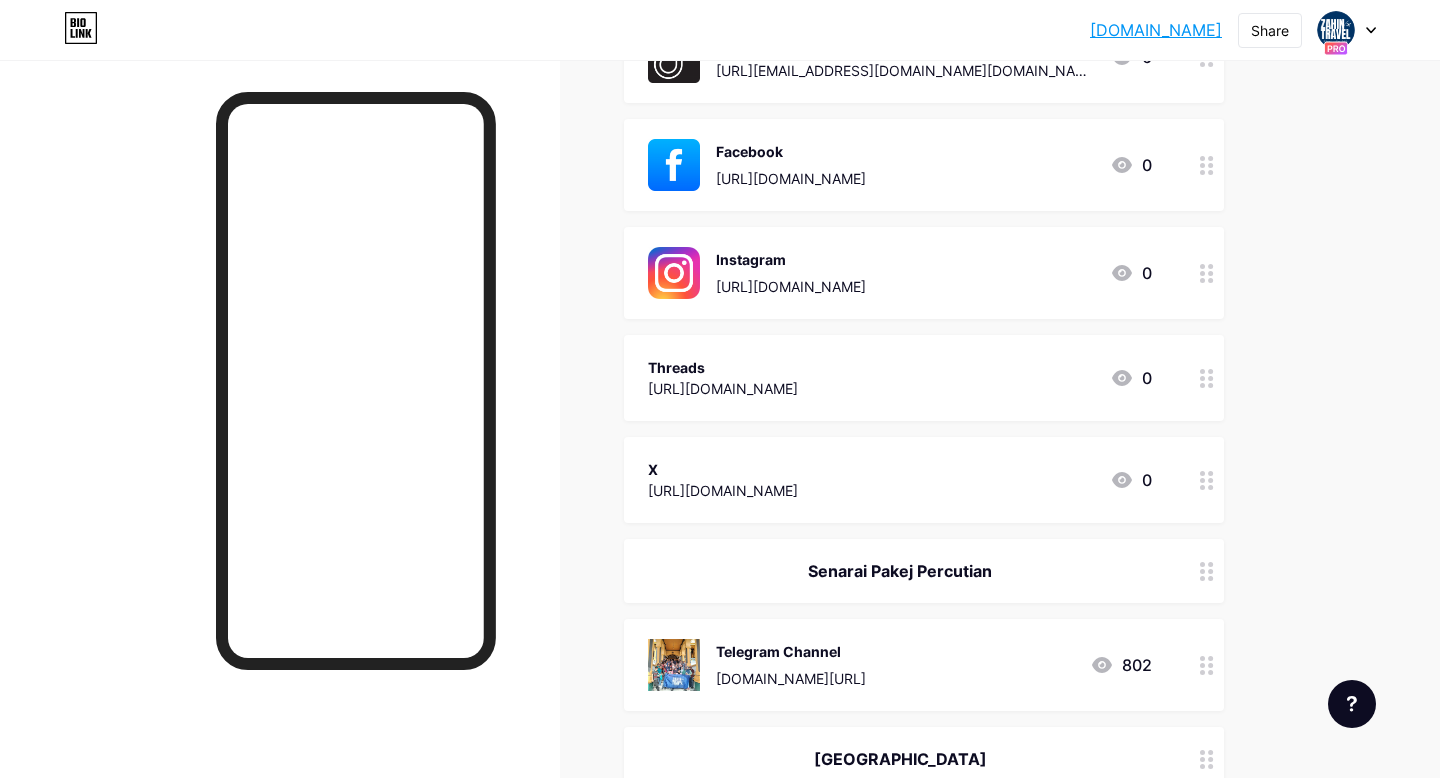 click on "[URL][DOMAIN_NAME]" at bounding box center [723, 388] 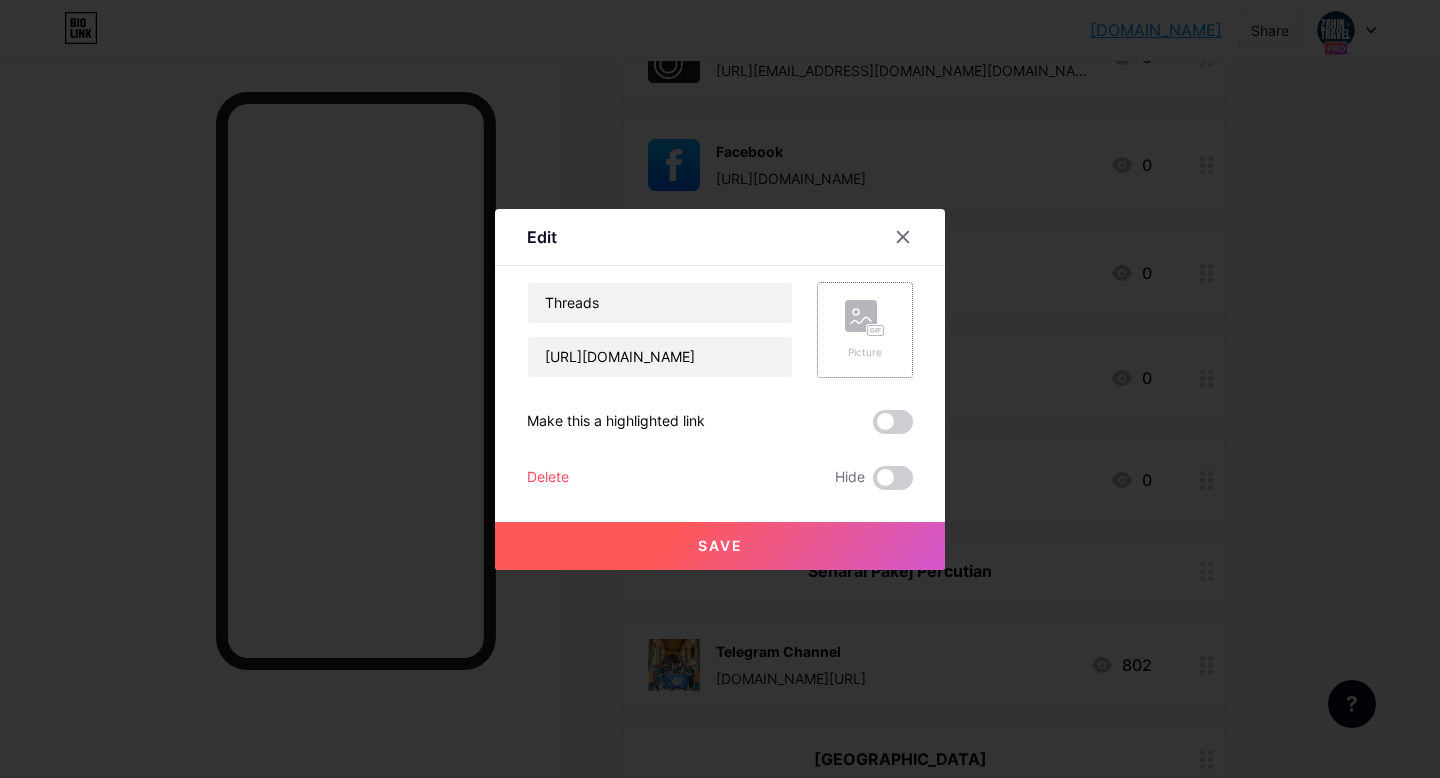 click 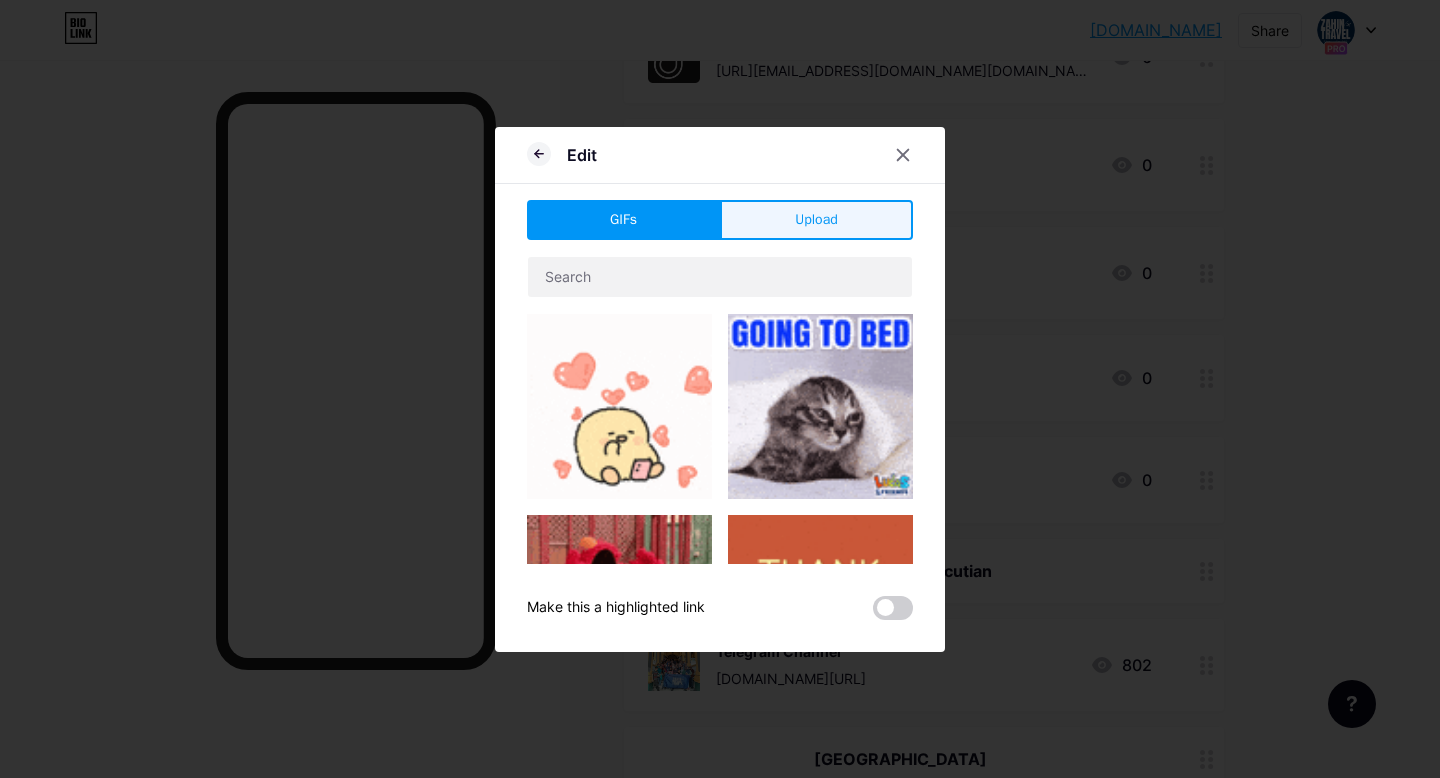 click on "Upload" at bounding box center [816, 220] 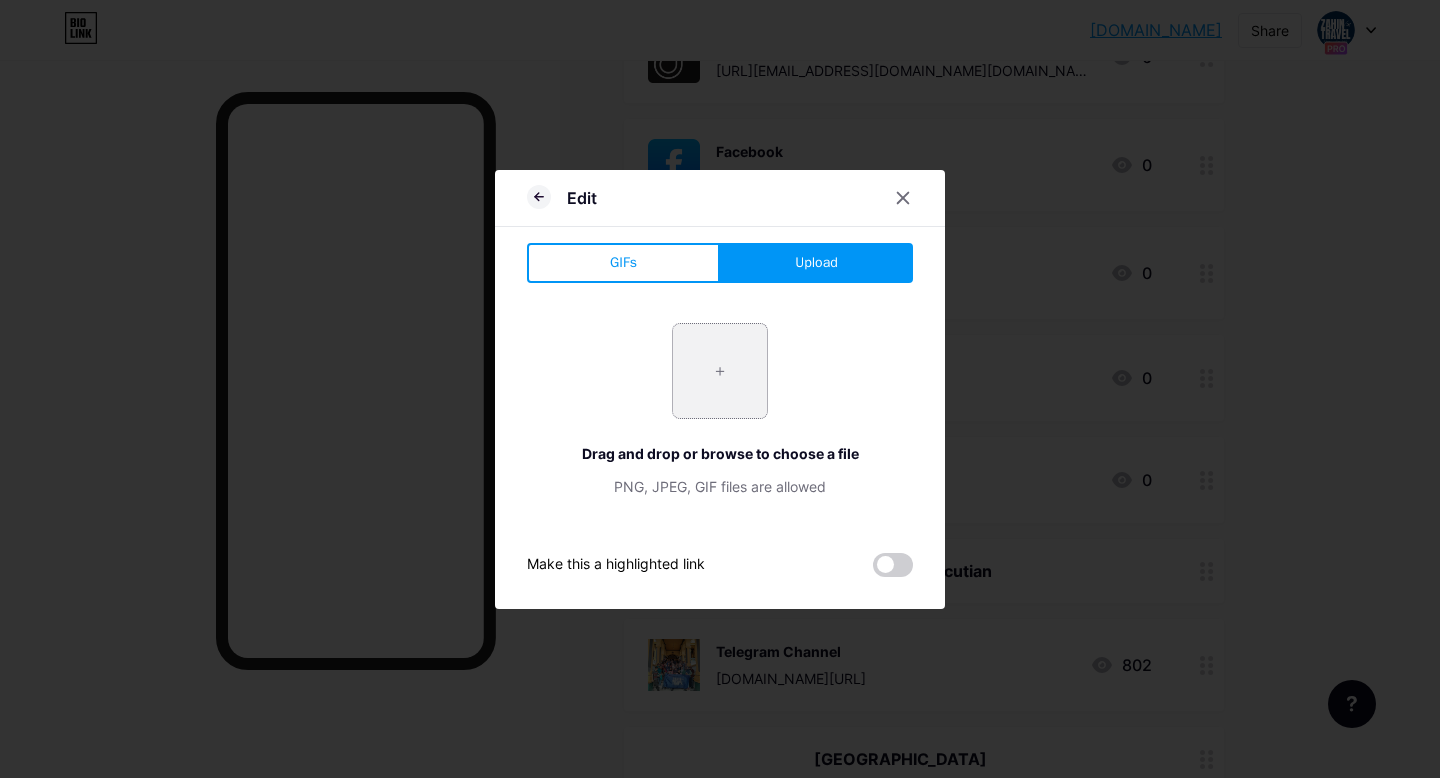 click at bounding box center [720, 371] 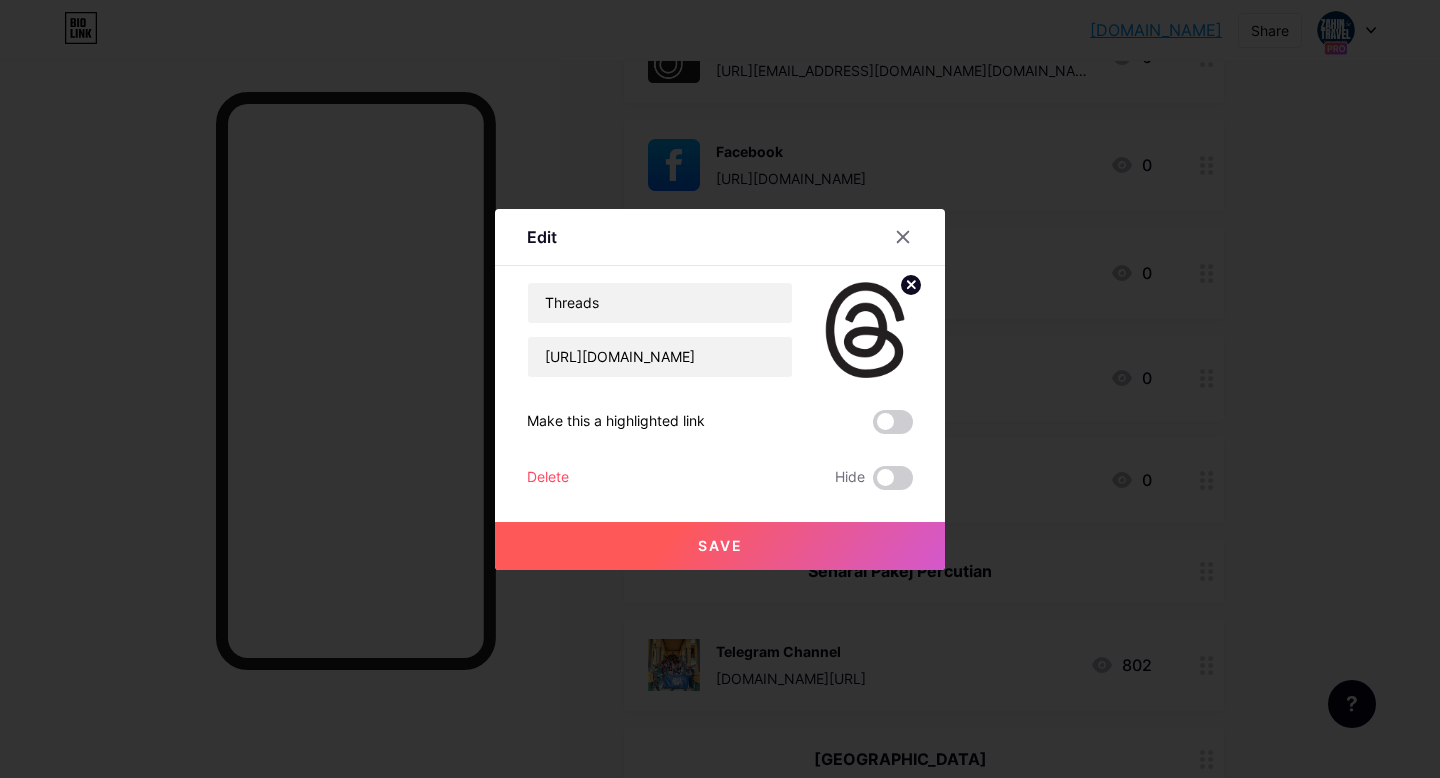 click on "Save" at bounding box center (720, 546) 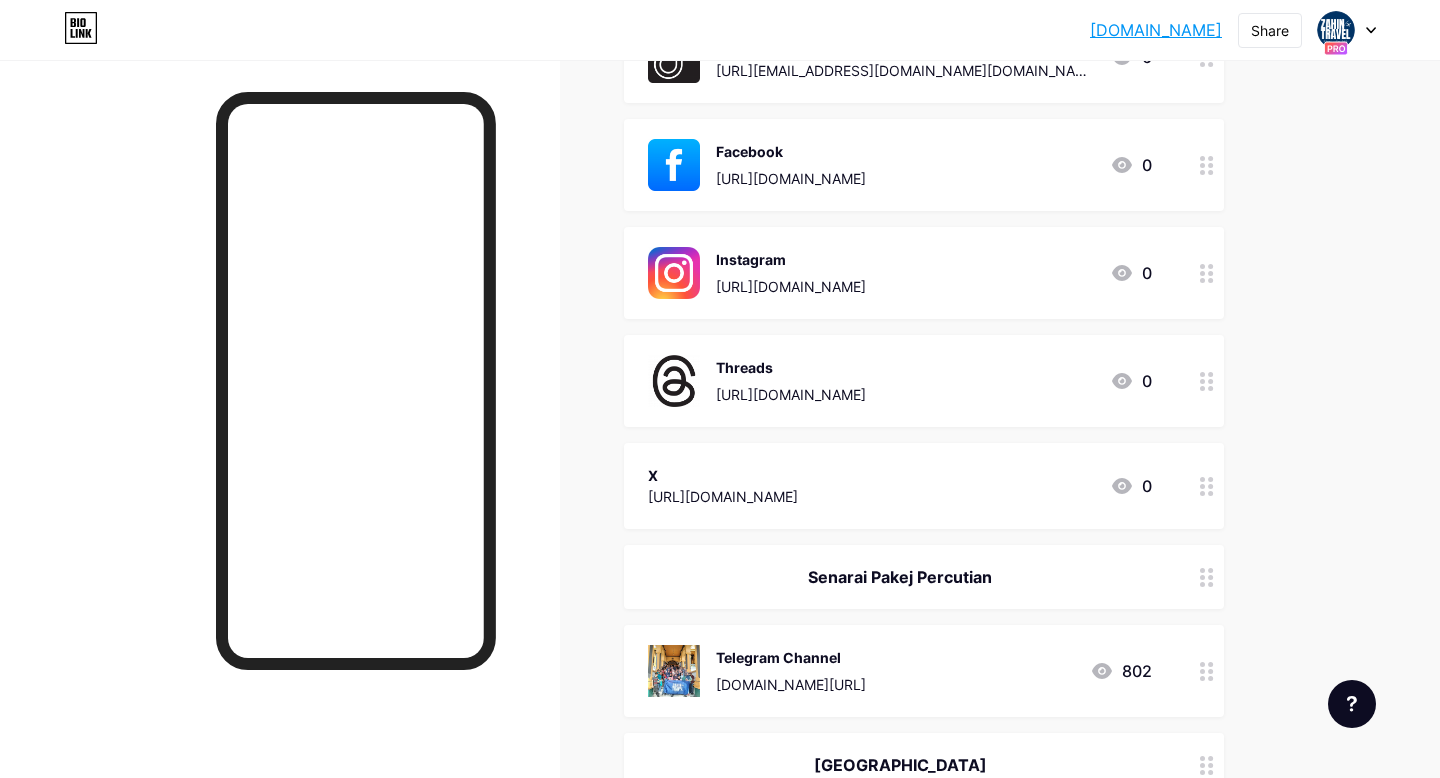 click on "X" at bounding box center (723, 475) 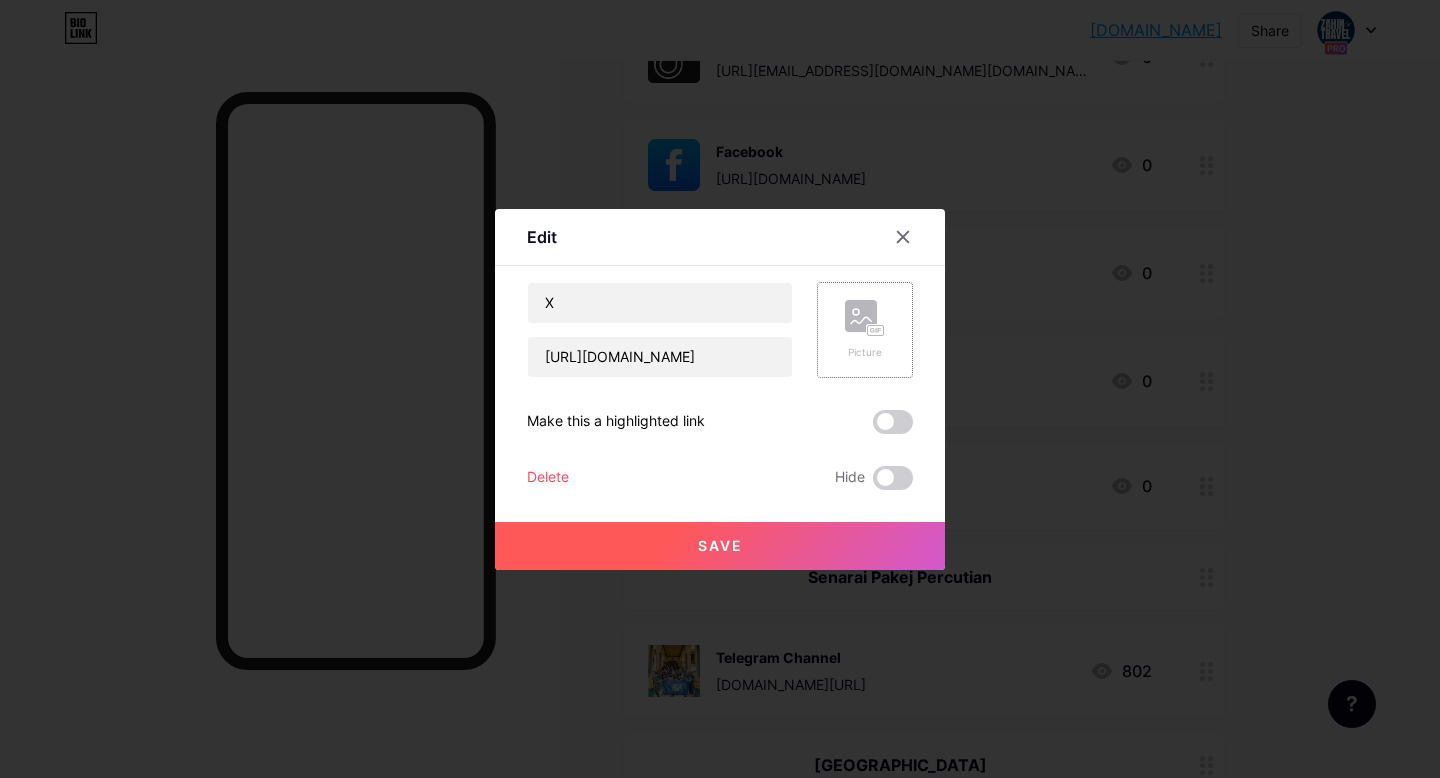 click on "Picture" at bounding box center [865, 330] 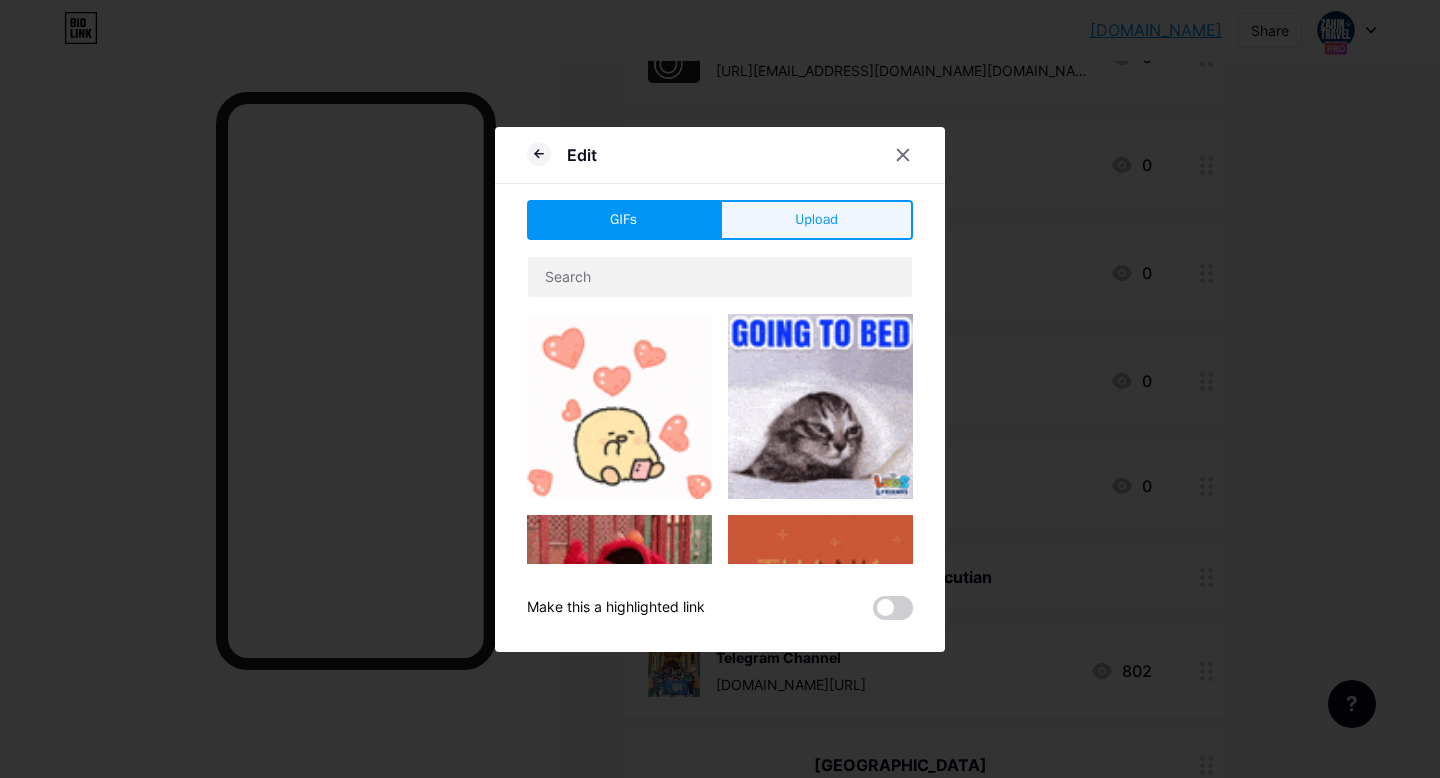click on "Upload" at bounding box center [816, 219] 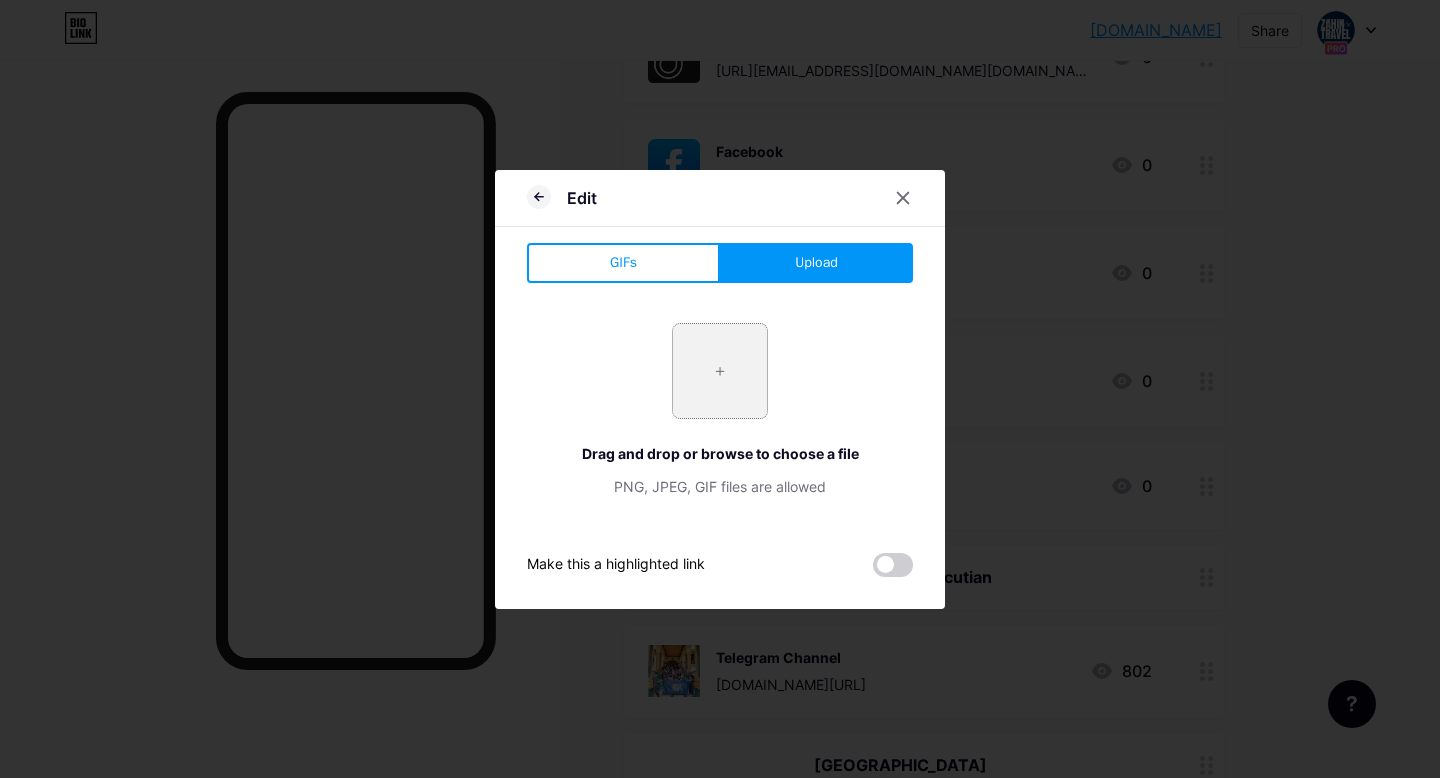 click at bounding box center [720, 371] 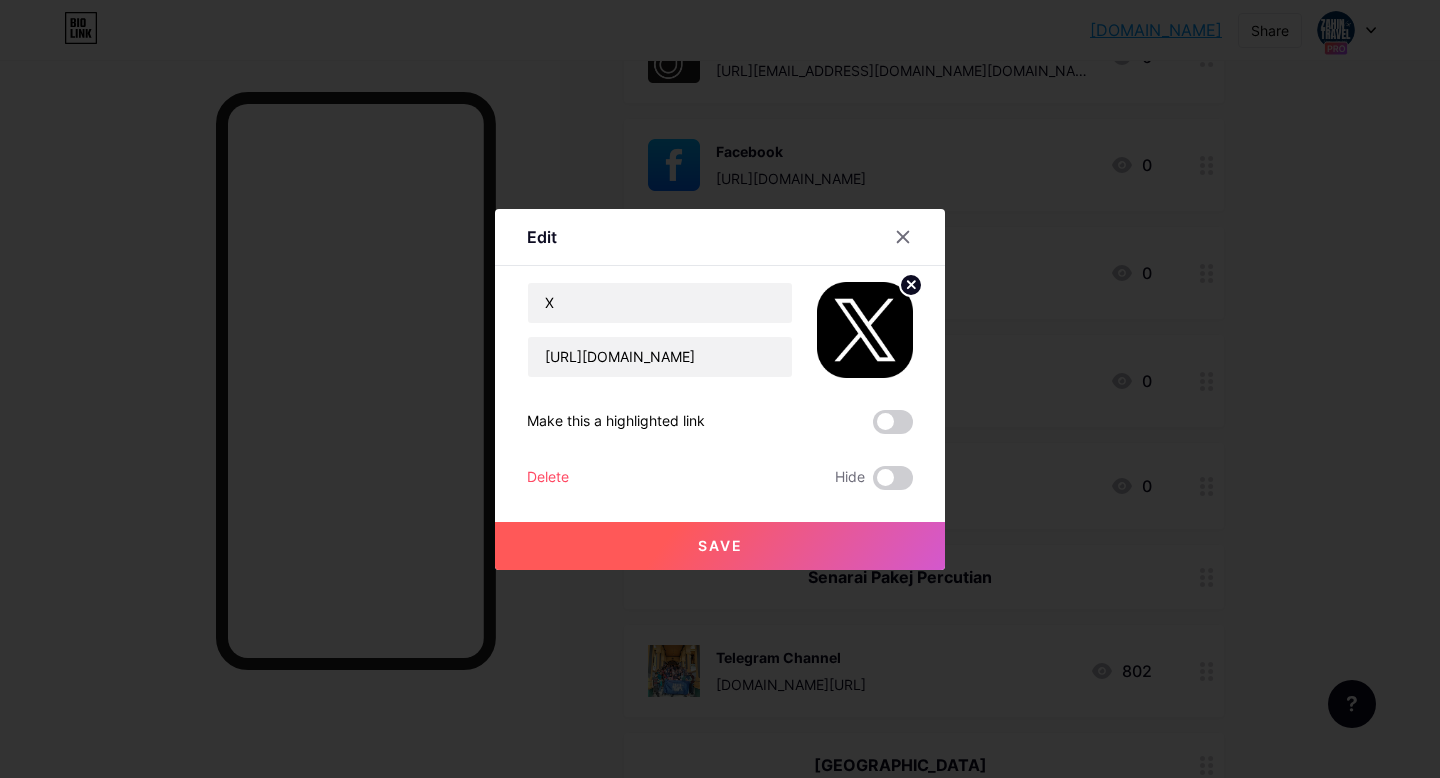 click on "Save" at bounding box center (720, 546) 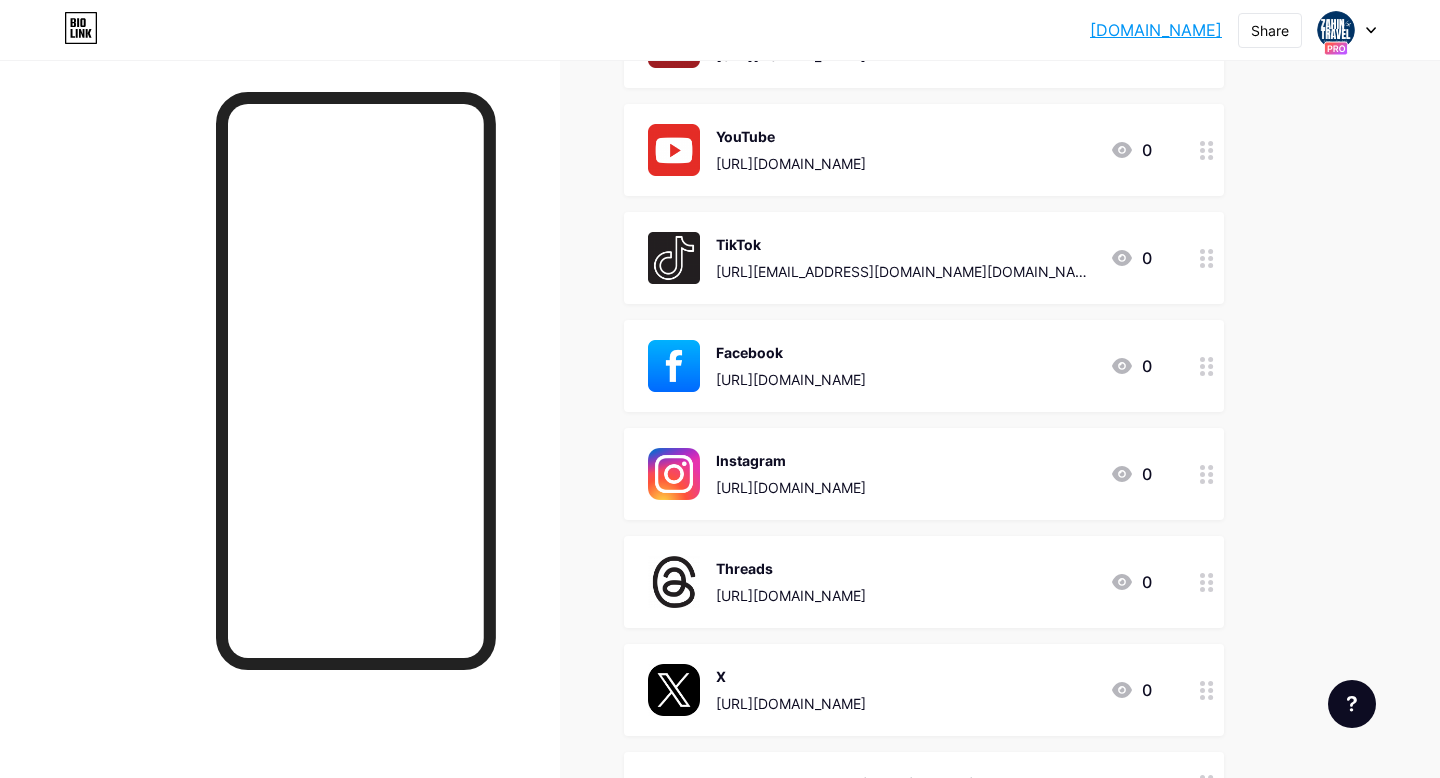scroll, scrollTop: 676, scrollLeft: 0, axis: vertical 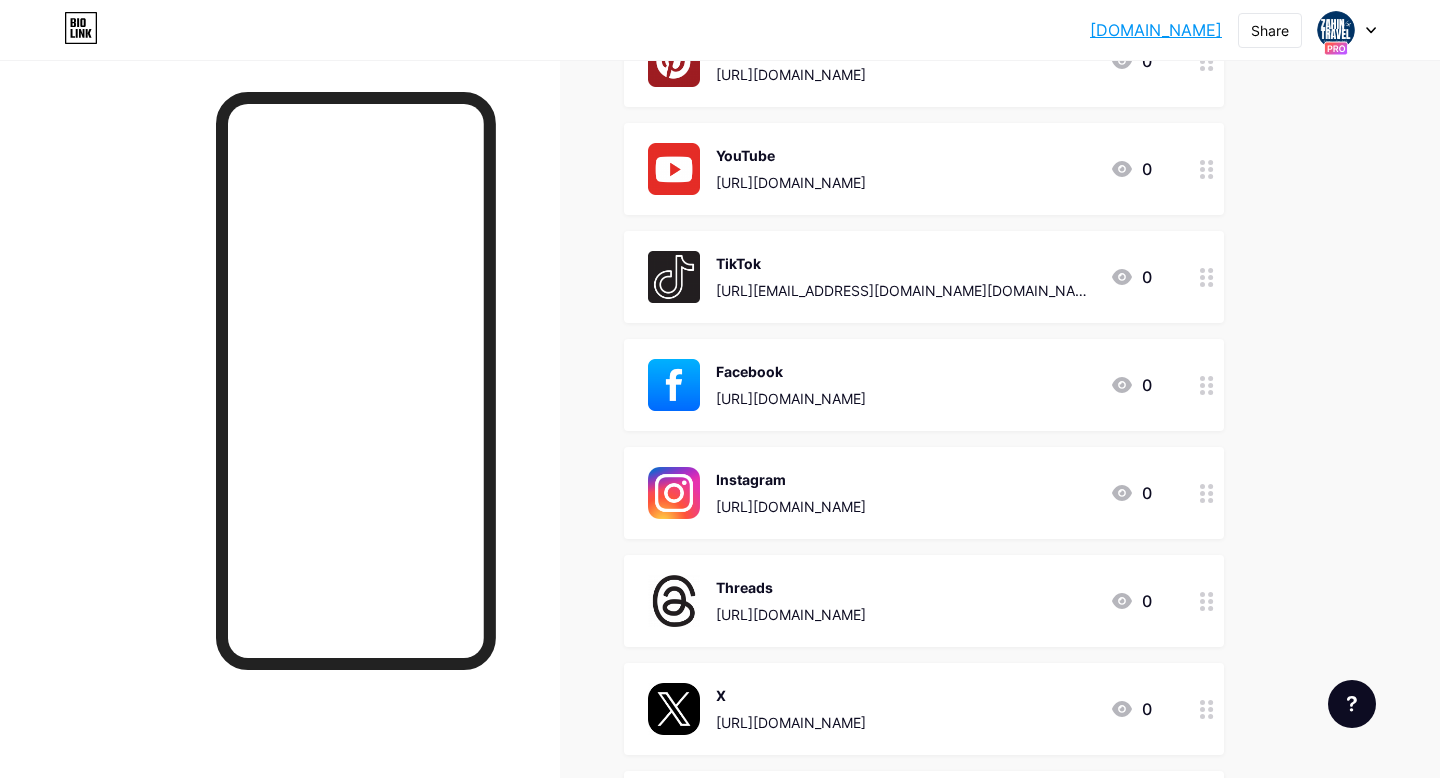 click on "TikTok
[URL][EMAIL_ADDRESS][DOMAIN_NAME][DOMAIN_NAME]" at bounding box center (905, 277) 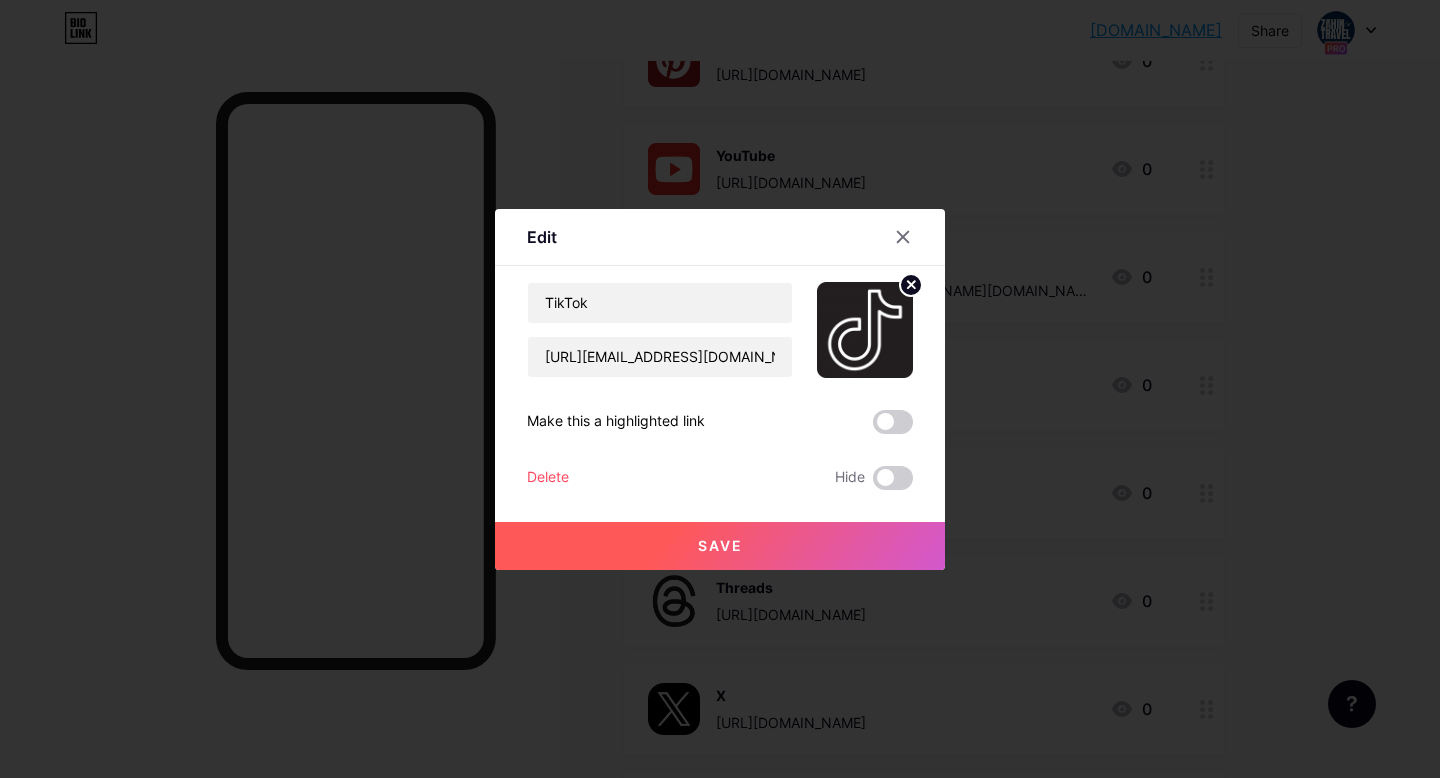 click 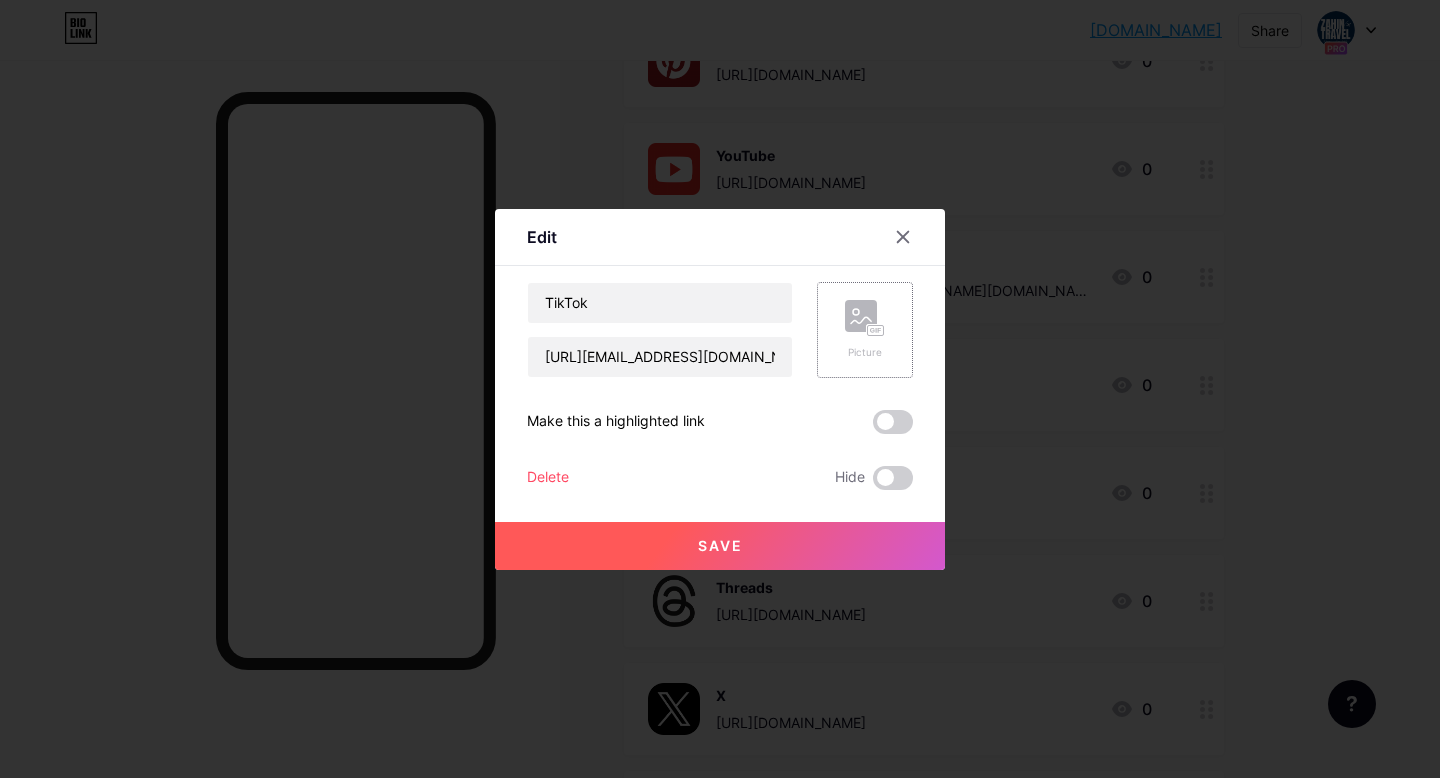 click 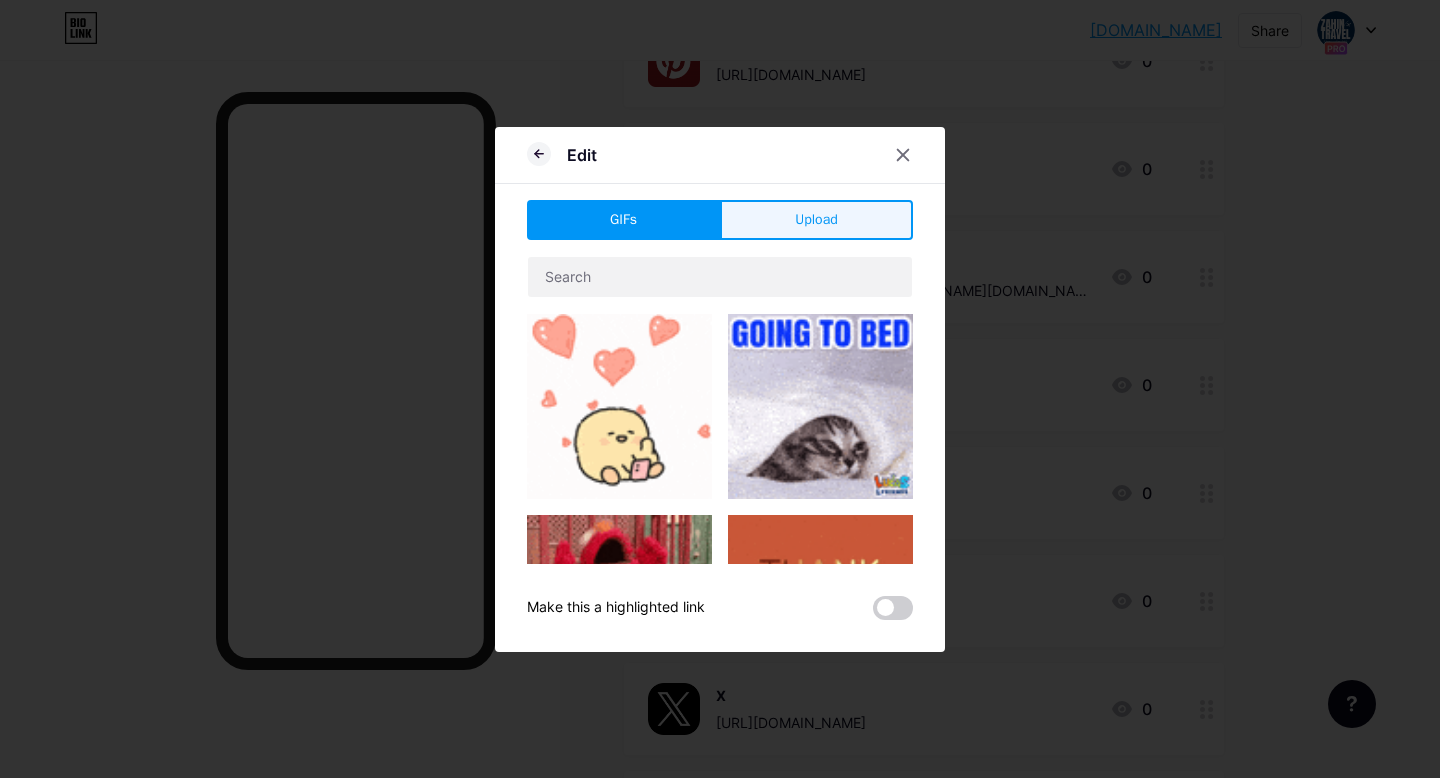 click on "Upload" at bounding box center (816, 219) 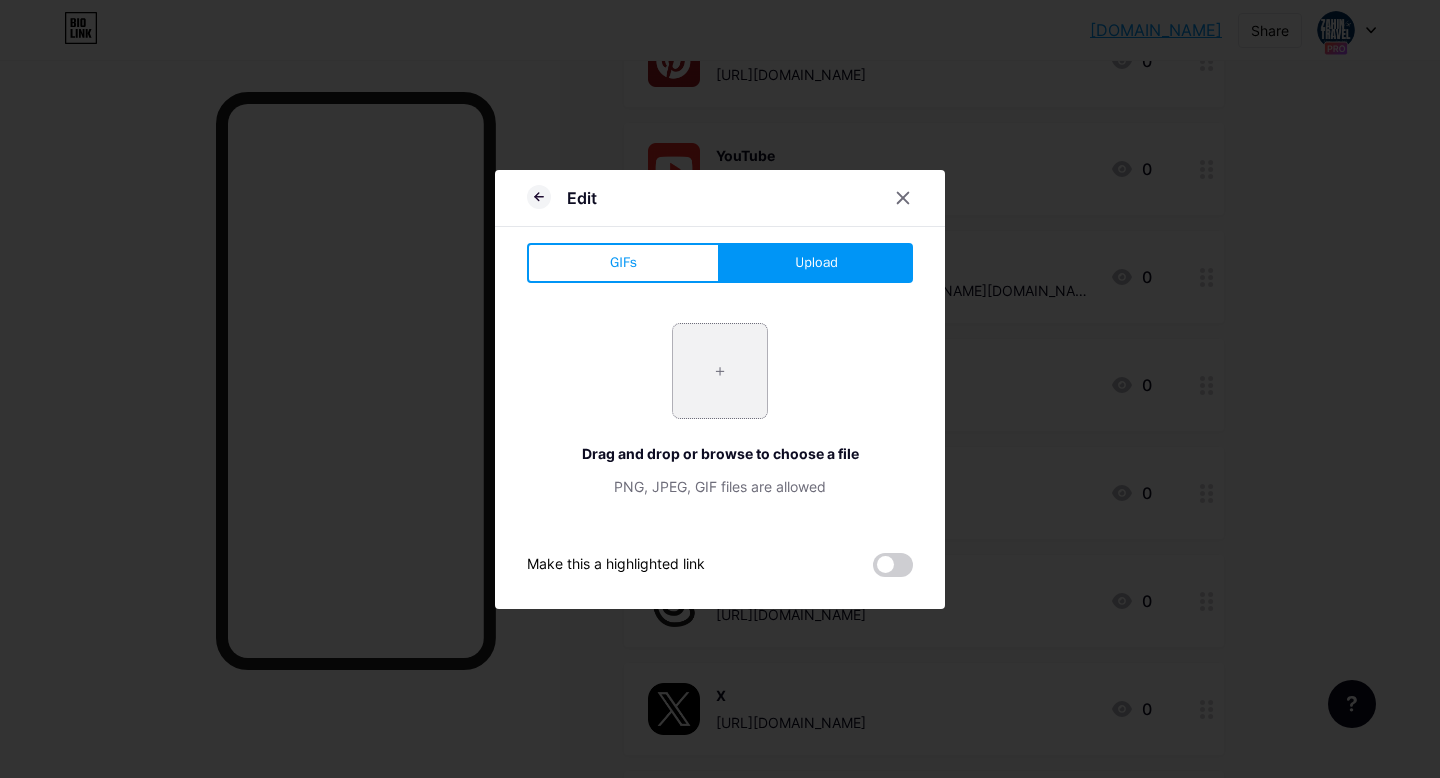 click at bounding box center (720, 371) 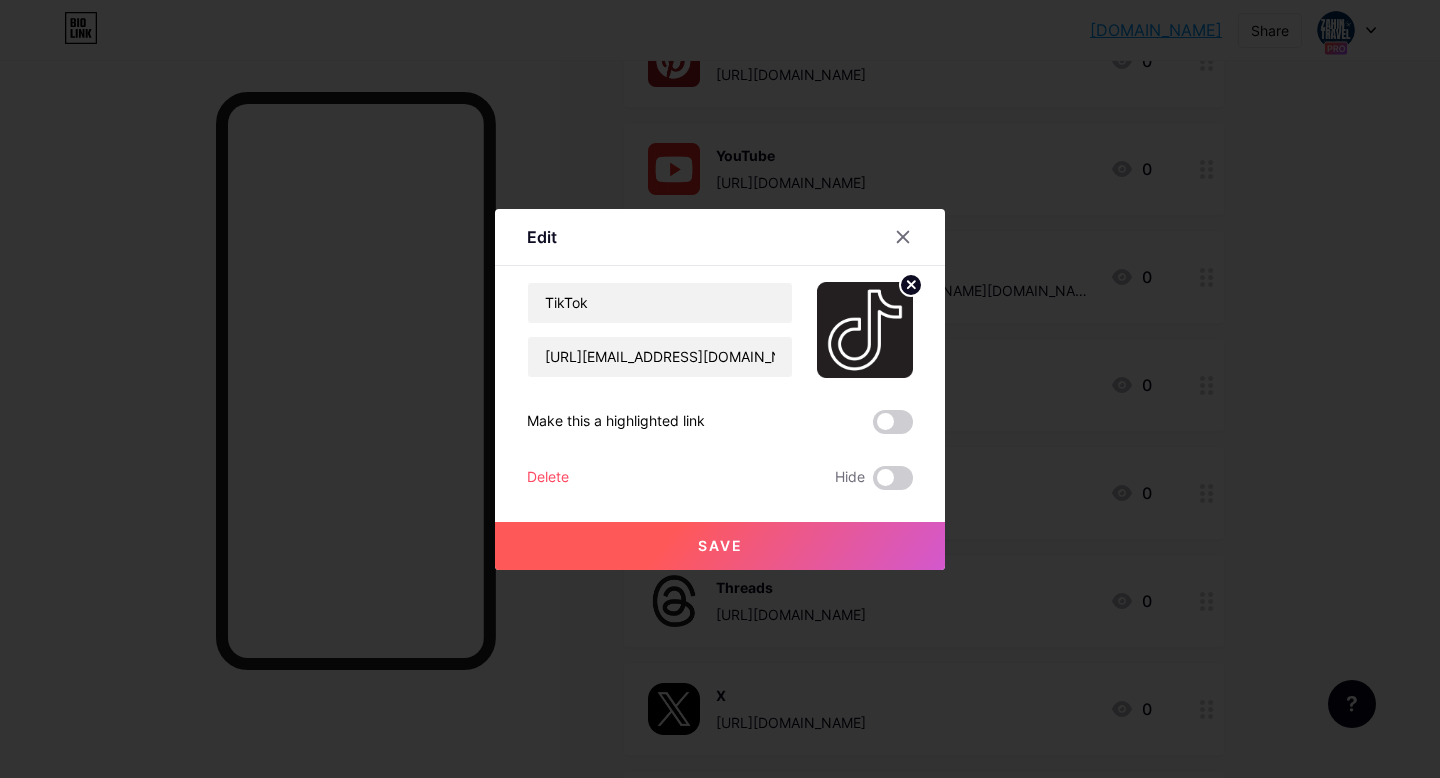click on "Save" at bounding box center (720, 546) 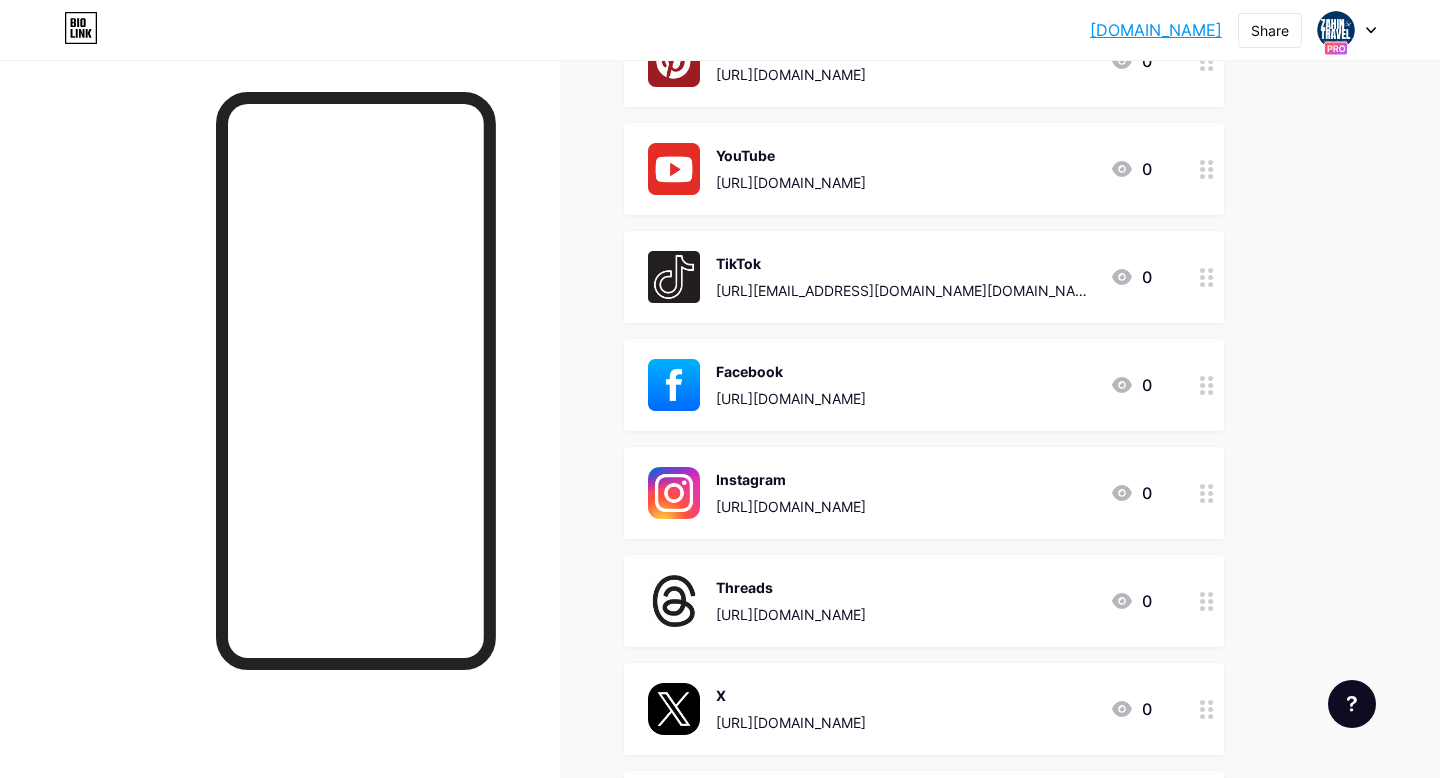 click on "TikTok" at bounding box center [905, 263] 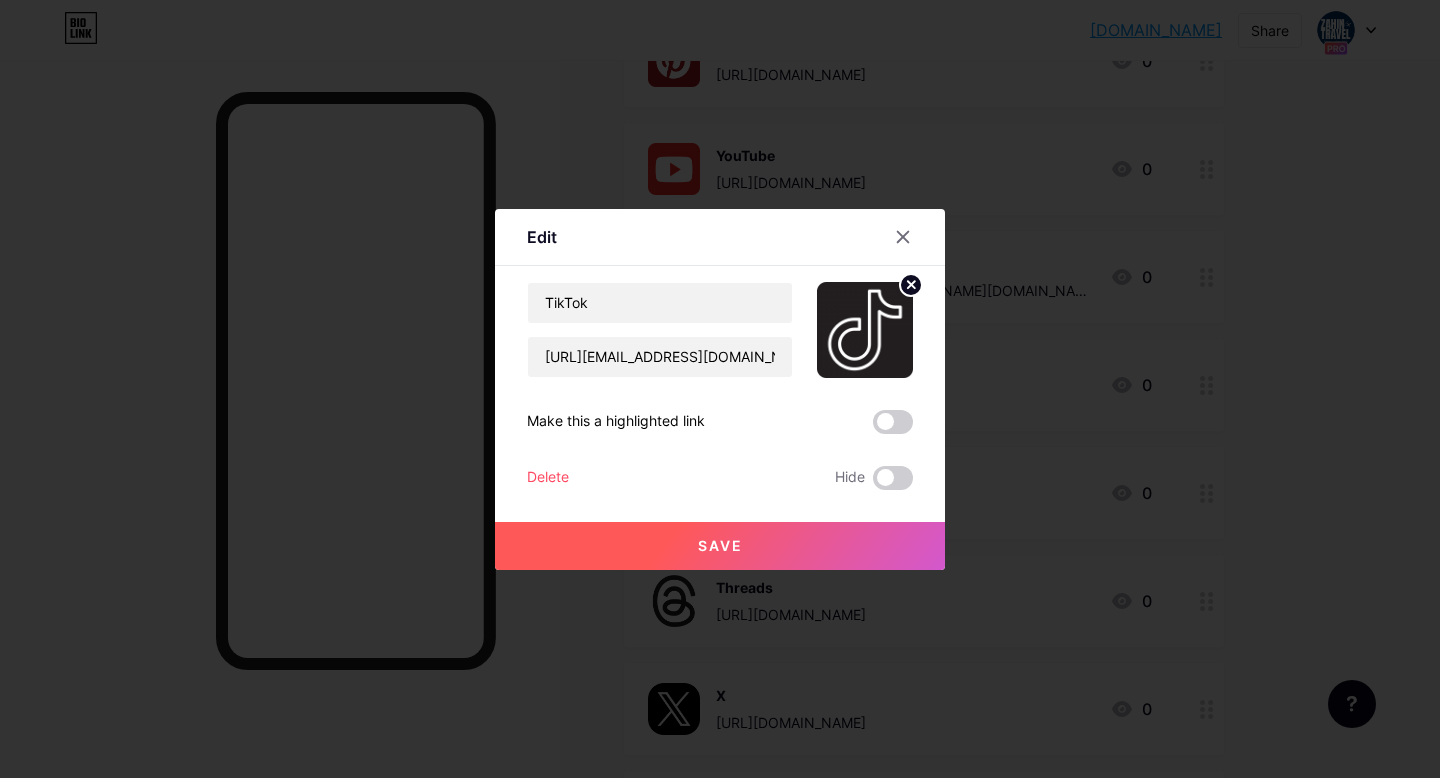 click 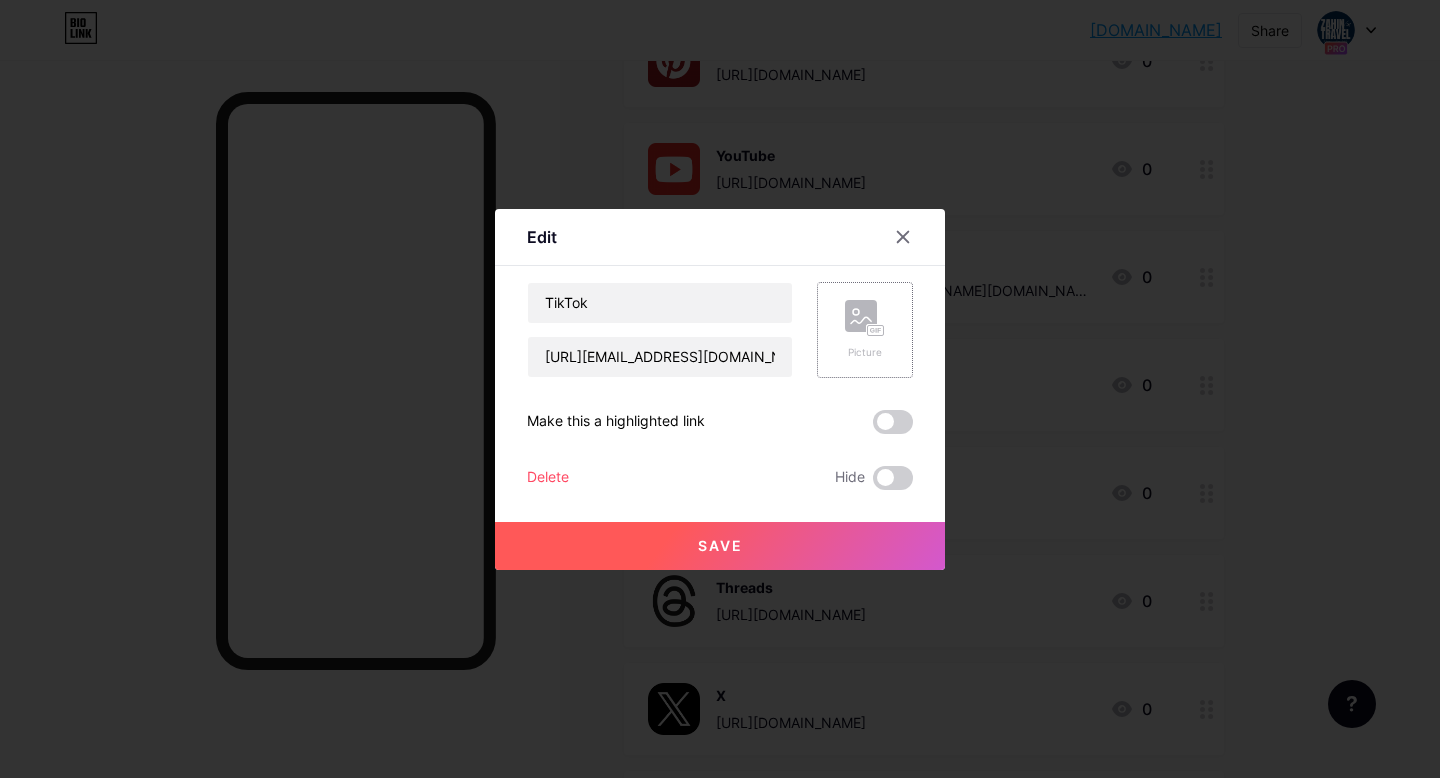 click 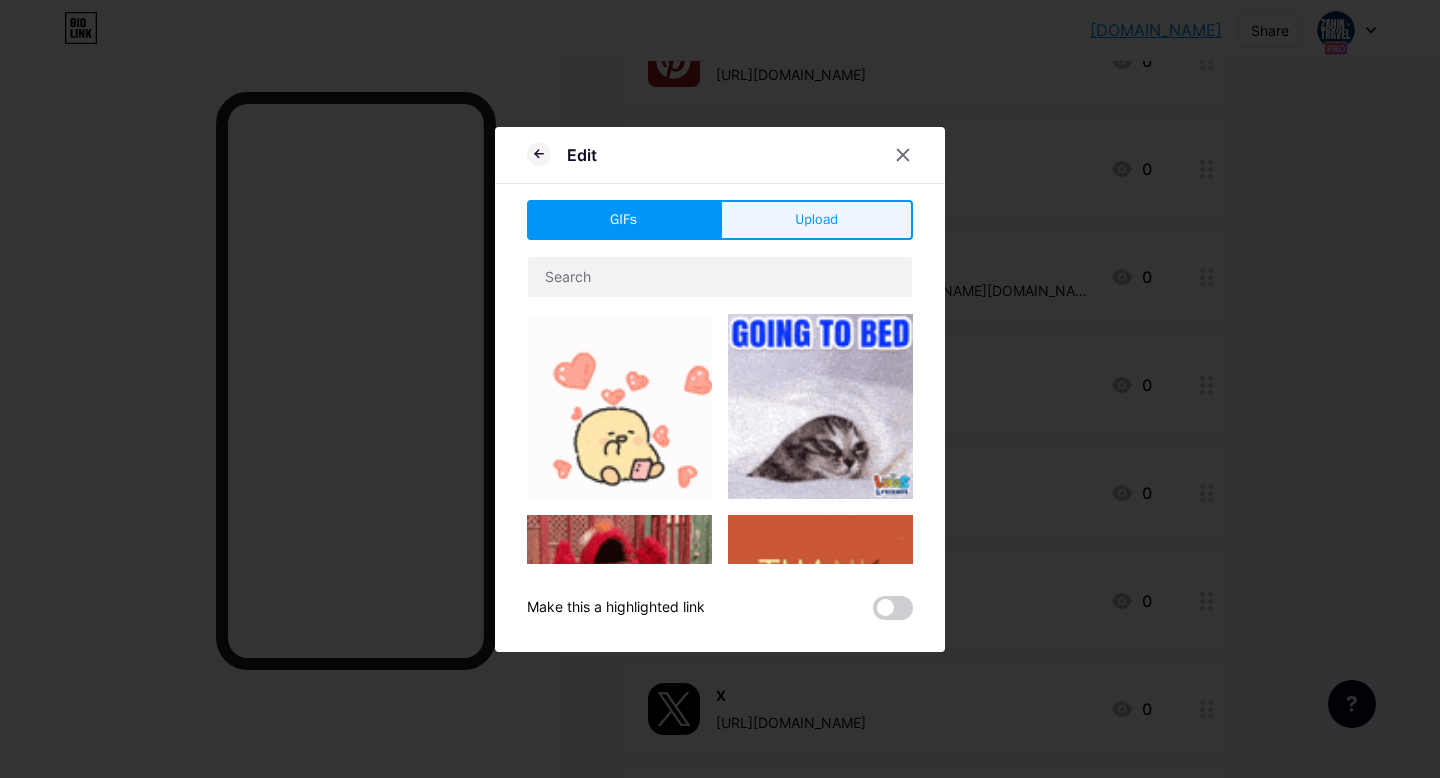 click on "Upload" at bounding box center [816, 219] 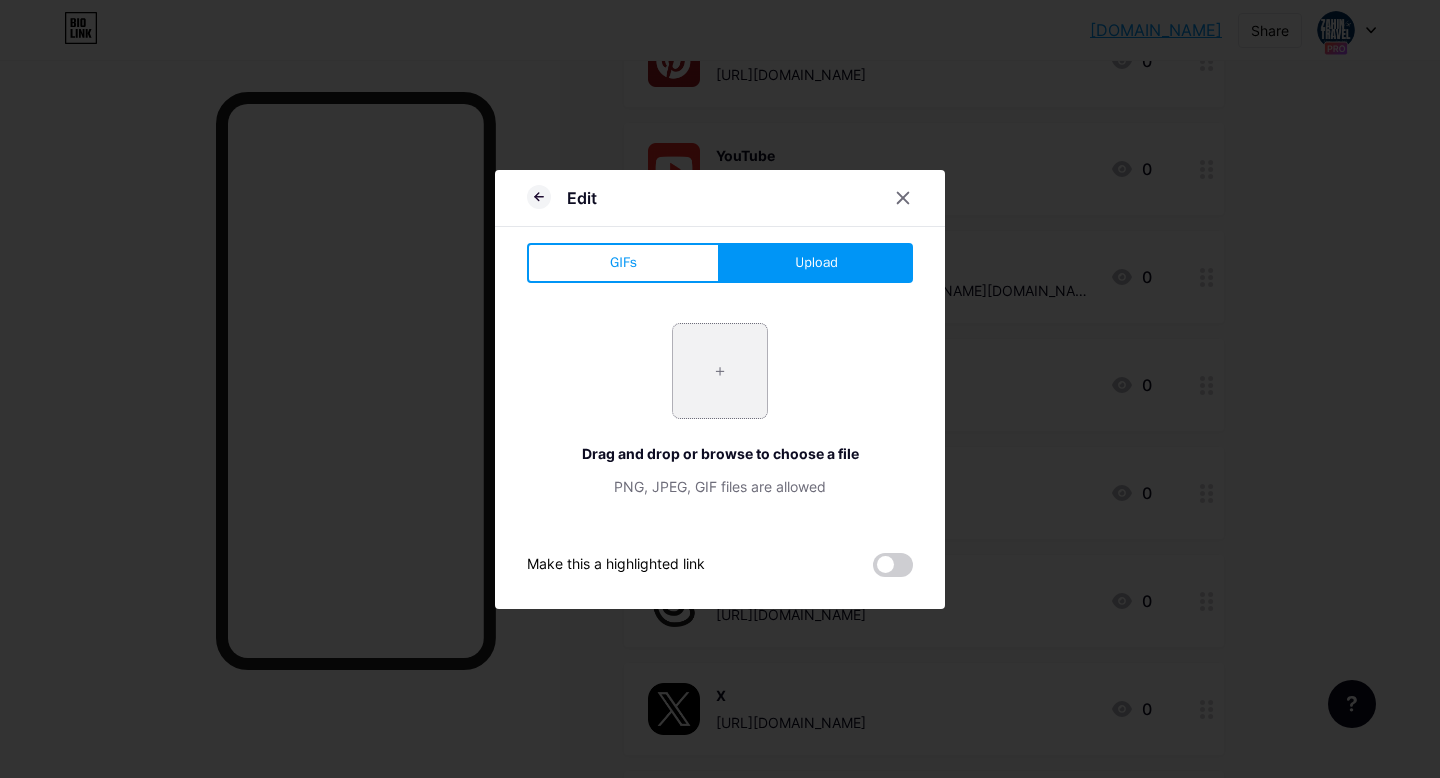 click at bounding box center [720, 371] 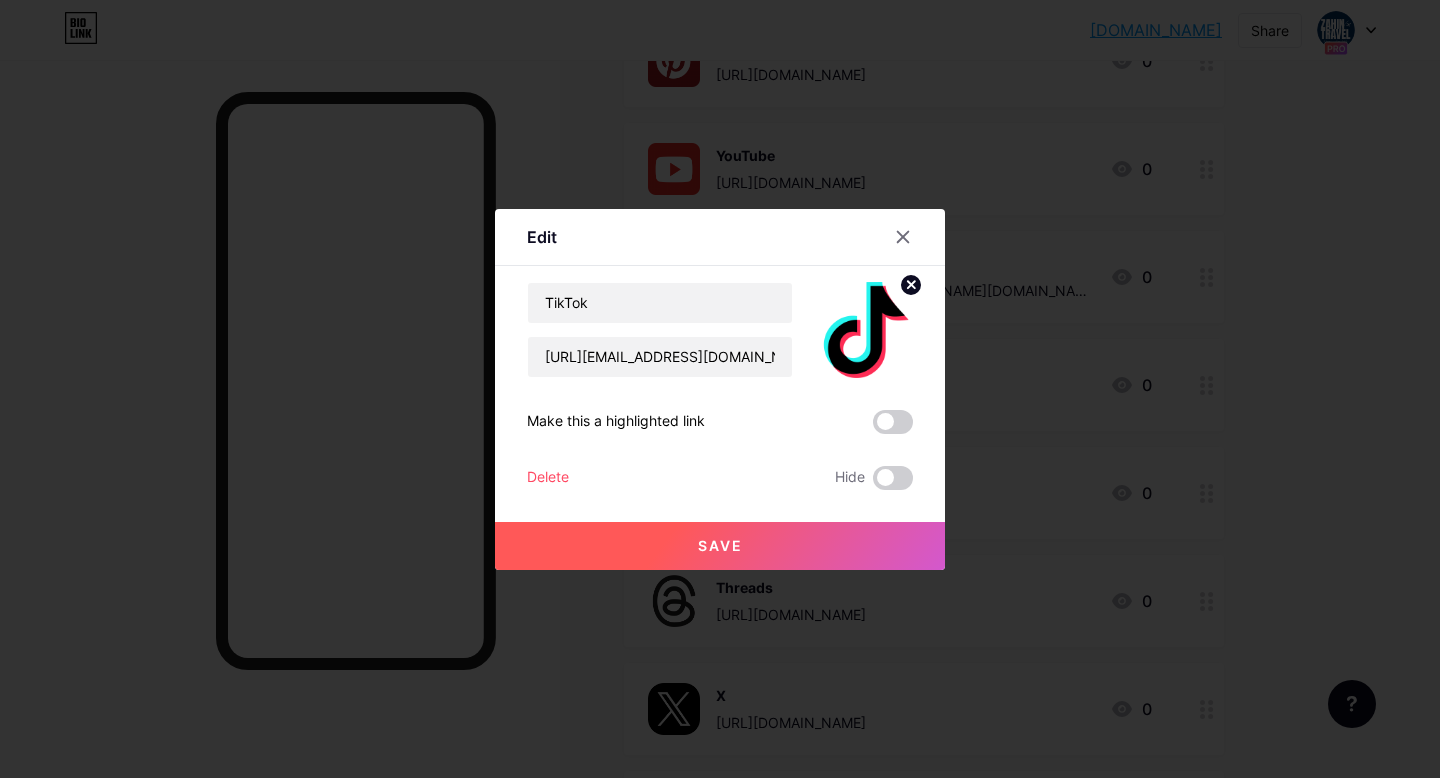 click on "Save" at bounding box center [720, 546] 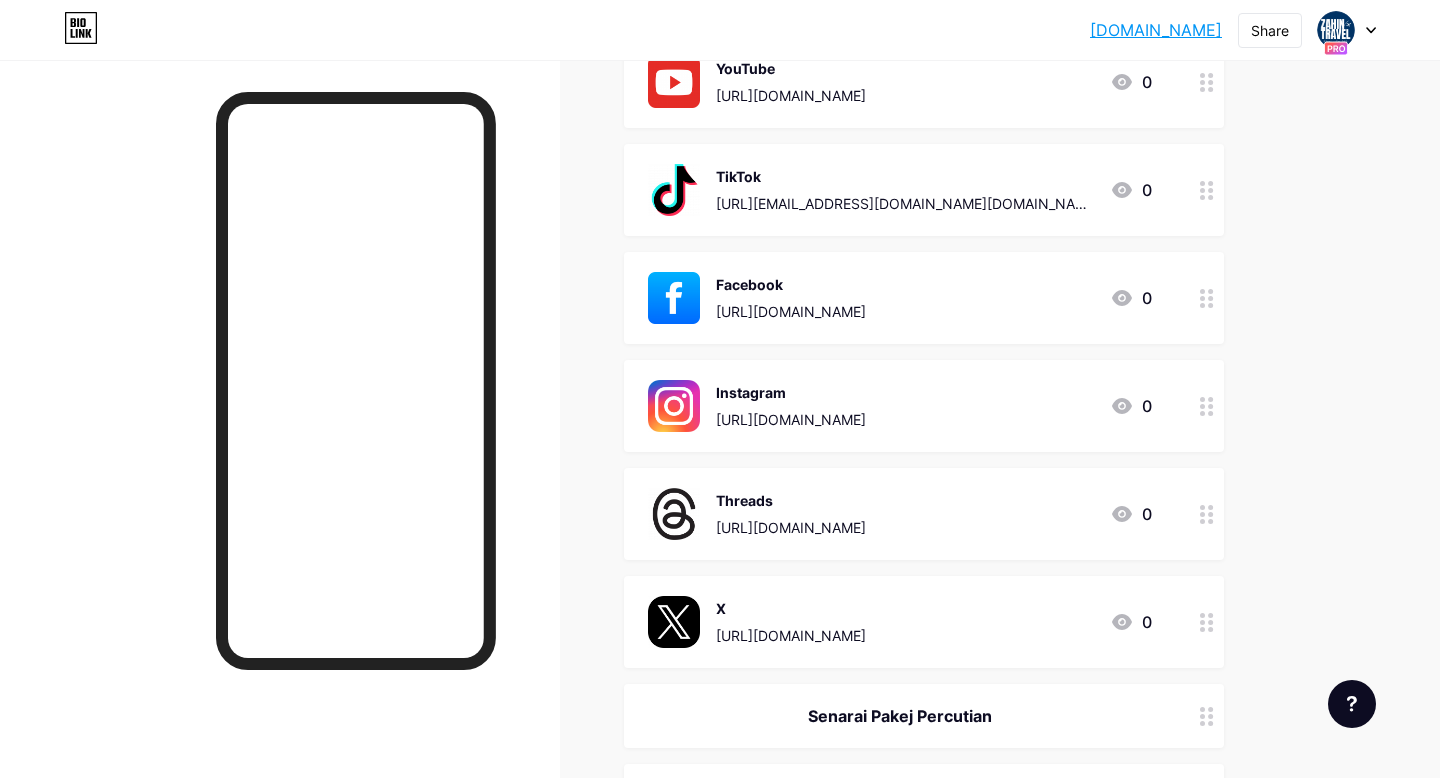 scroll, scrollTop: 893, scrollLeft: 0, axis: vertical 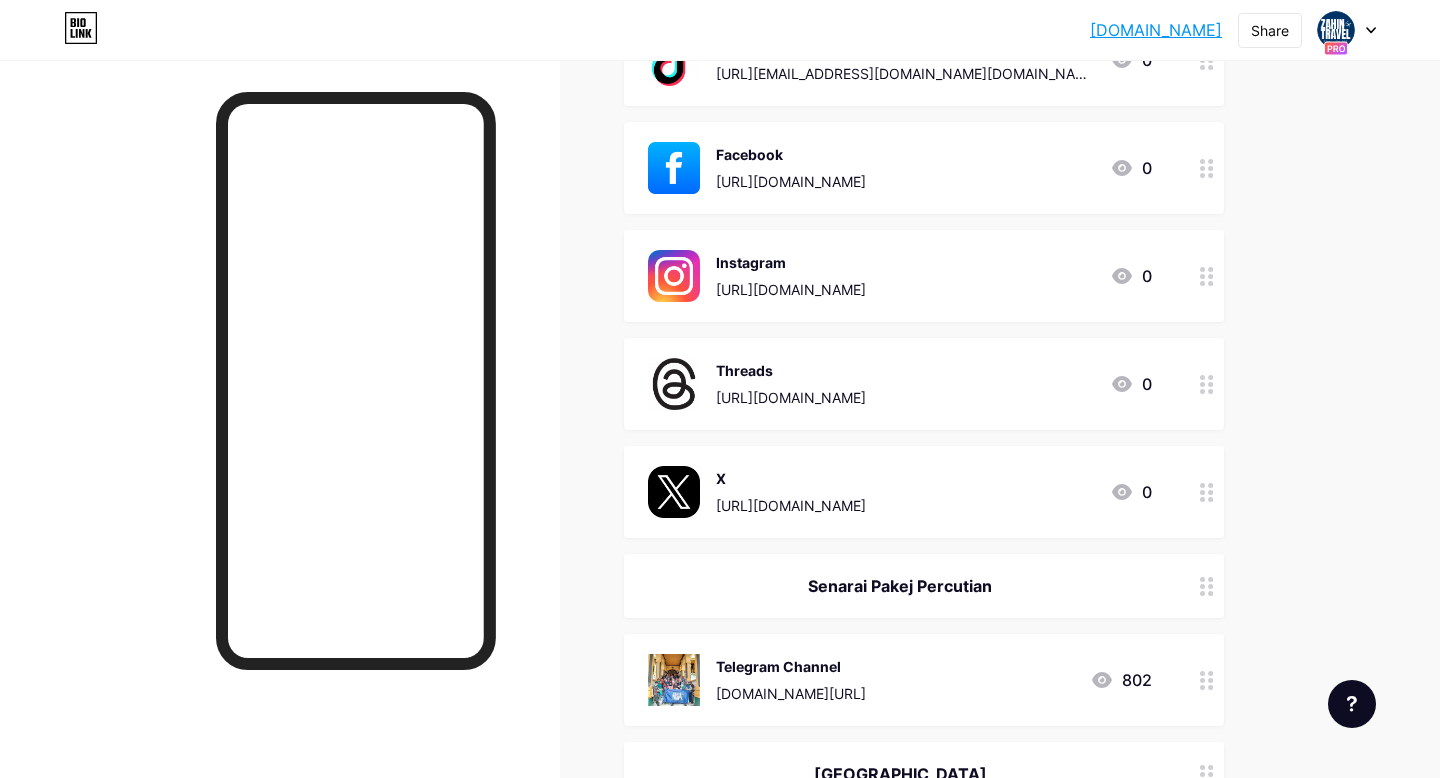 click on "[URL][DOMAIN_NAME]" at bounding box center [791, 397] 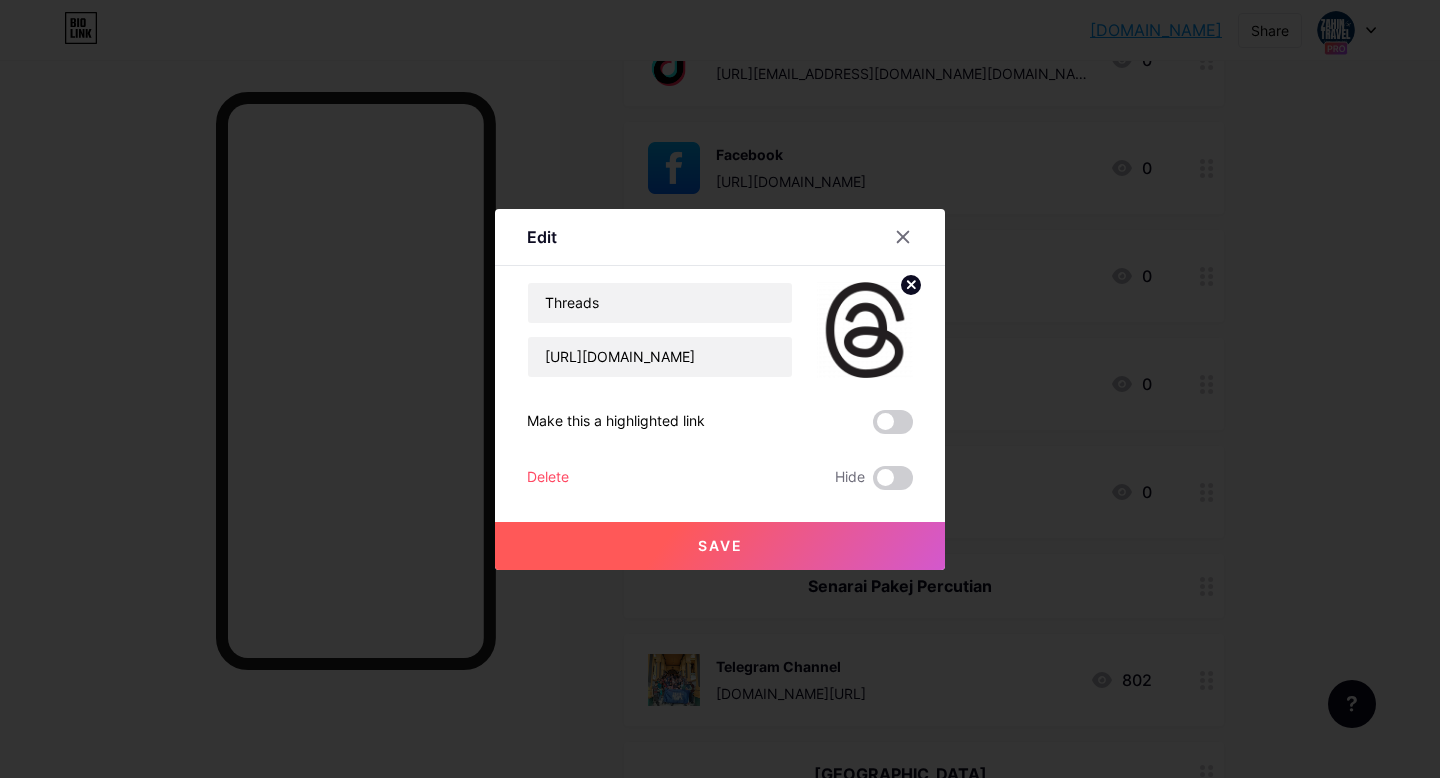 click 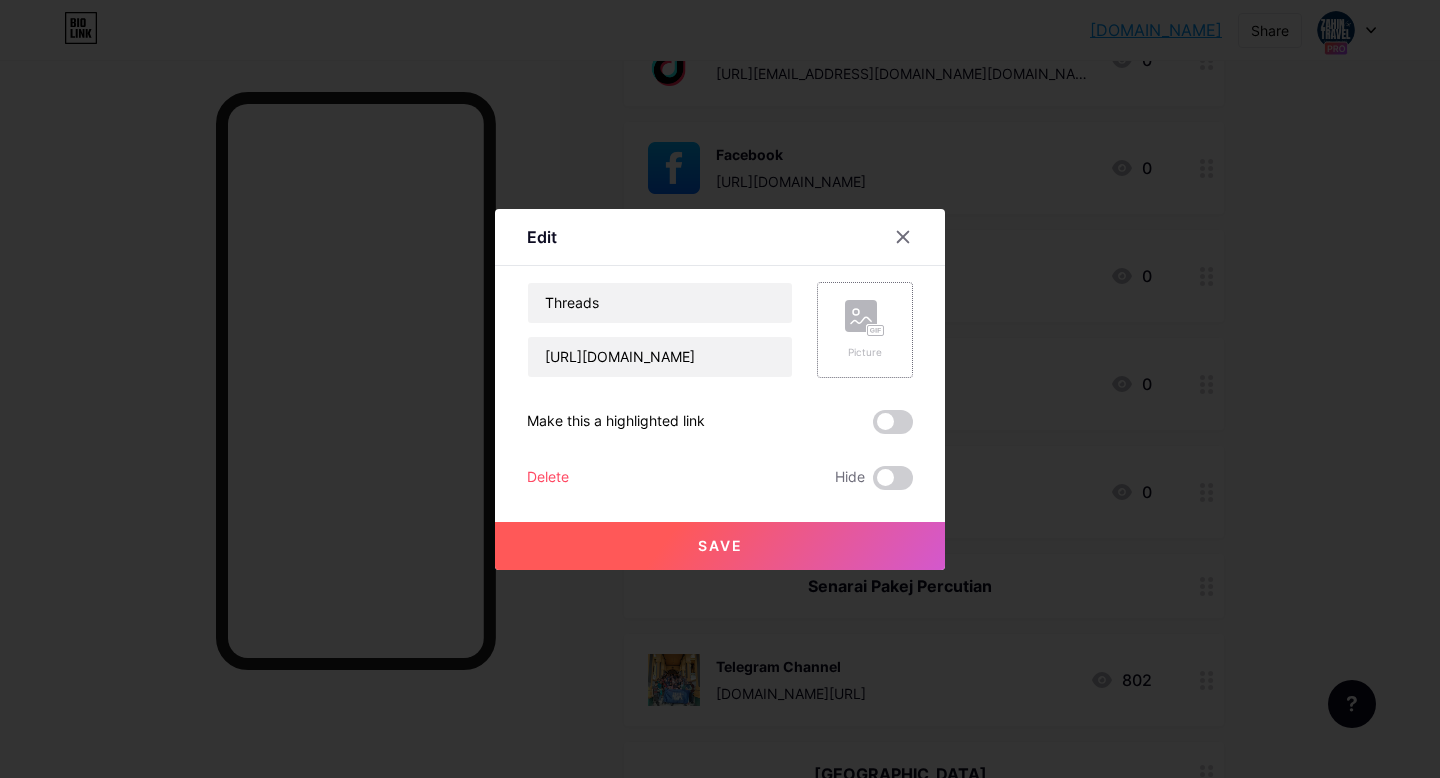 click 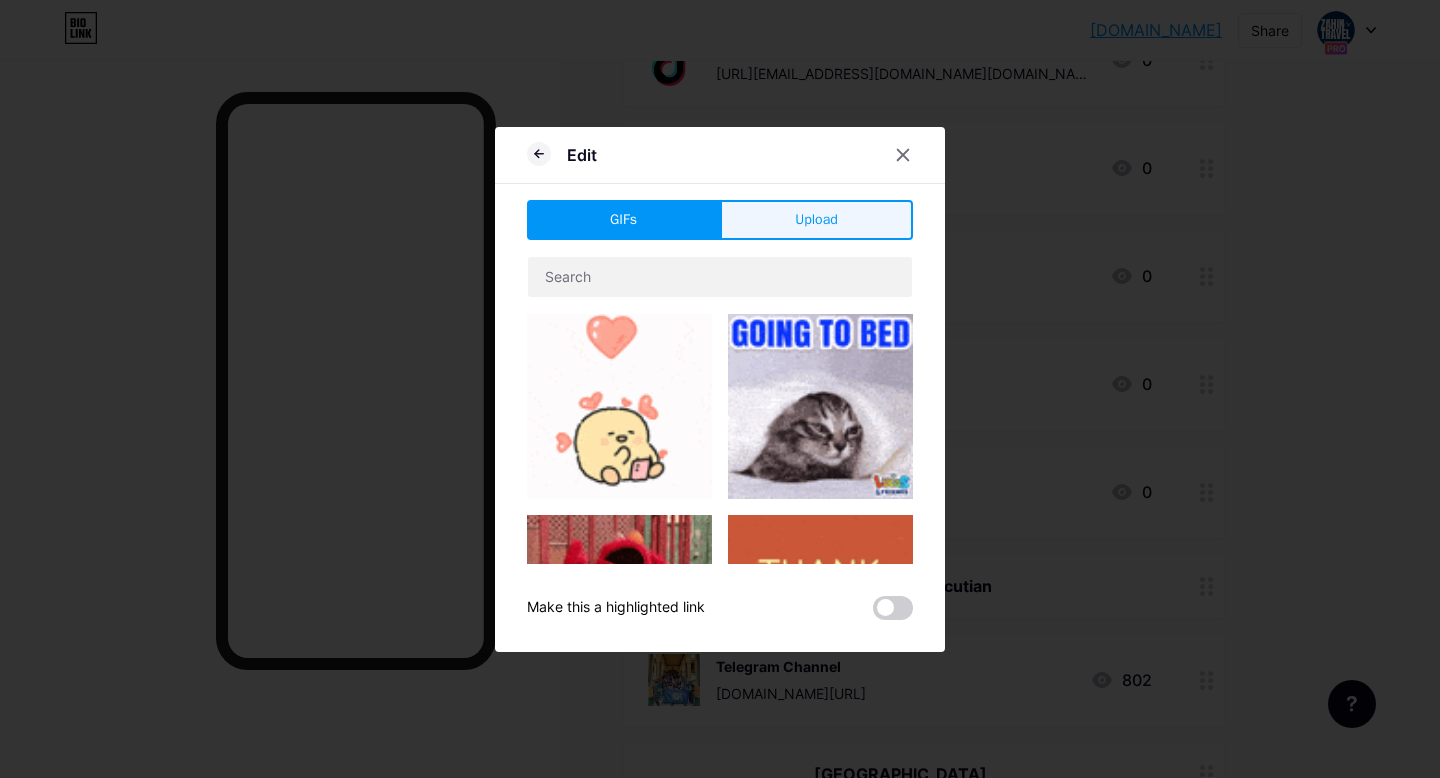 click on "Upload" at bounding box center [816, 219] 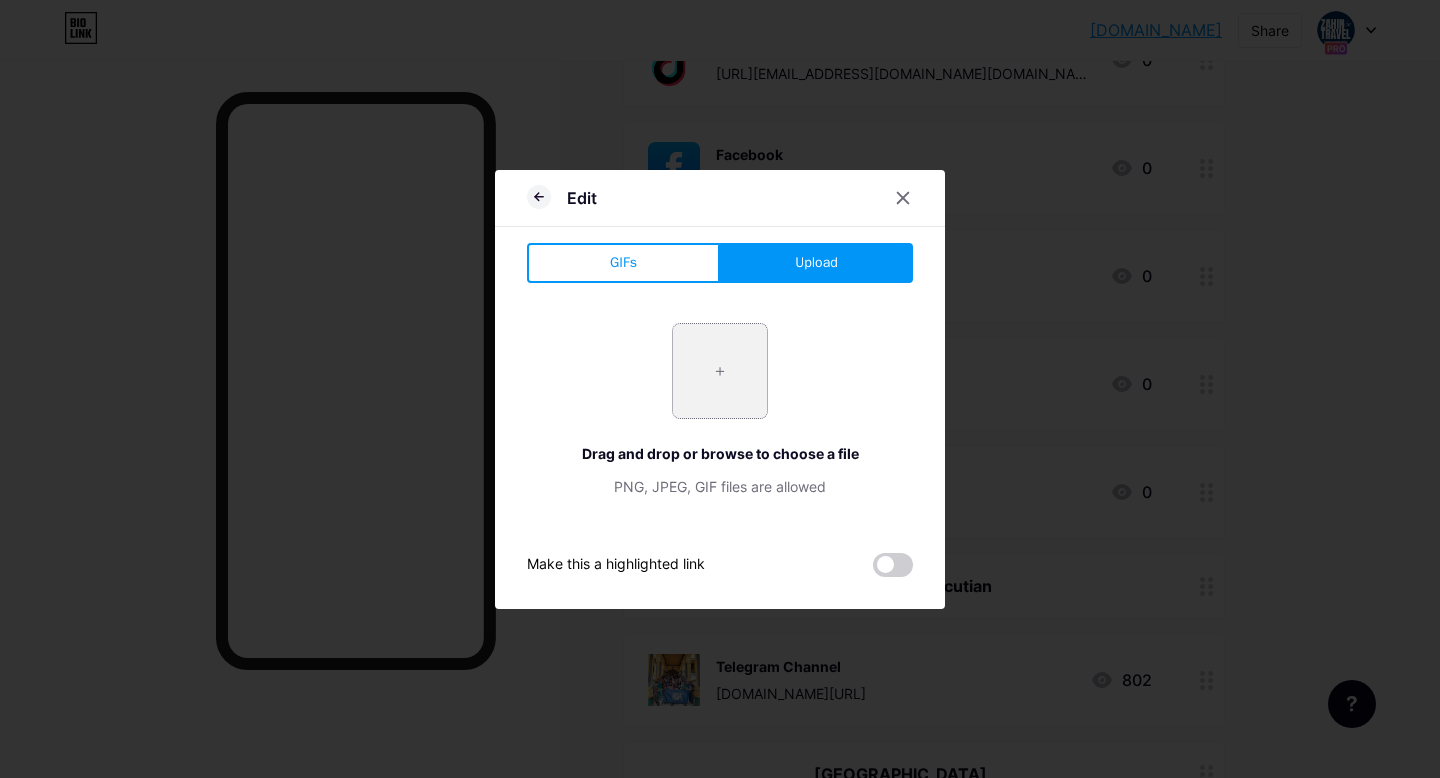 click at bounding box center [720, 371] 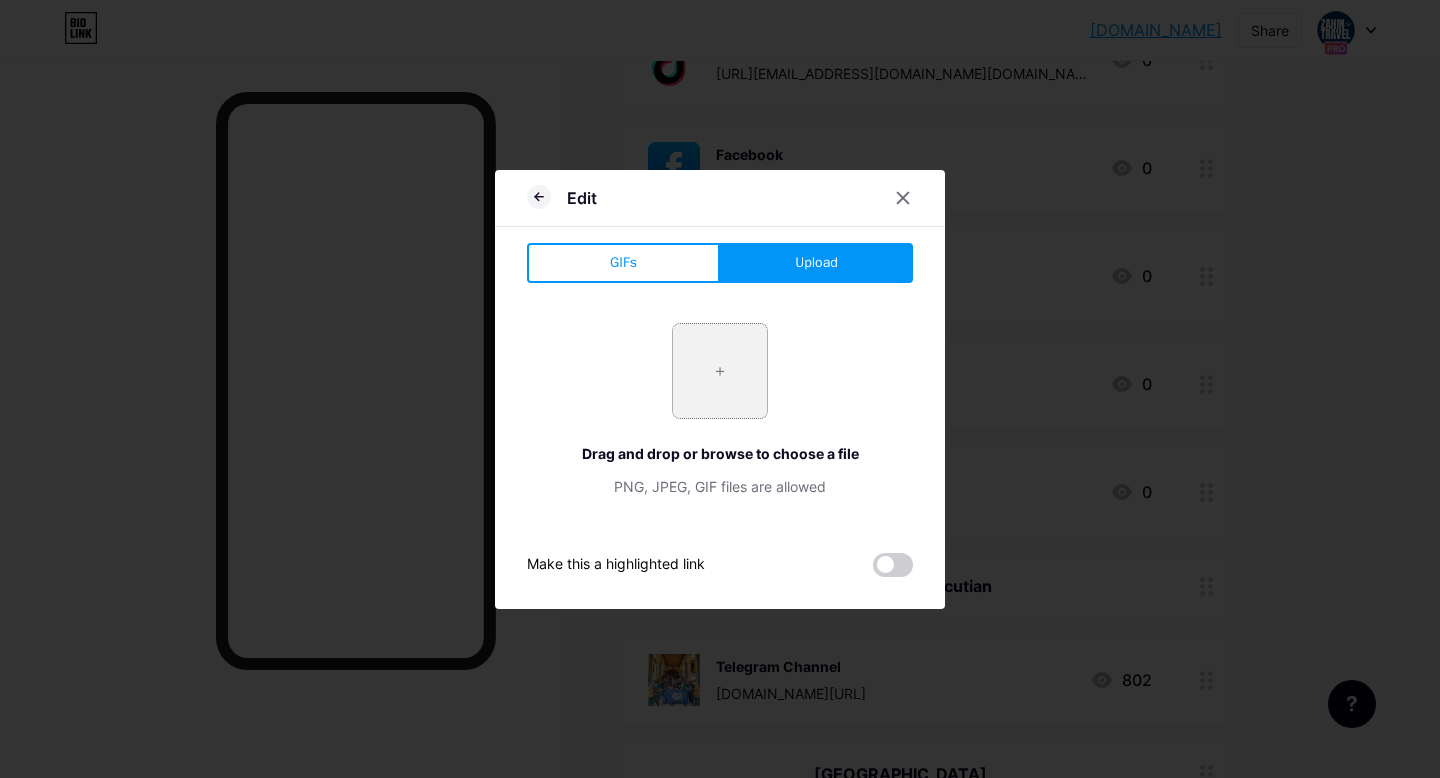 type on "C:\fakepath\6.png" 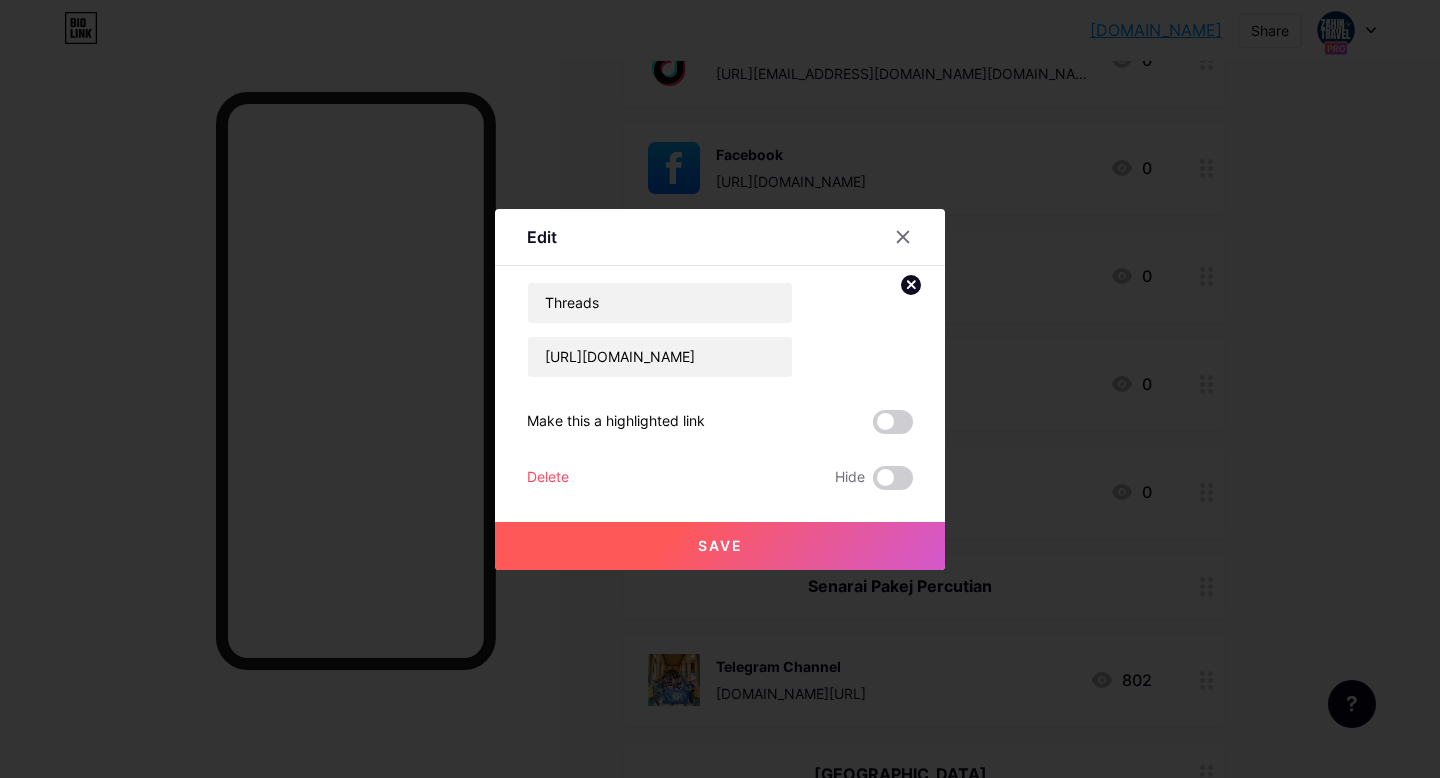 click on "Save" at bounding box center [720, 546] 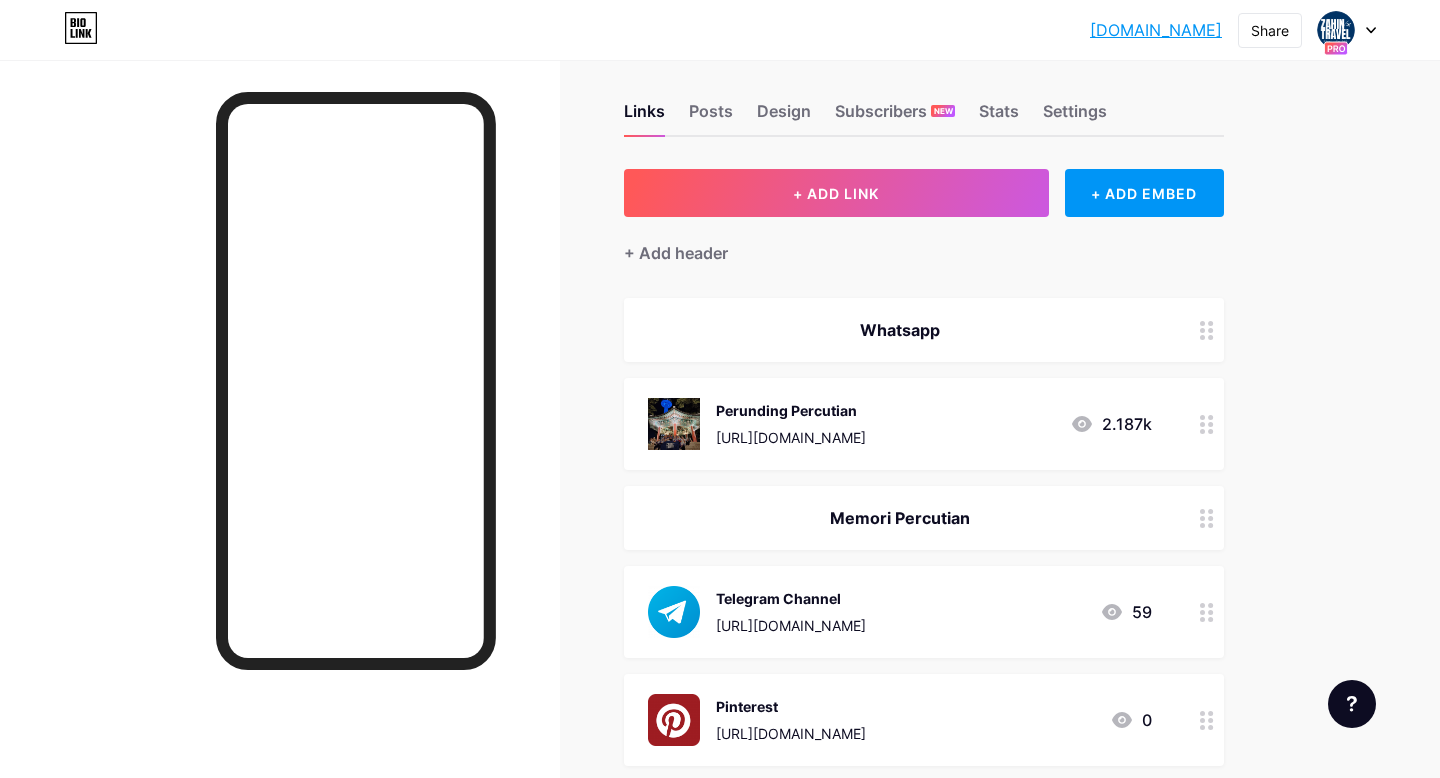 scroll, scrollTop: 15, scrollLeft: 0, axis: vertical 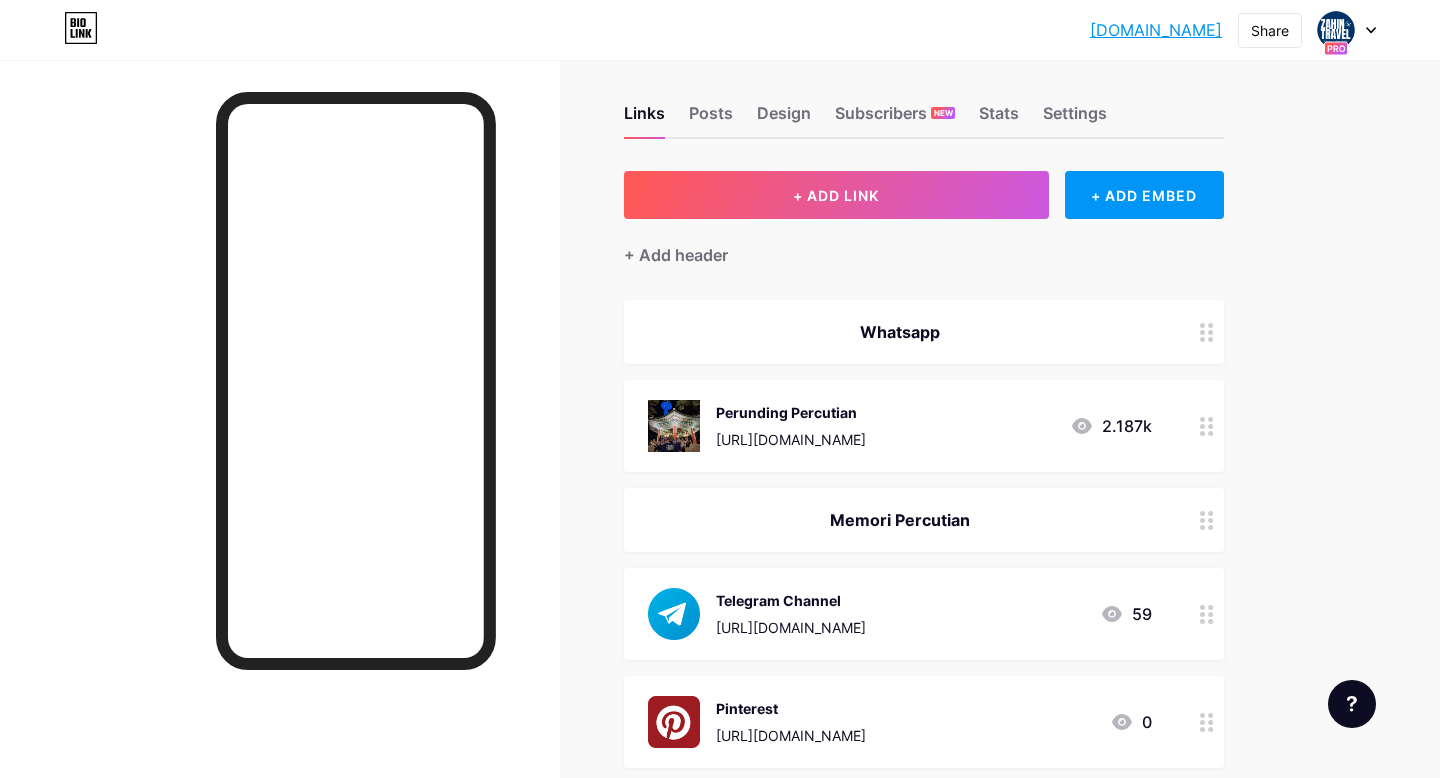 click at bounding box center (674, 426) 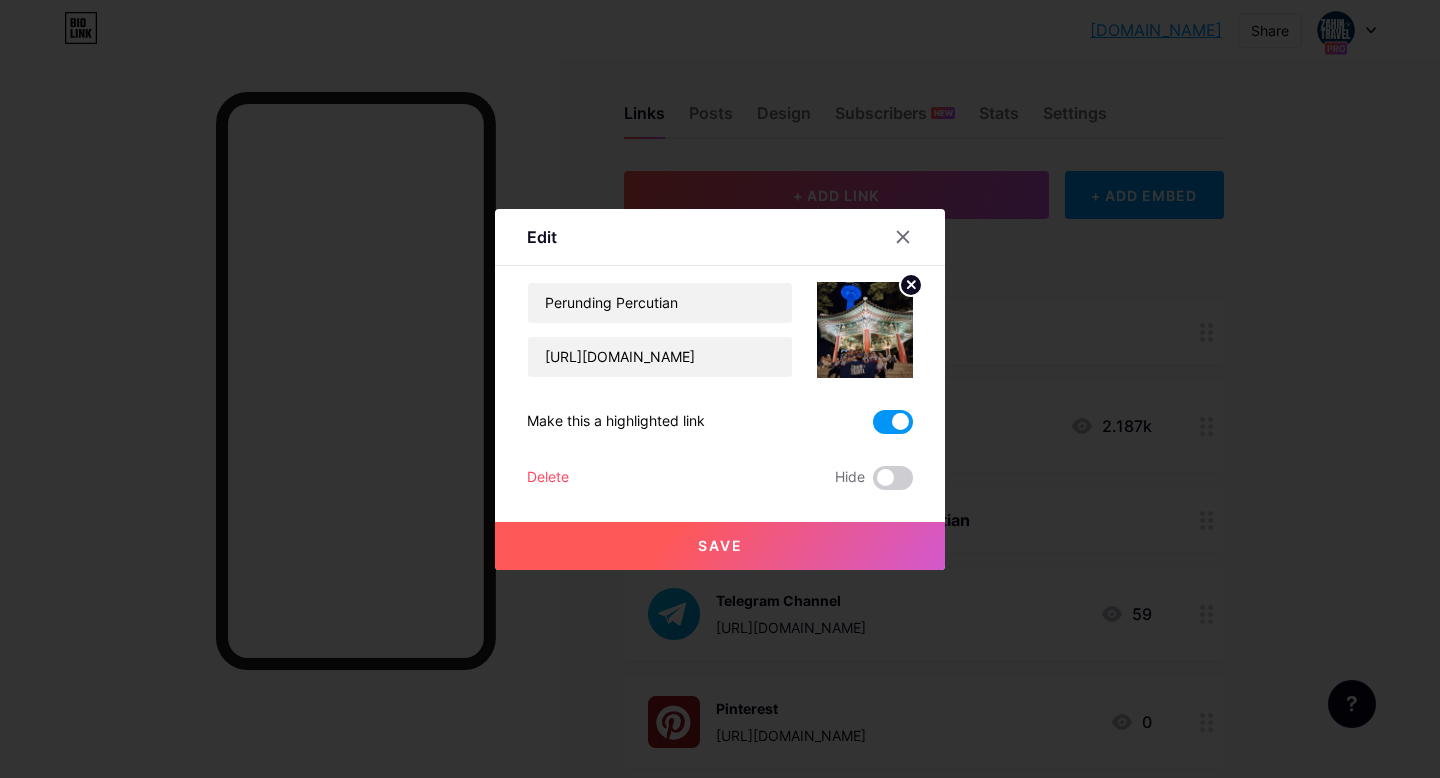 click 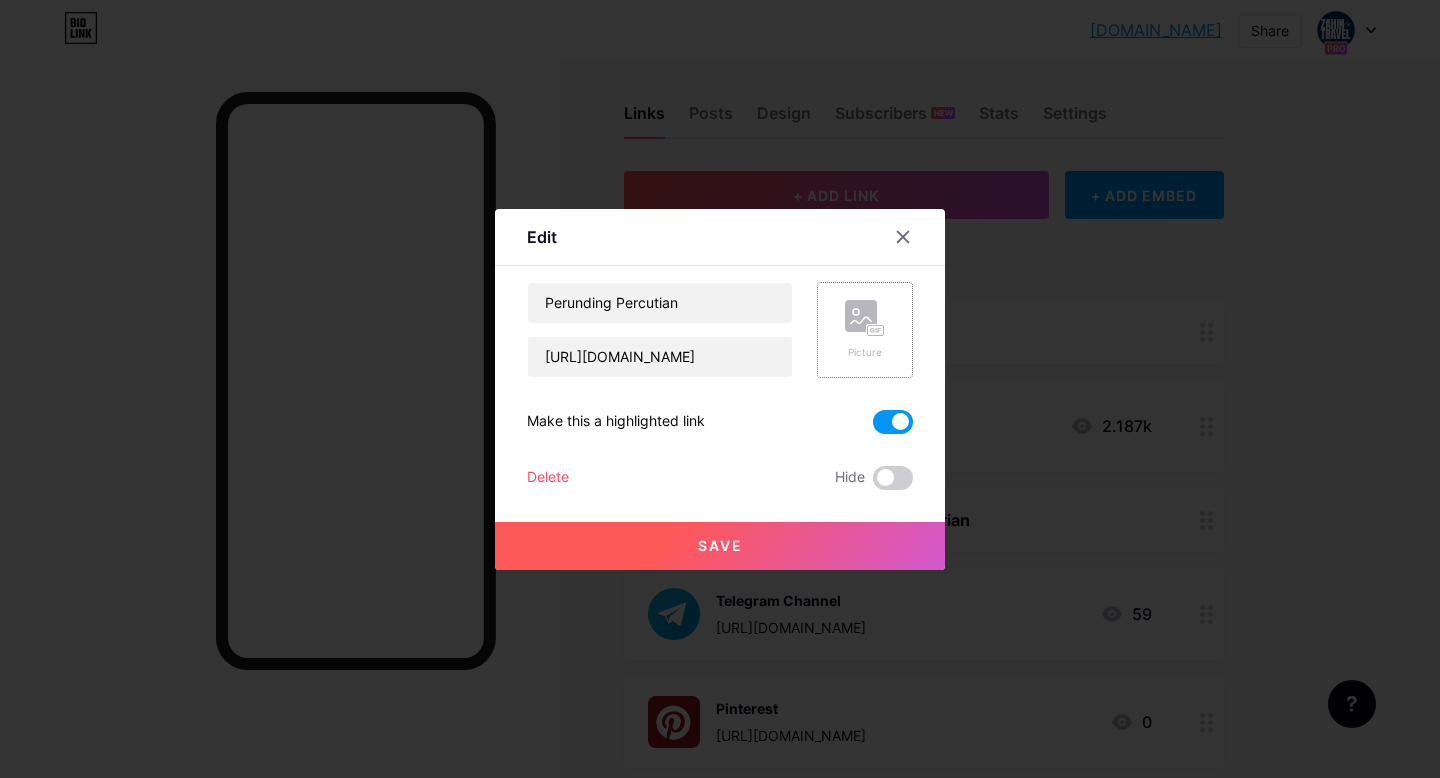 click 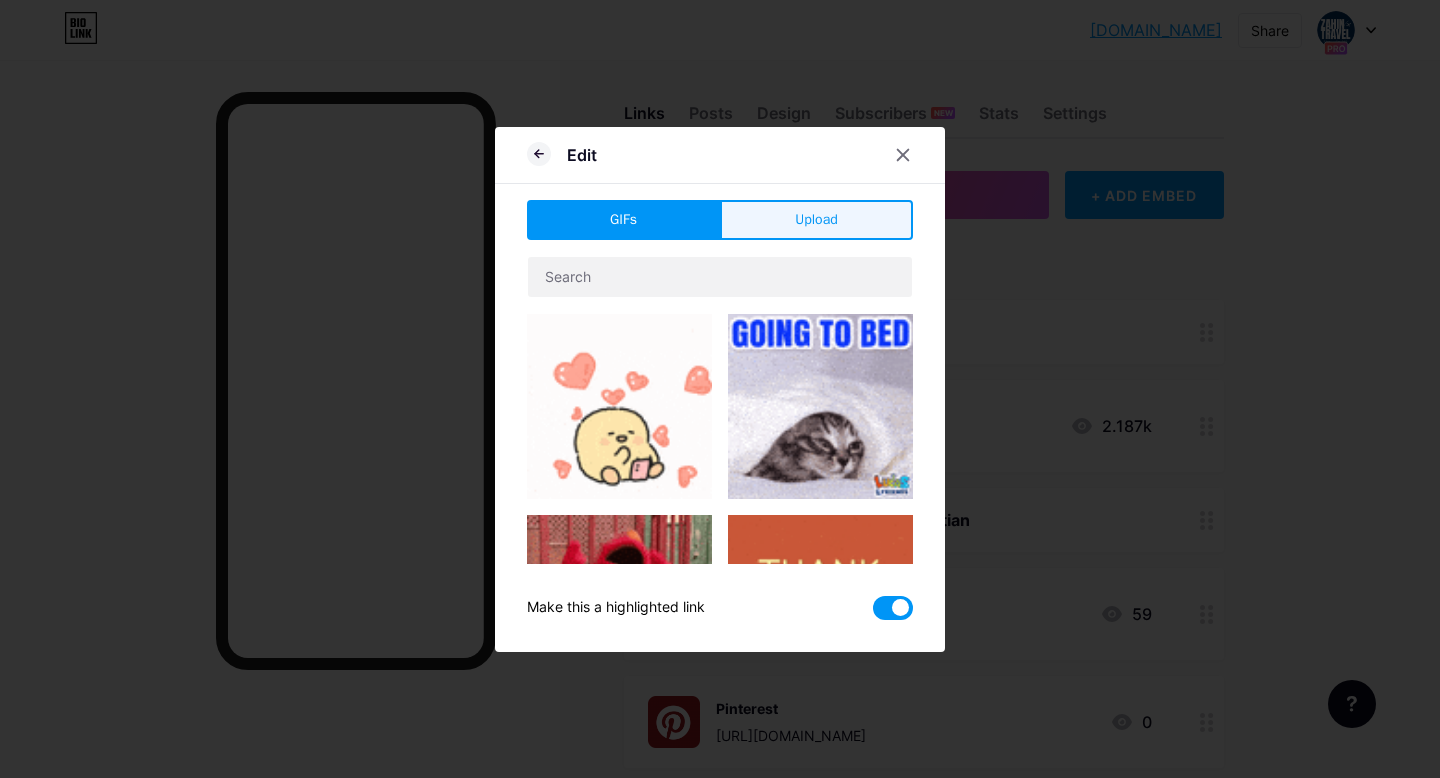 click on "Upload" at bounding box center (816, 219) 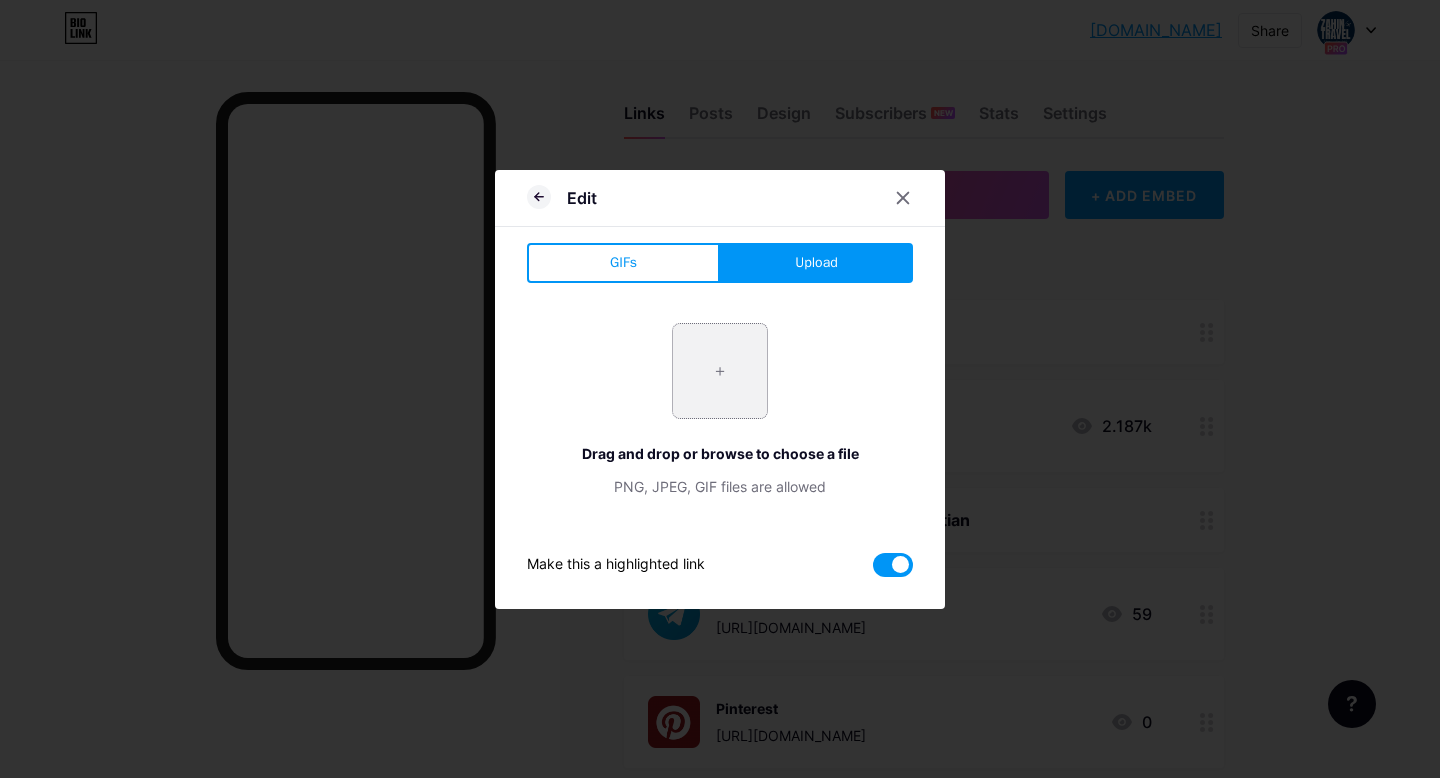 click at bounding box center [720, 371] 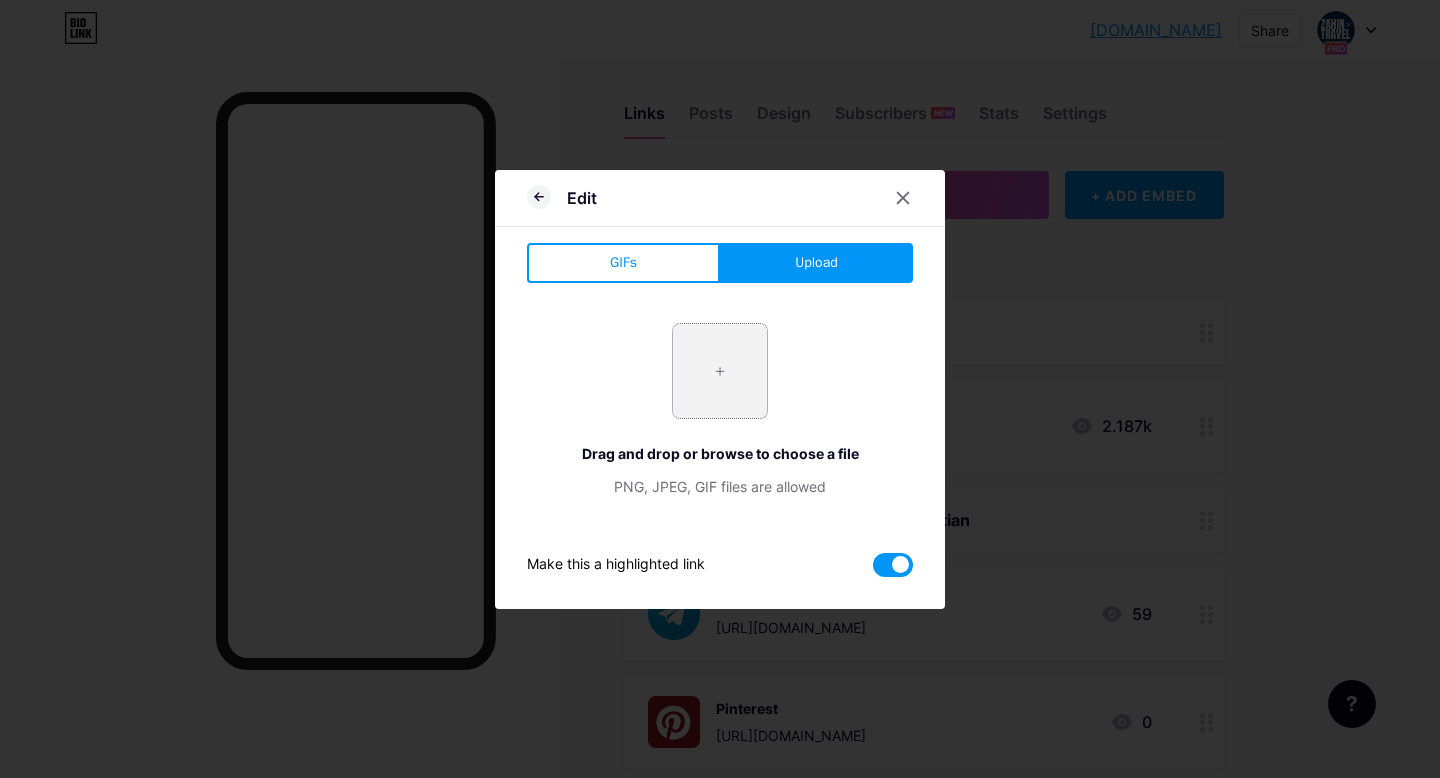 type on "C:\fakepath\9.png" 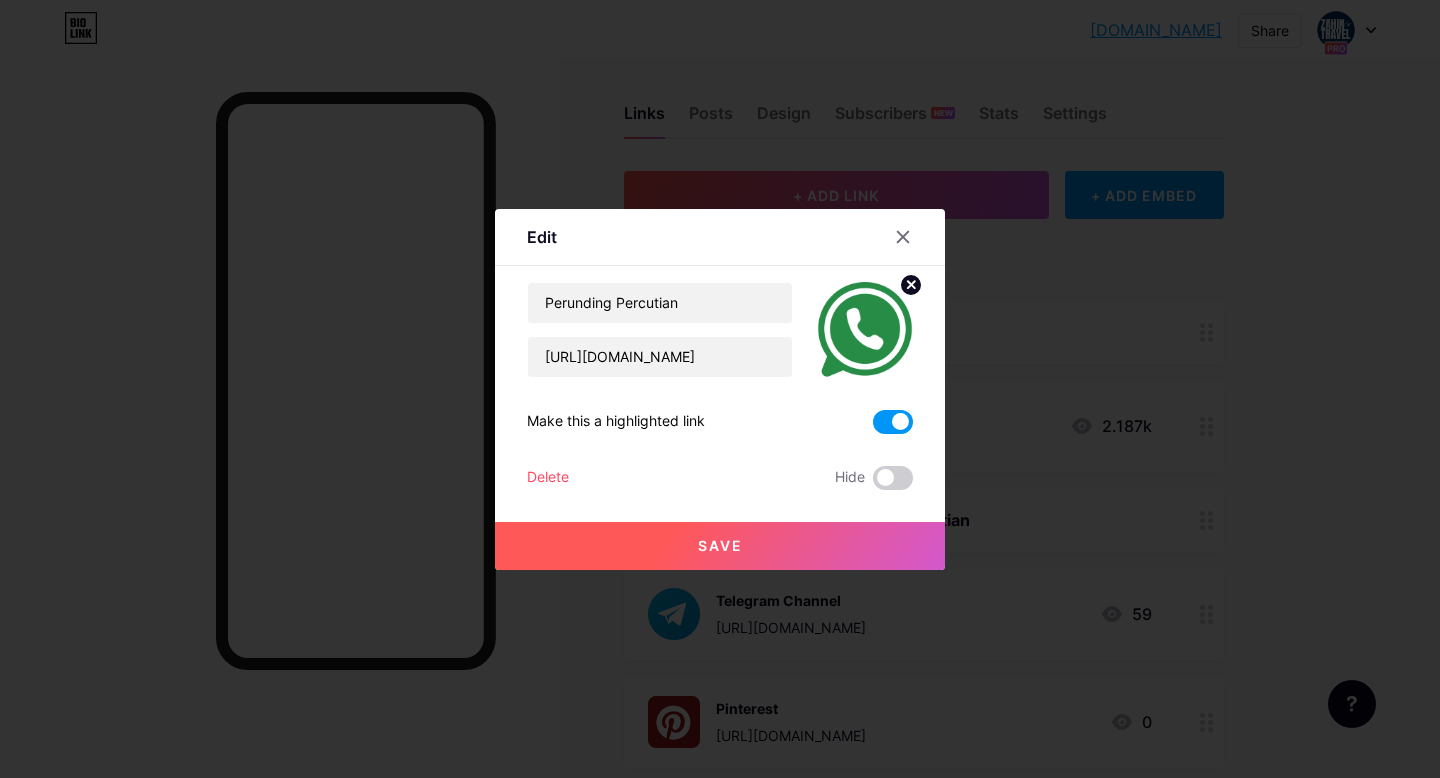 click on "Save" at bounding box center (720, 546) 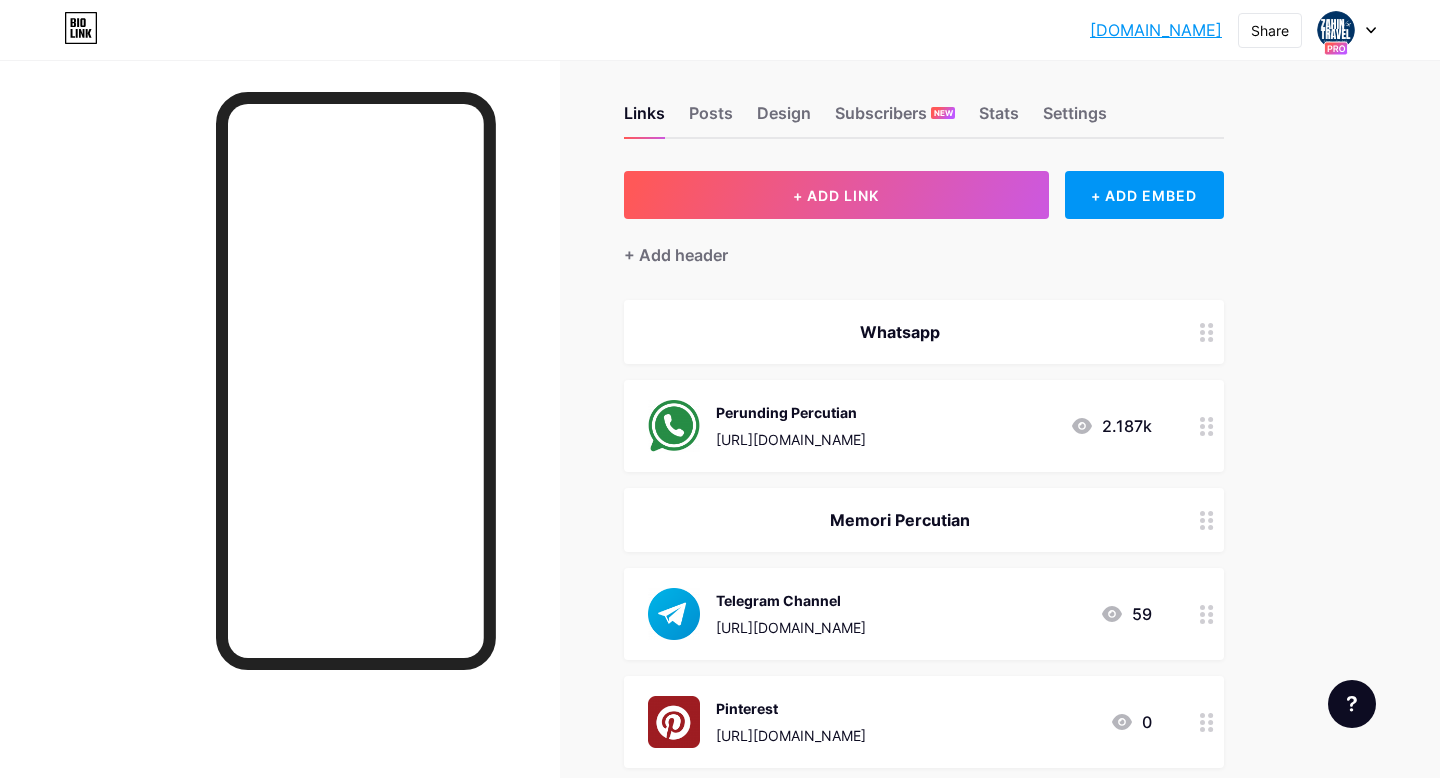 scroll, scrollTop: 0, scrollLeft: 0, axis: both 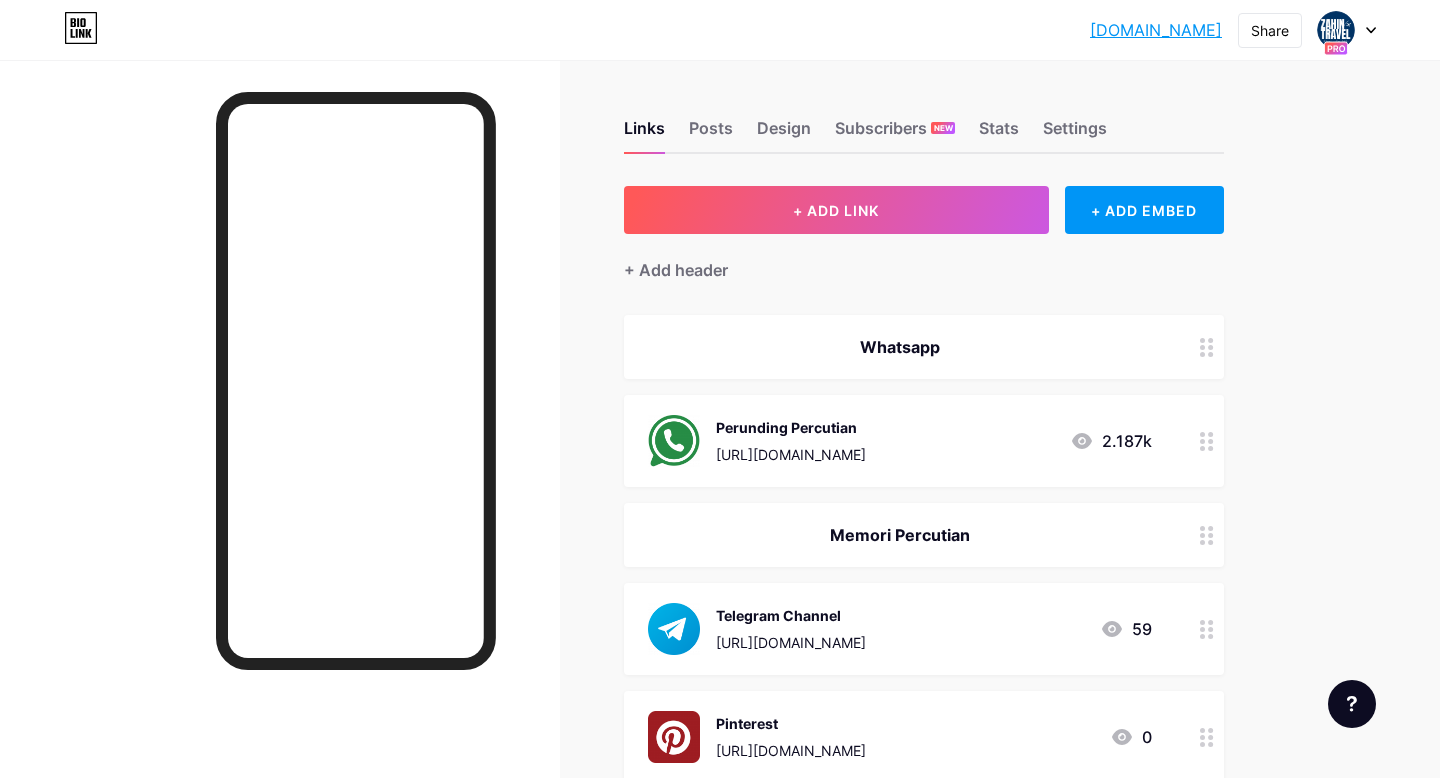 click on "Perunding Percutian
[URL][DOMAIN_NAME]" at bounding box center [791, 441] 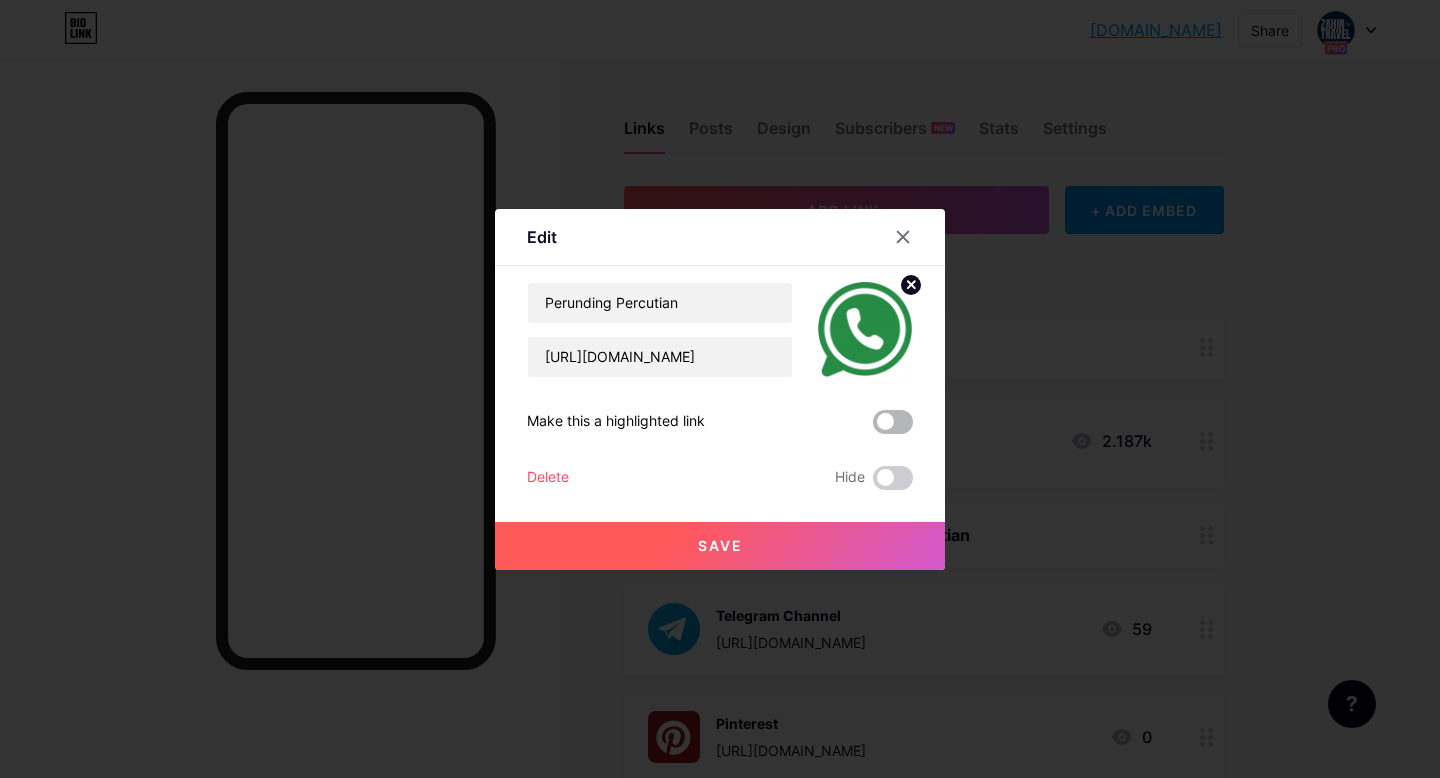 click at bounding box center (893, 422) 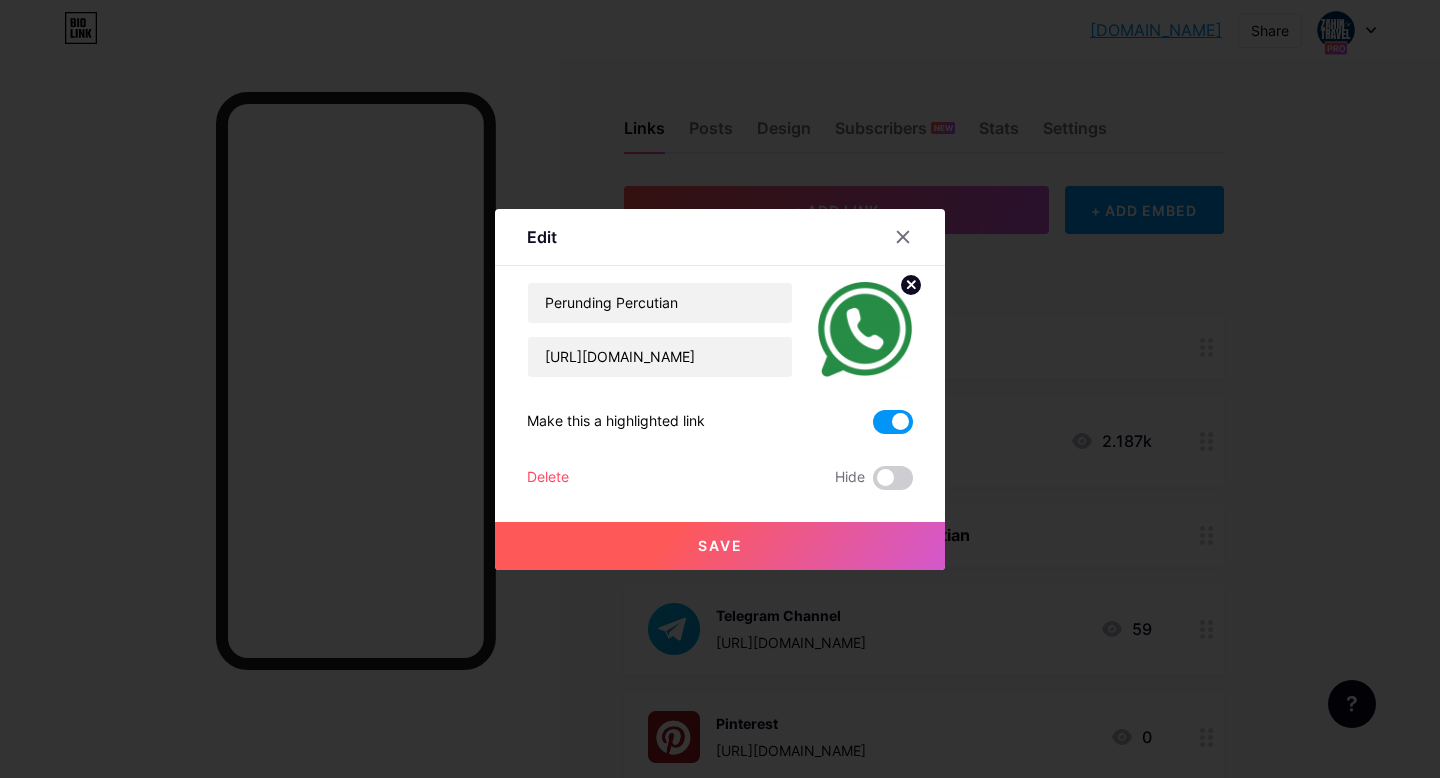 click on "Save" at bounding box center (720, 546) 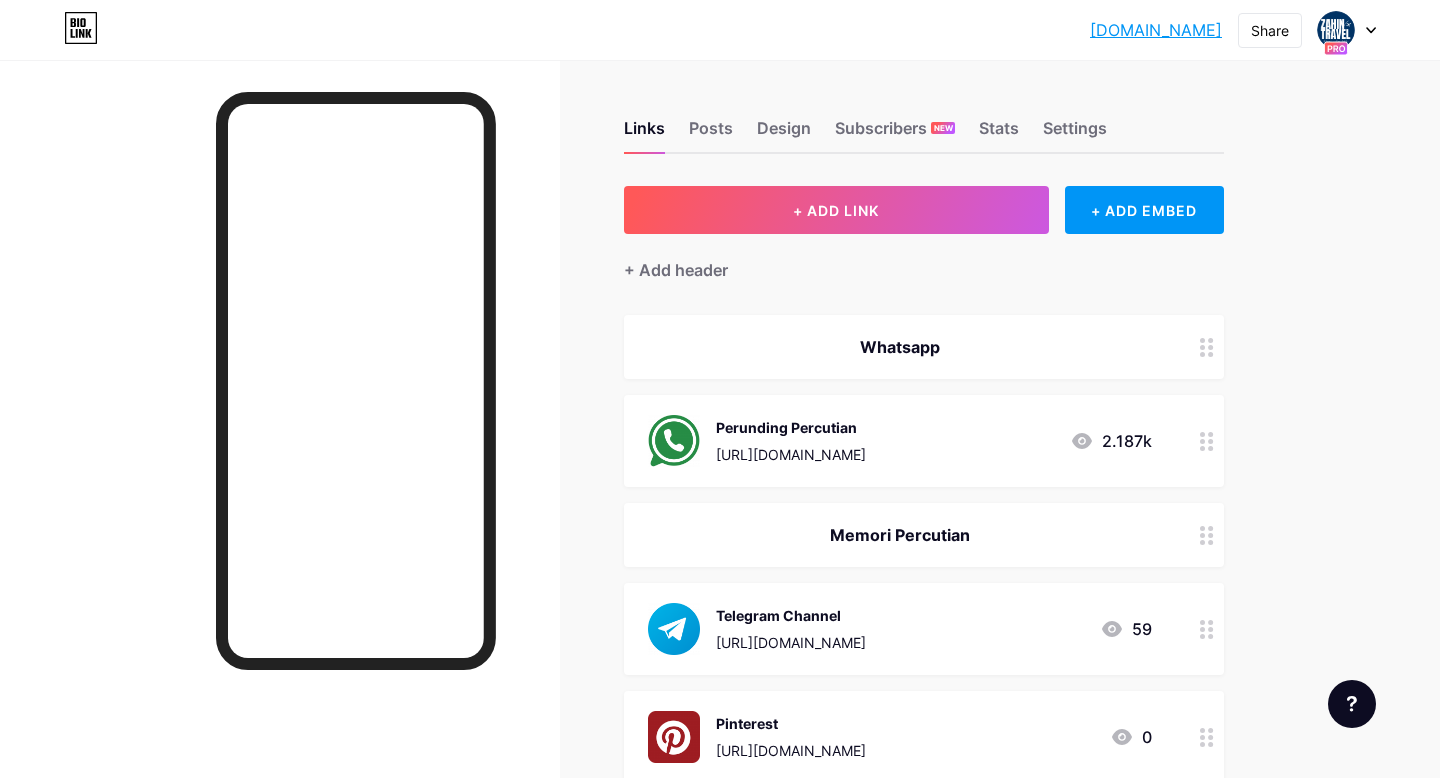 click on "Whatsapp" at bounding box center [900, 347] 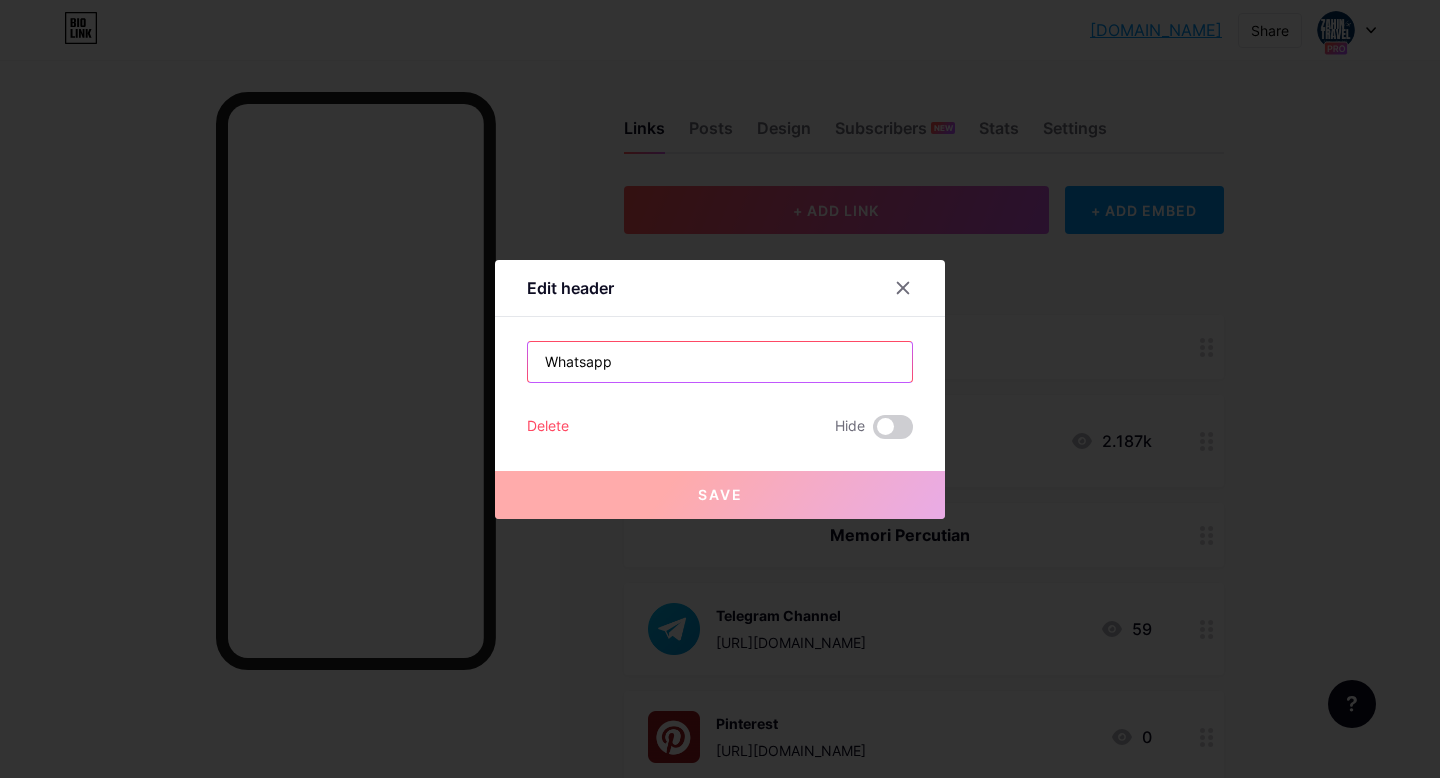 click on "Whatsapp" at bounding box center (720, 362) 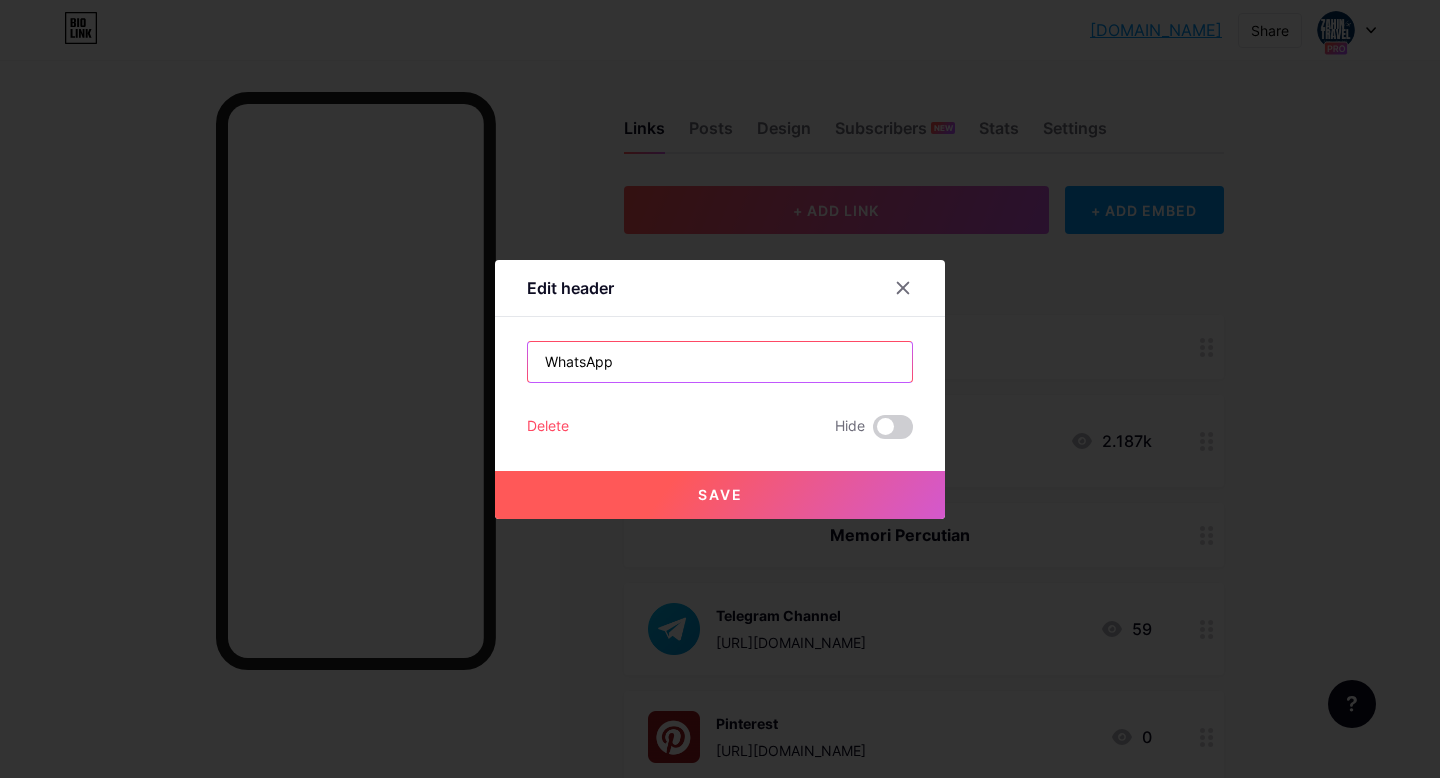 type on "WhatsApp" 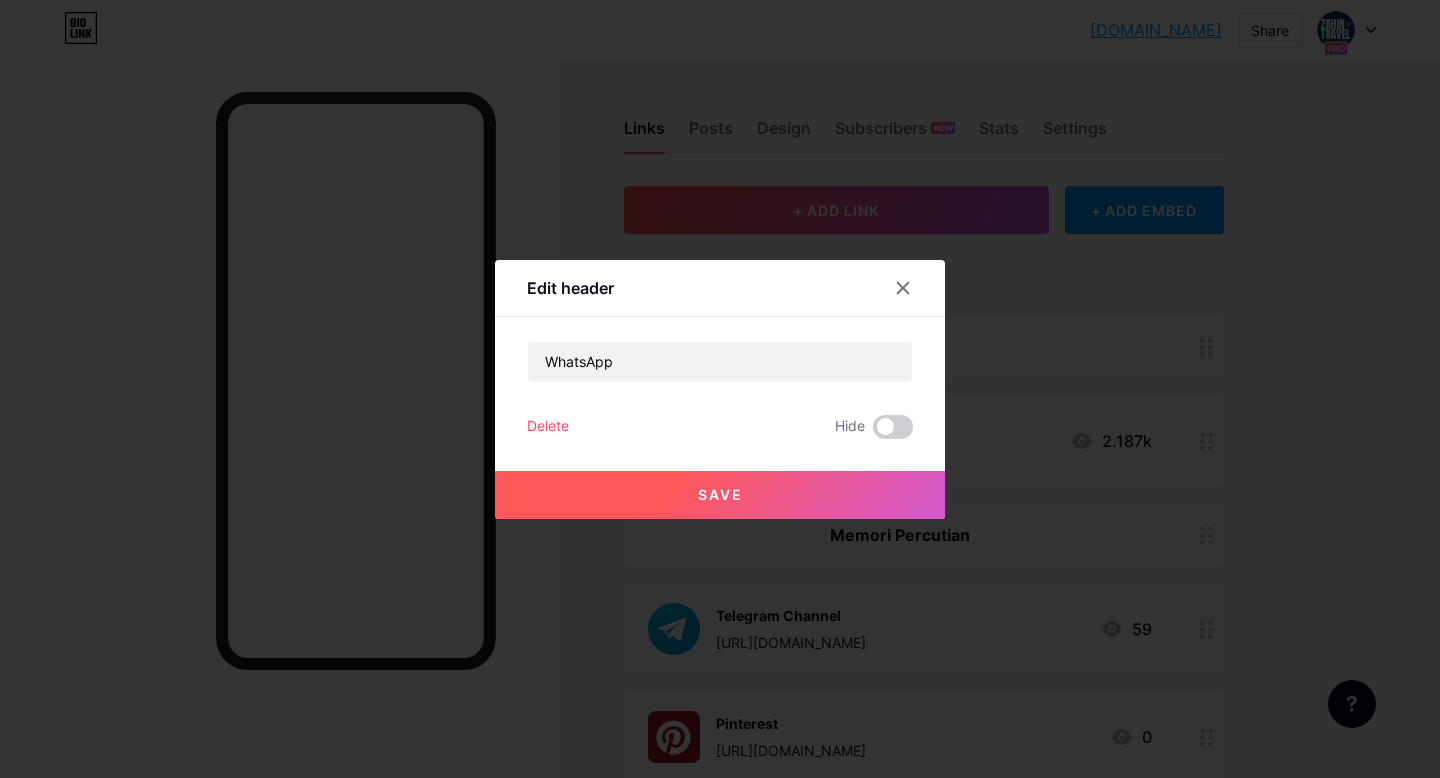 click on "Save" at bounding box center [720, 495] 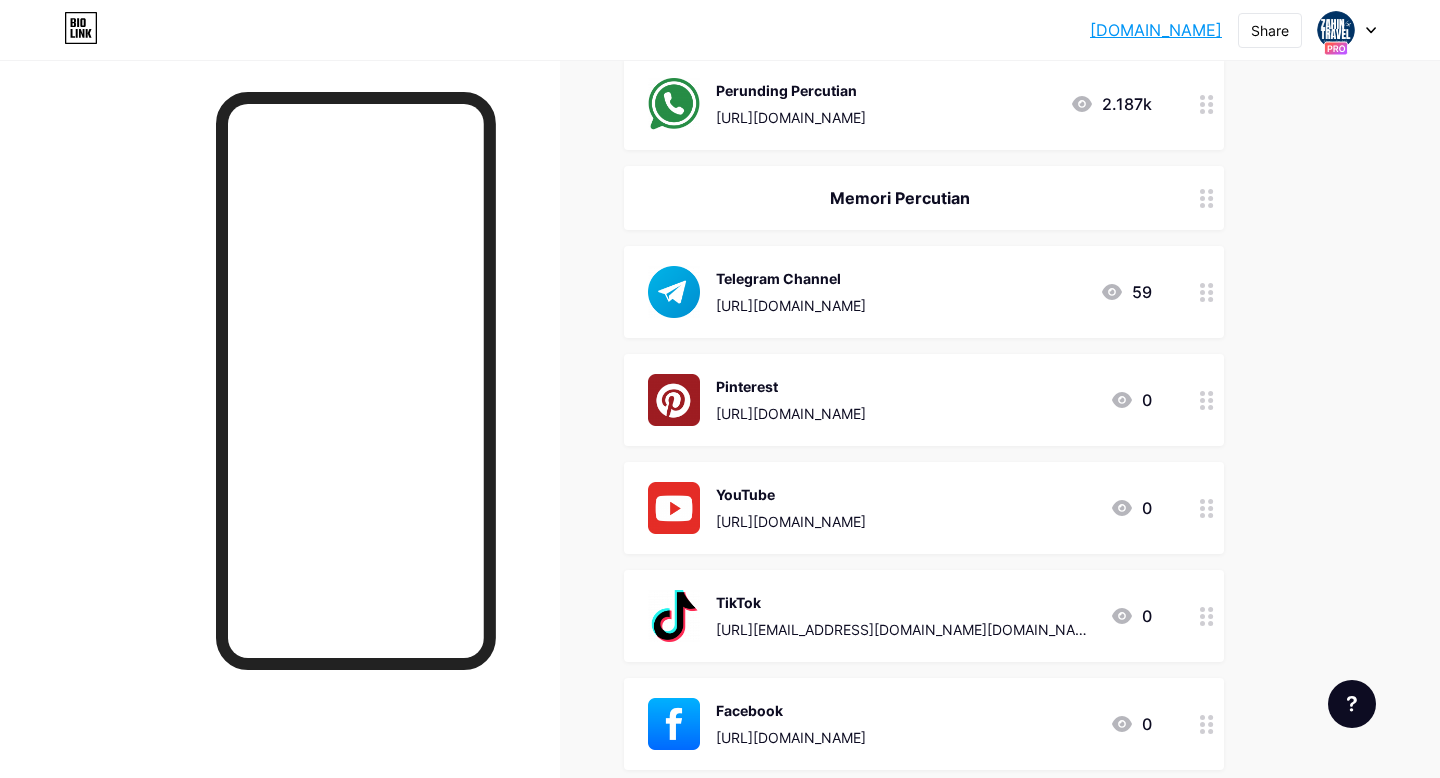 scroll, scrollTop: 321, scrollLeft: 0, axis: vertical 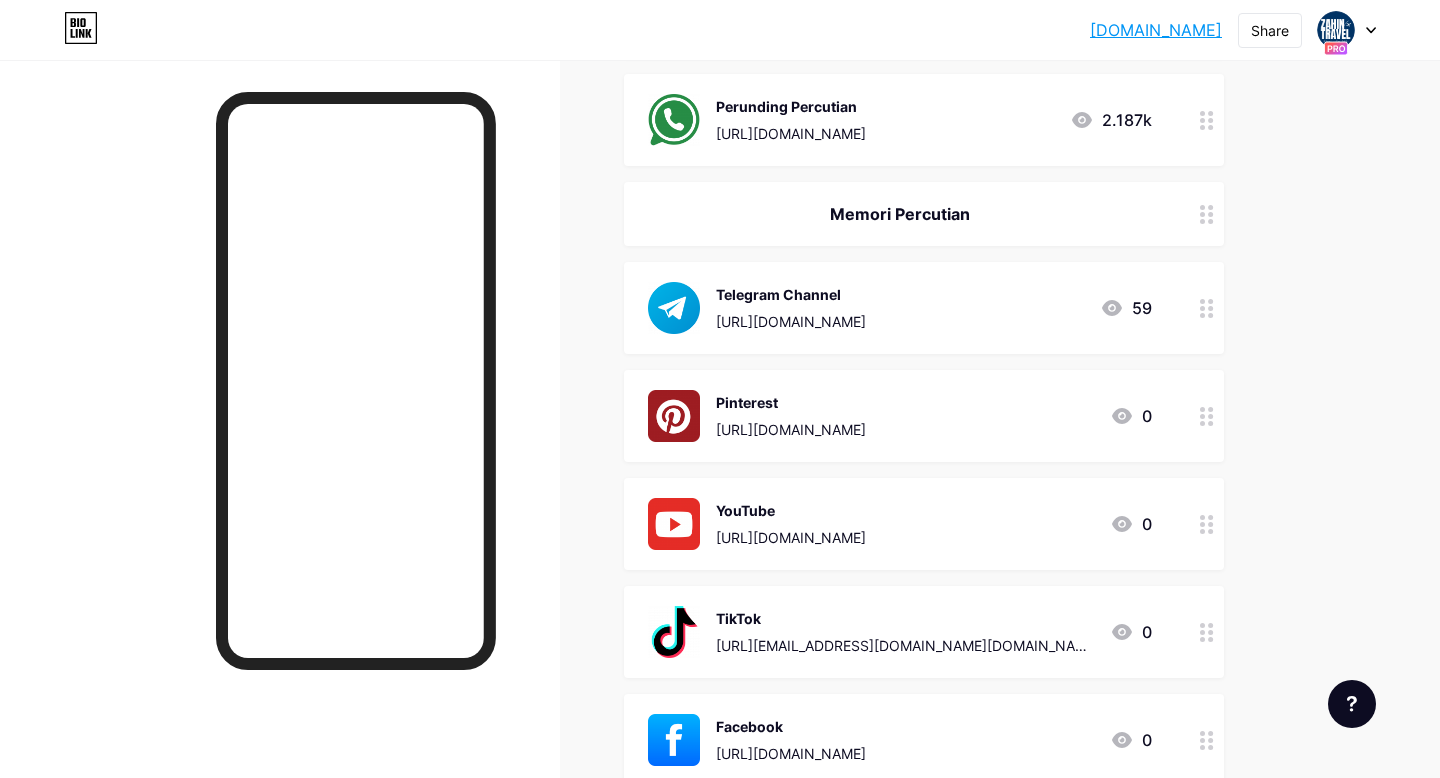 click on "Memori Percutian" at bounding box center [900, 214] 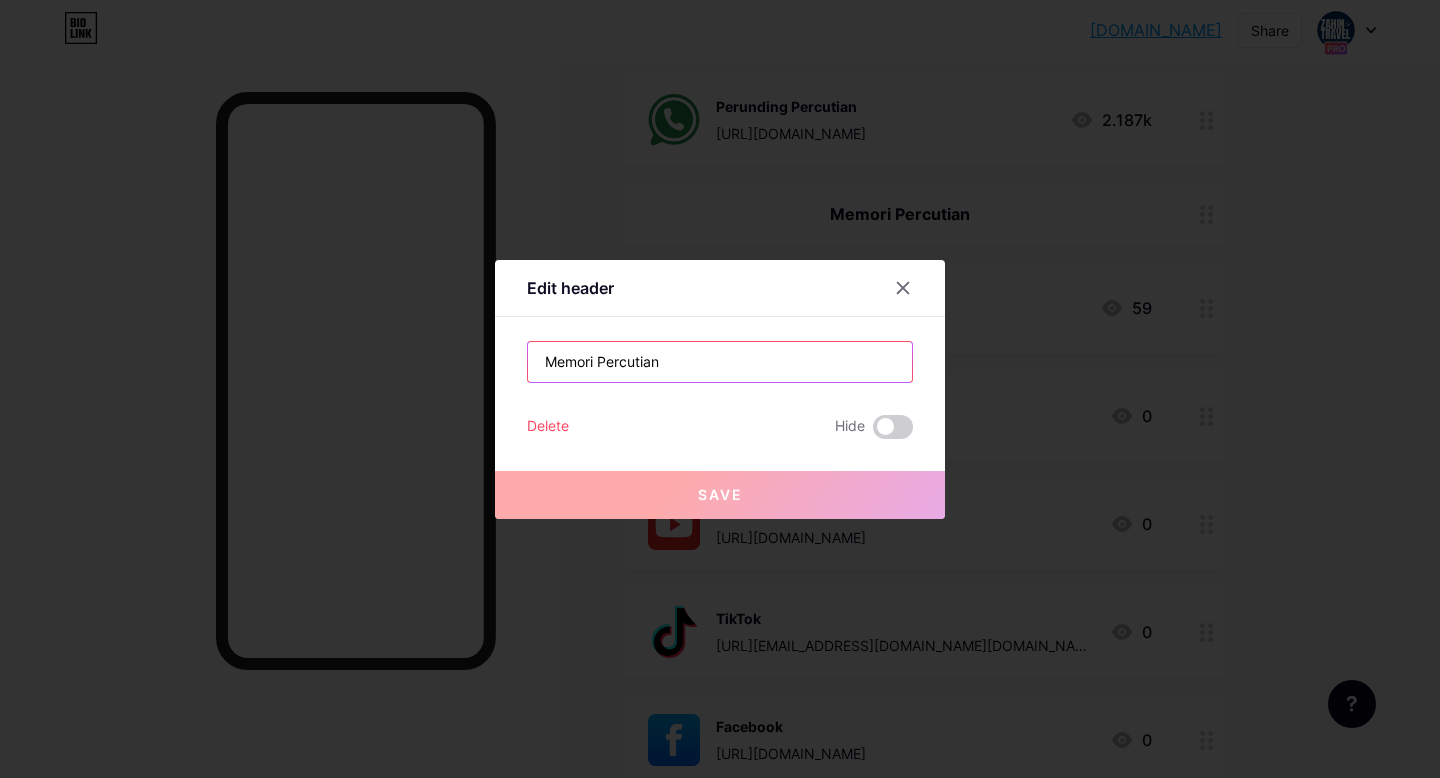 click on "Memori Percutian" at bounding box center (720, 362) 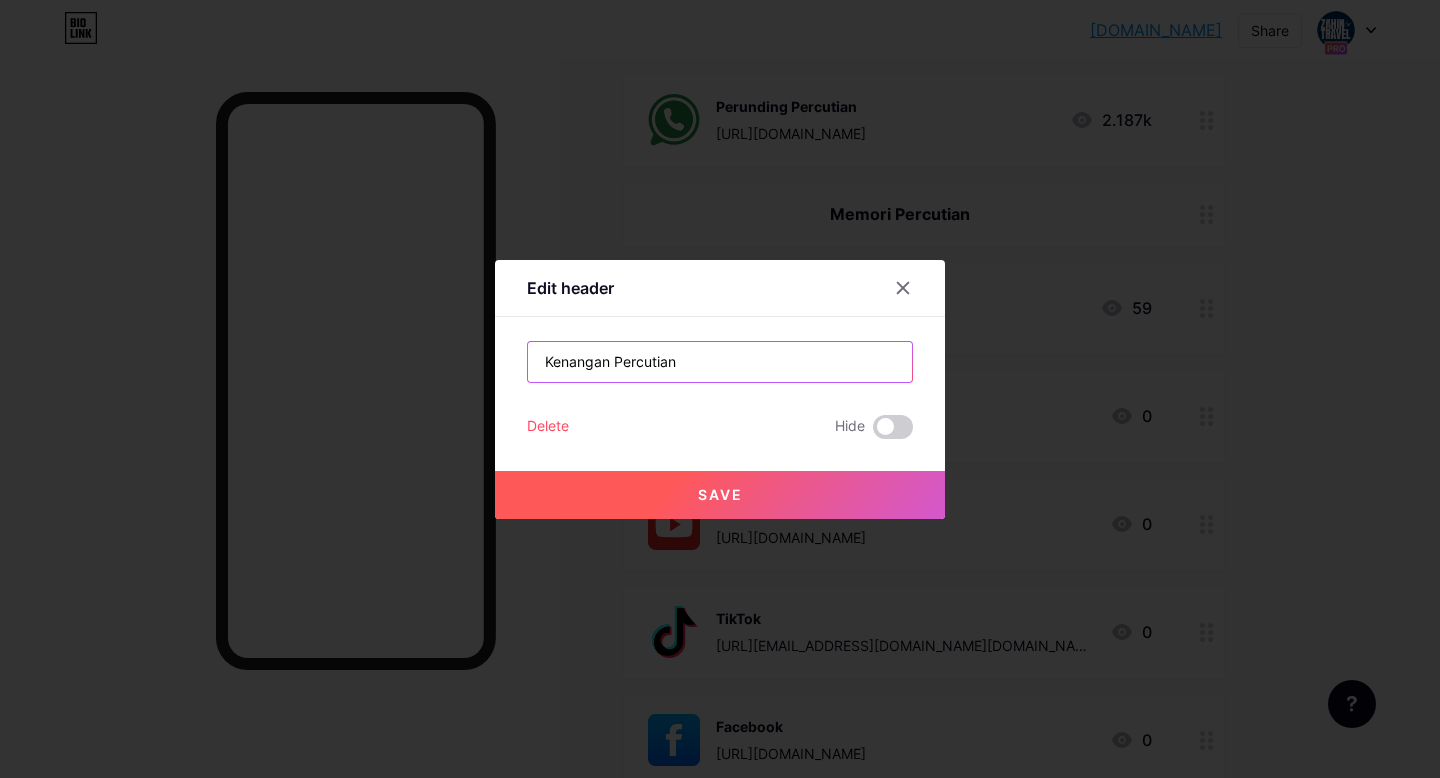 type on "Kenangan Percutian" 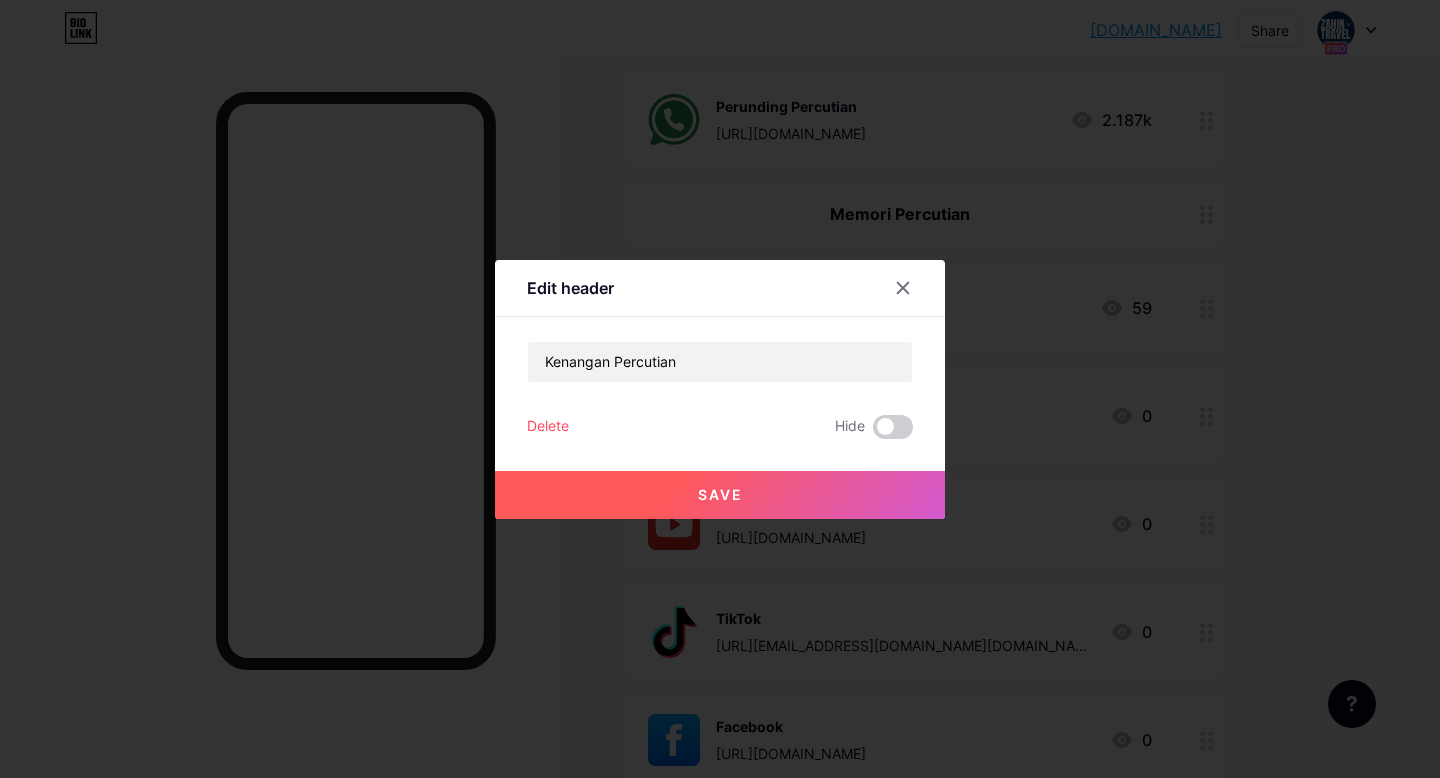 click on "Save" at bounding box center [720, 495] 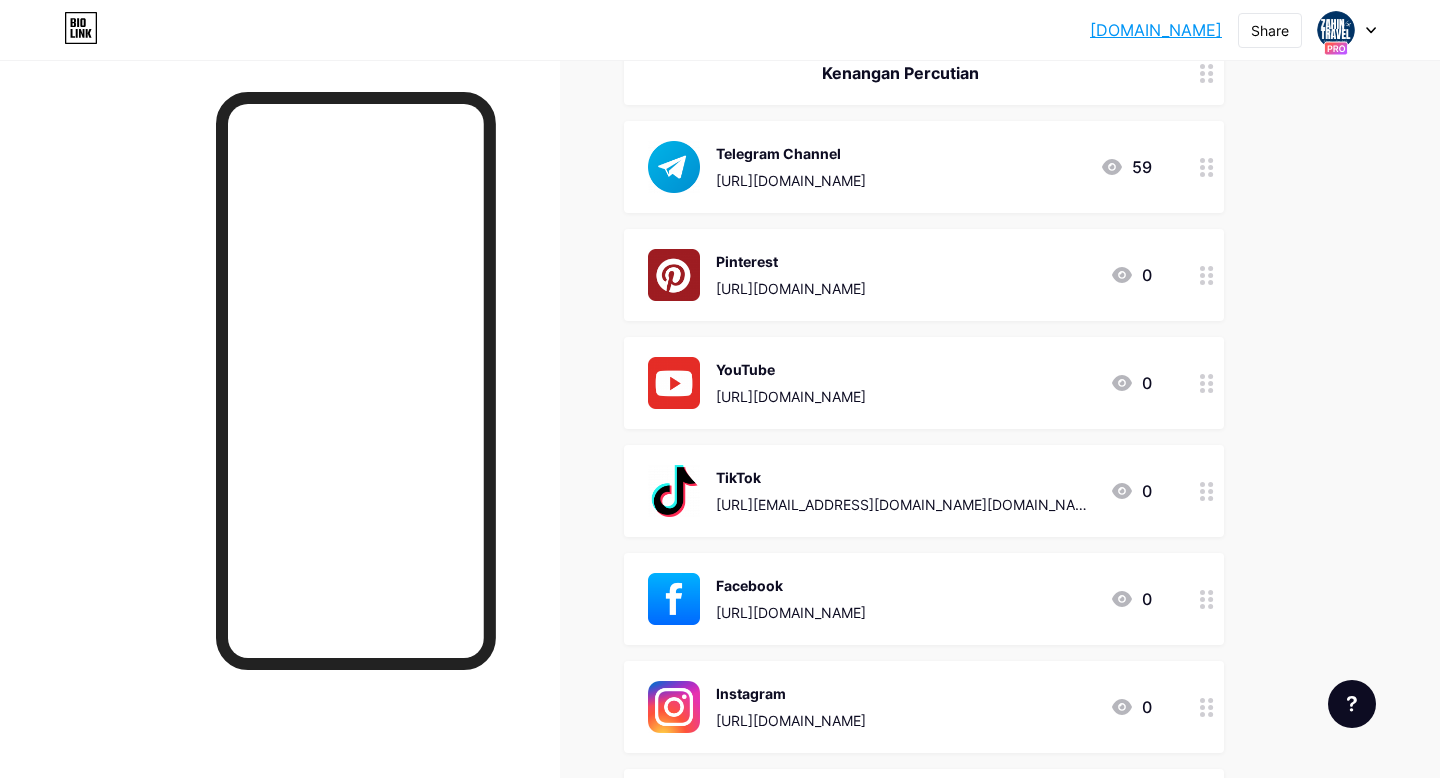 scroll, scrollTop: 0, scrollLeft: 0, axis: both 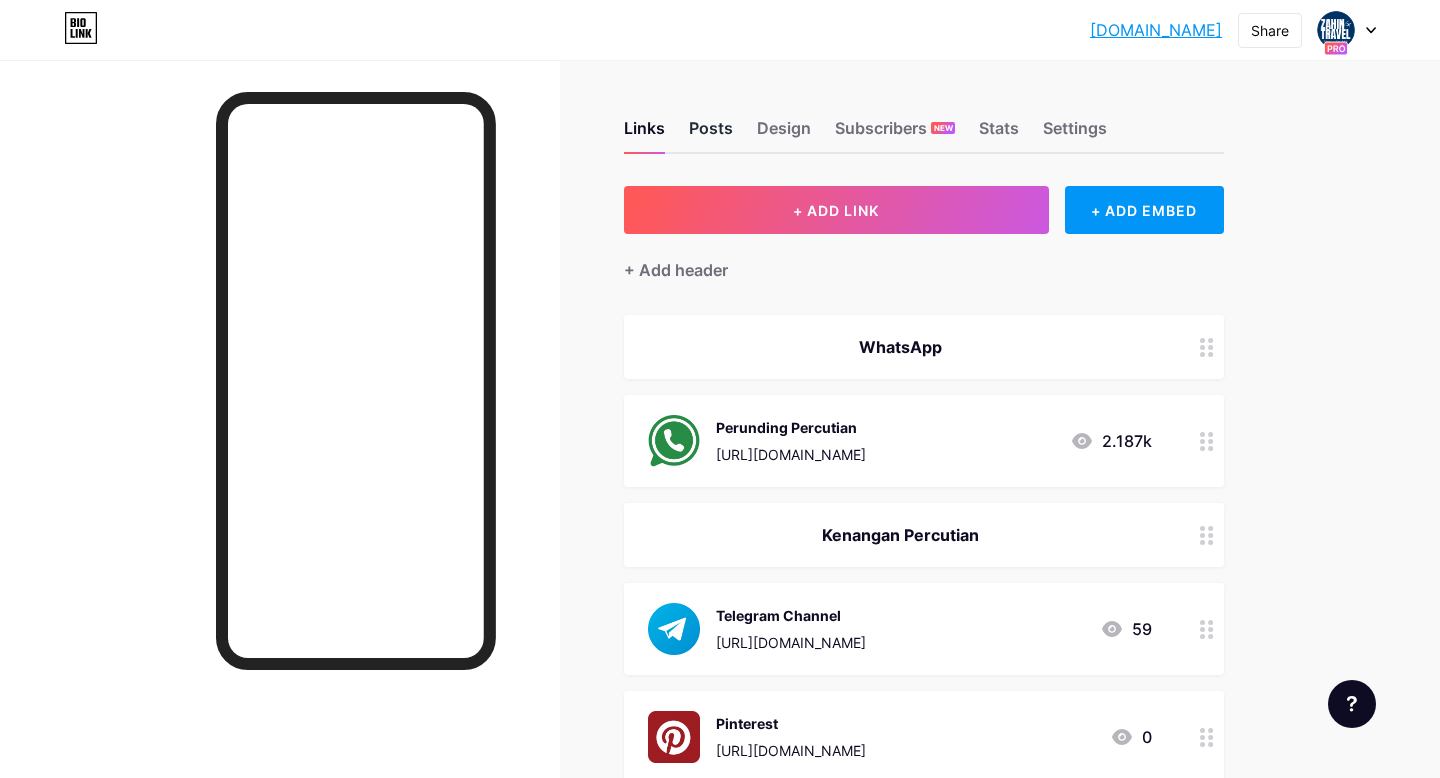 click on "Posts" at bounding box center (711, 134) 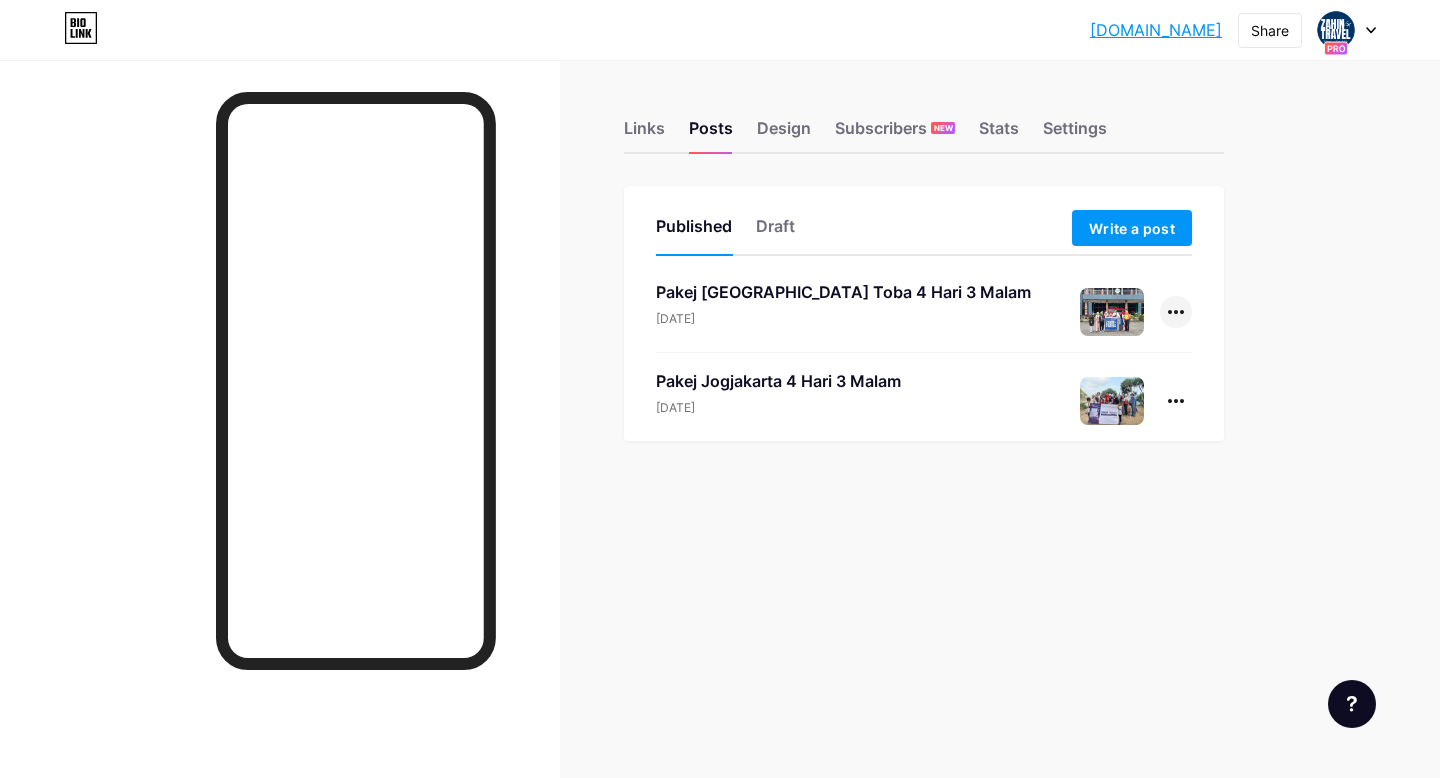 click at bounding box center [1176, 312] 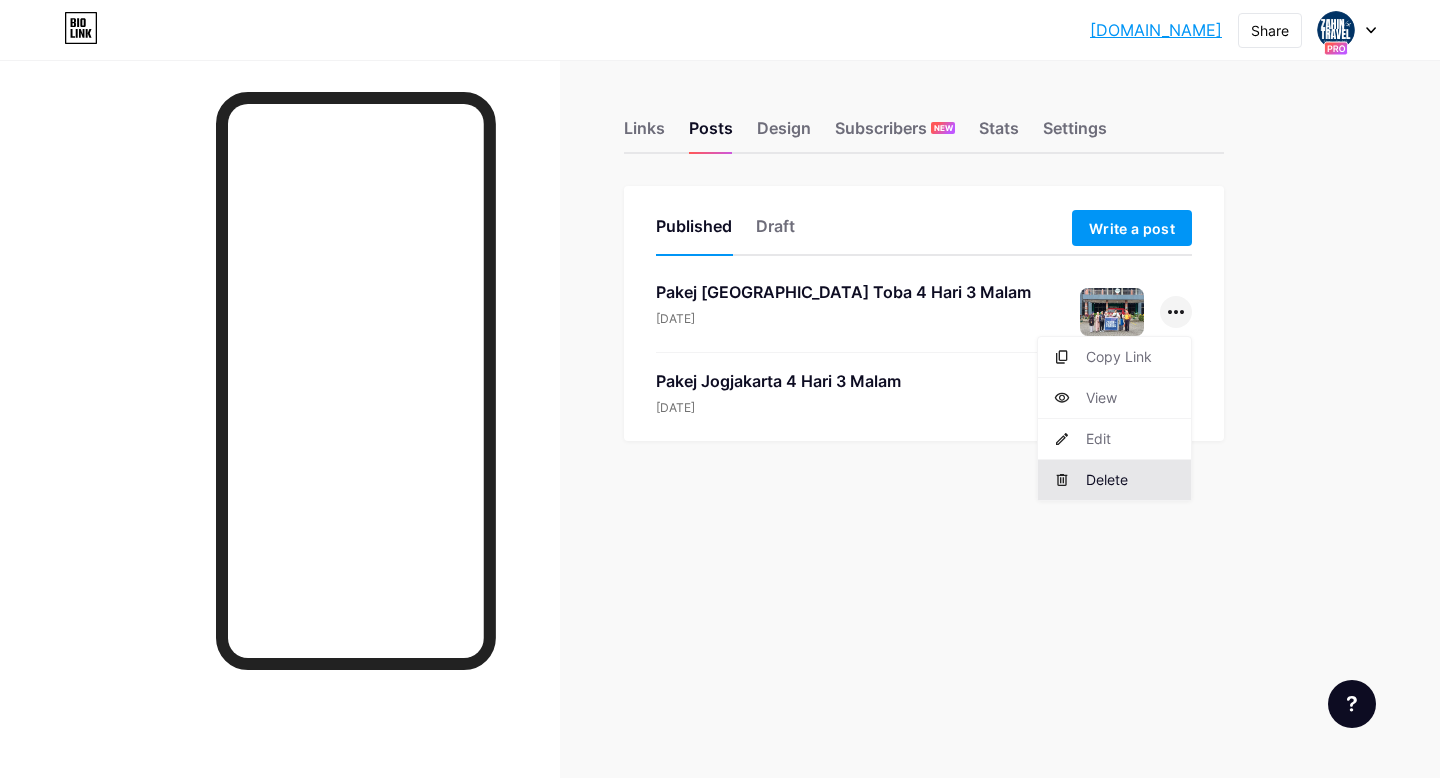 click on "Delete" at bounding box center [1114, 480] 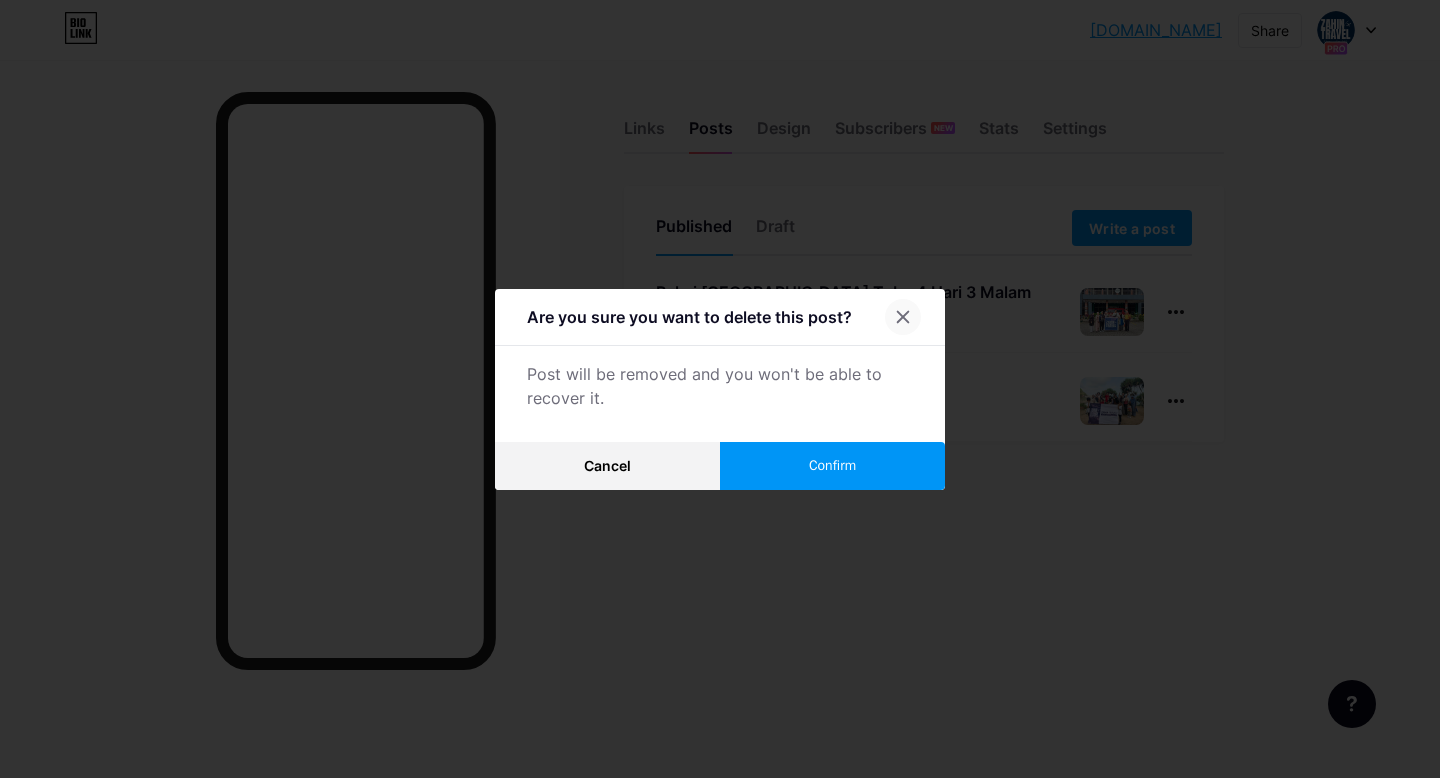 click at bounding box center [903, 317] 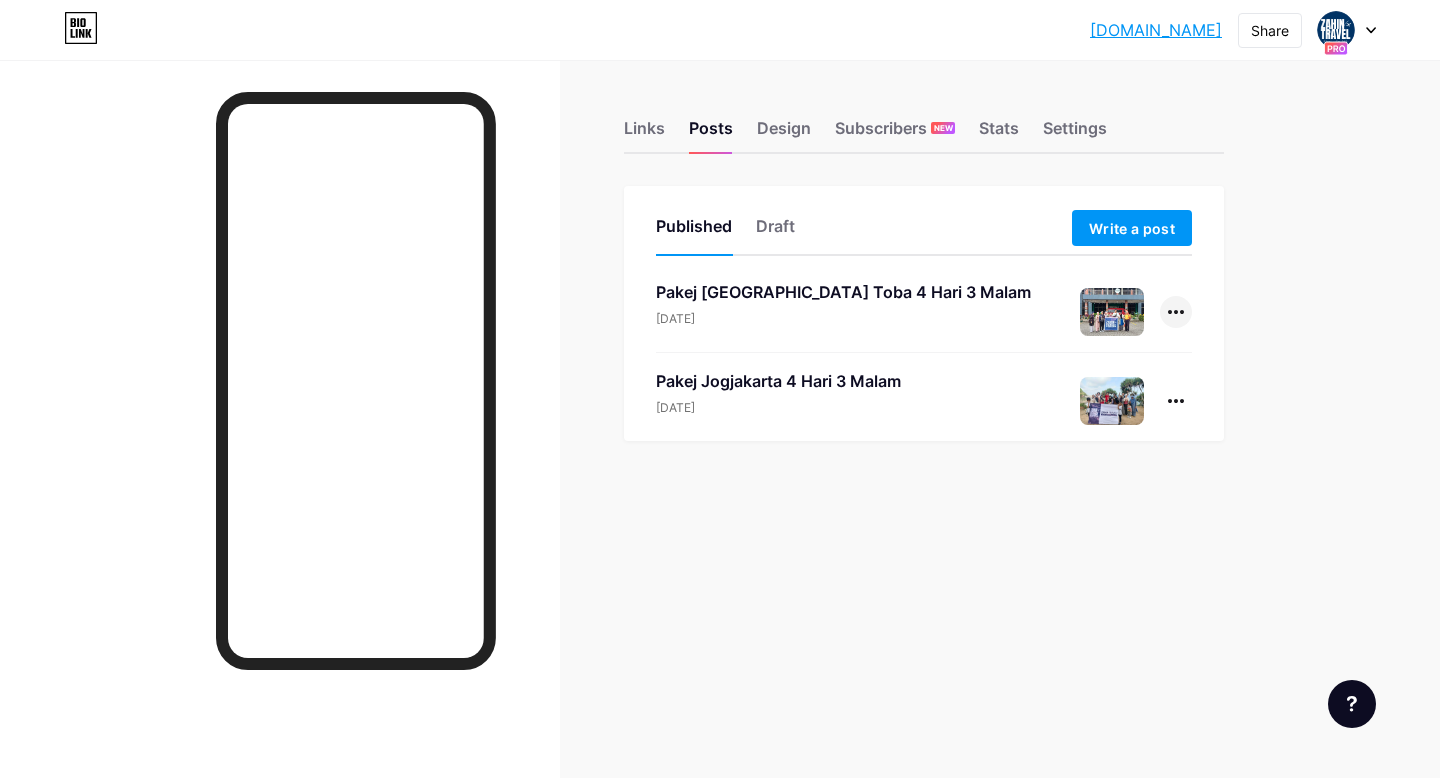 click at bounding box center [1176, 312] 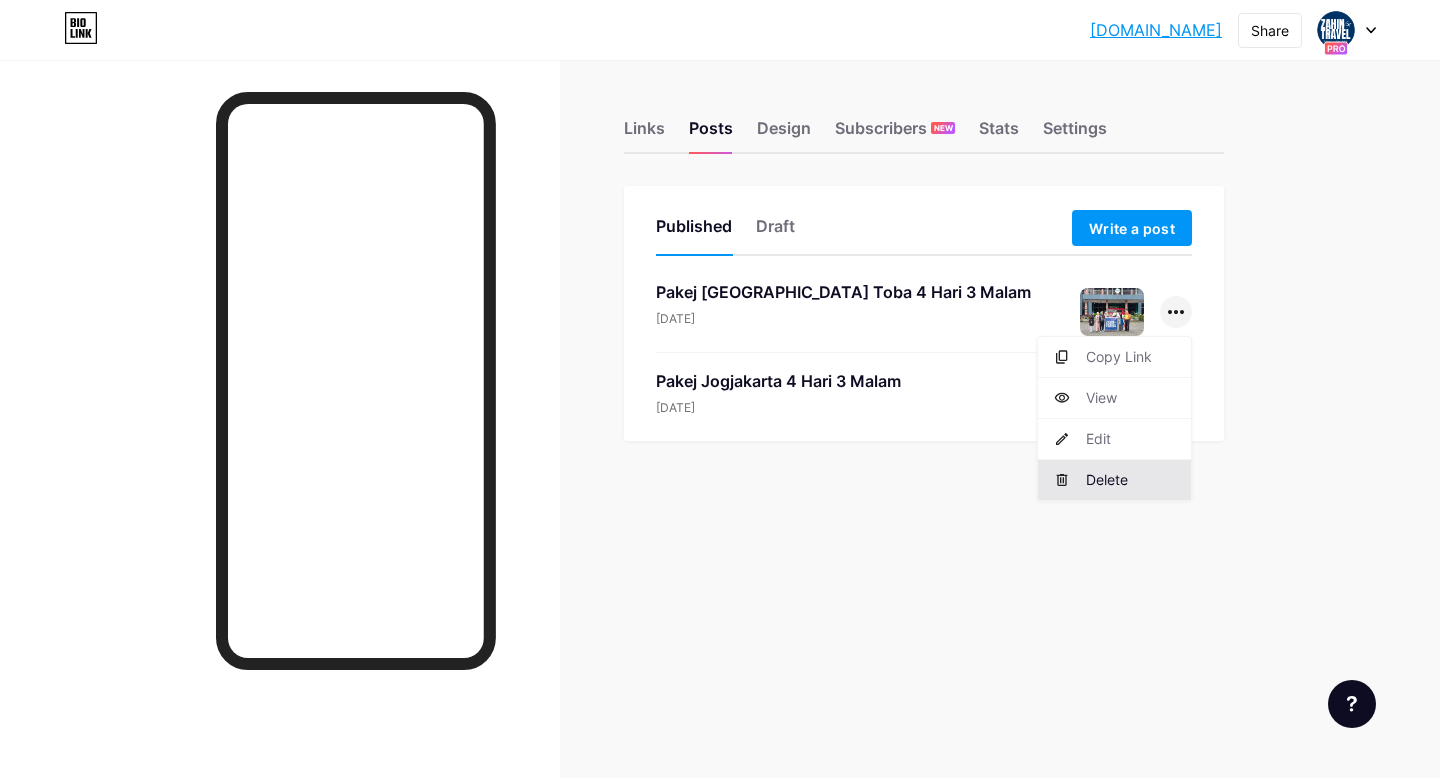 click on "Delete" at bounding box center [1114, 480] 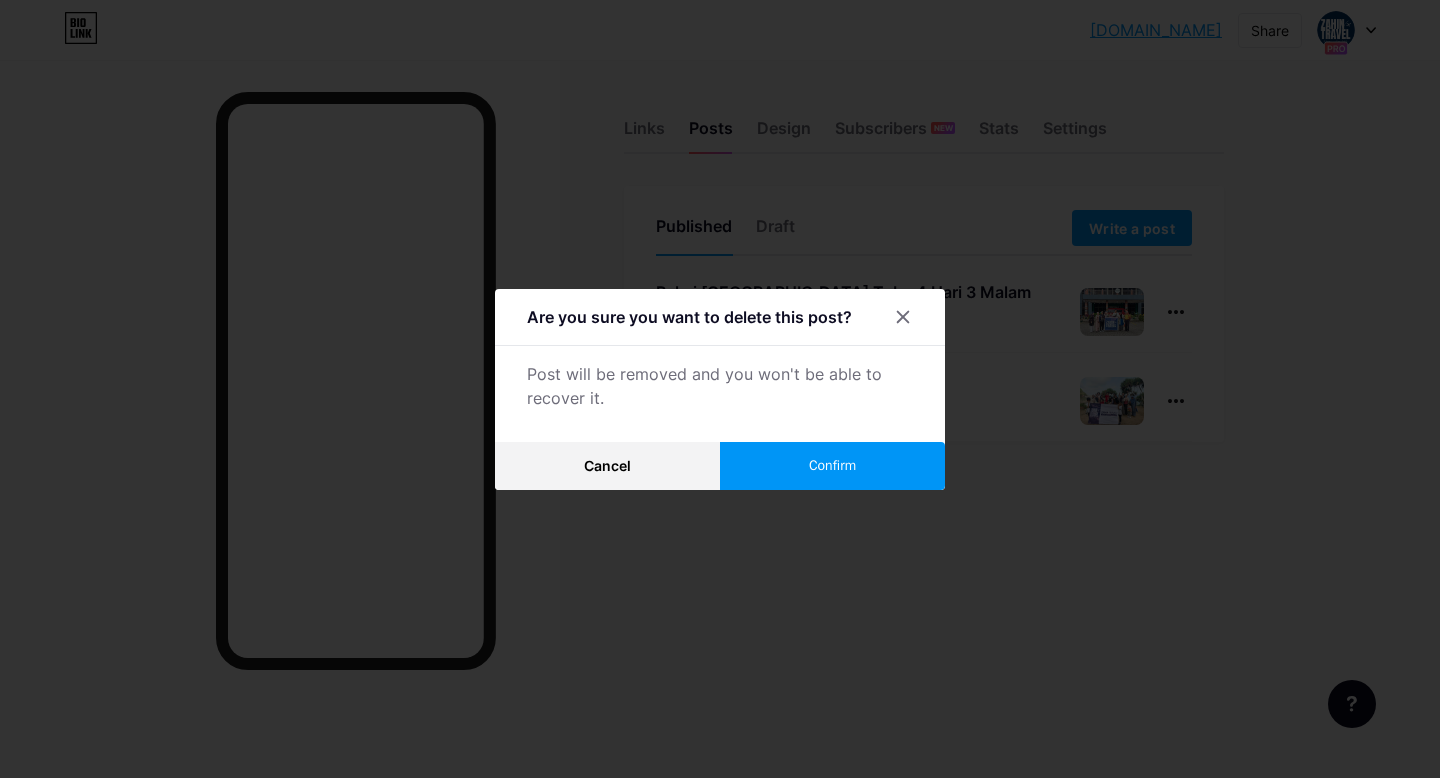 click on "Confirm" at bounding box center [832, 465] 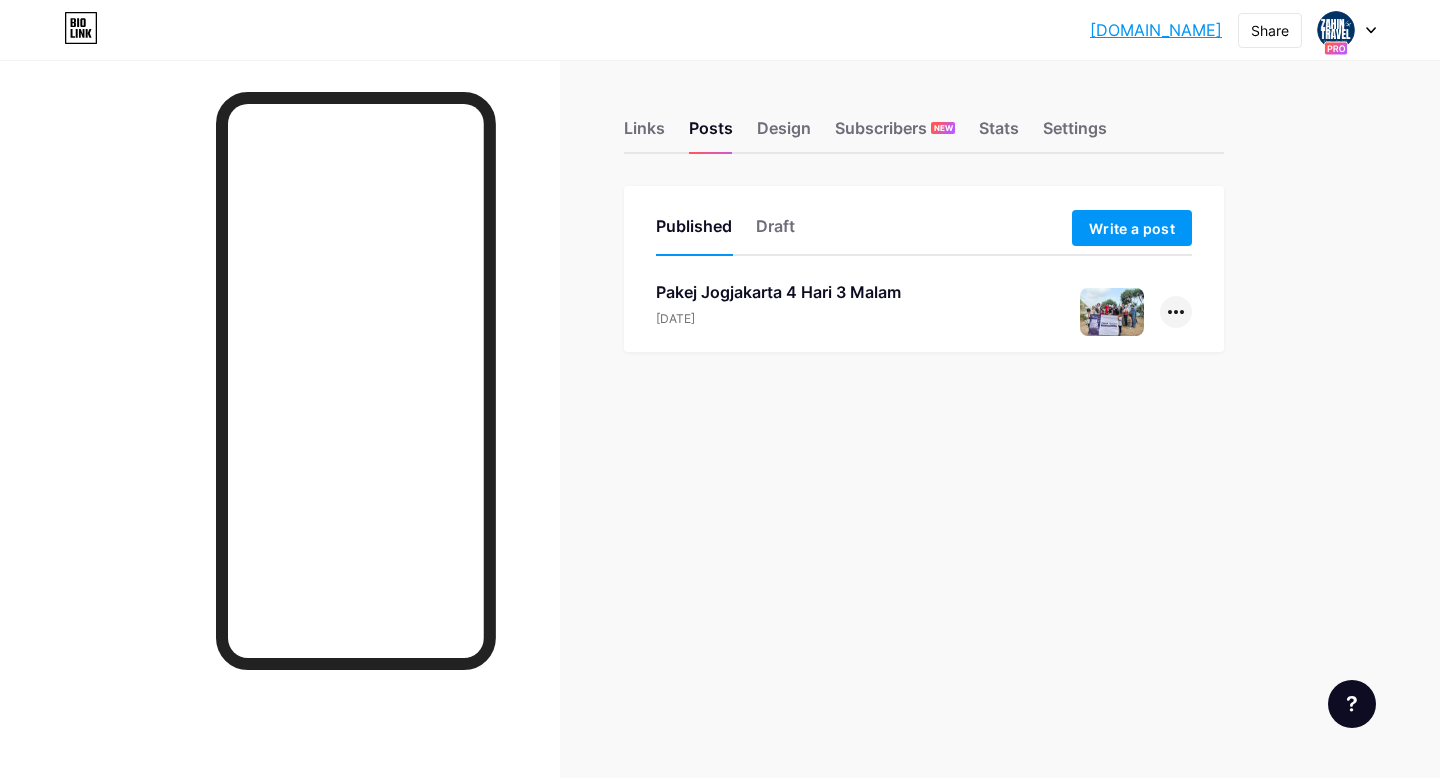 click 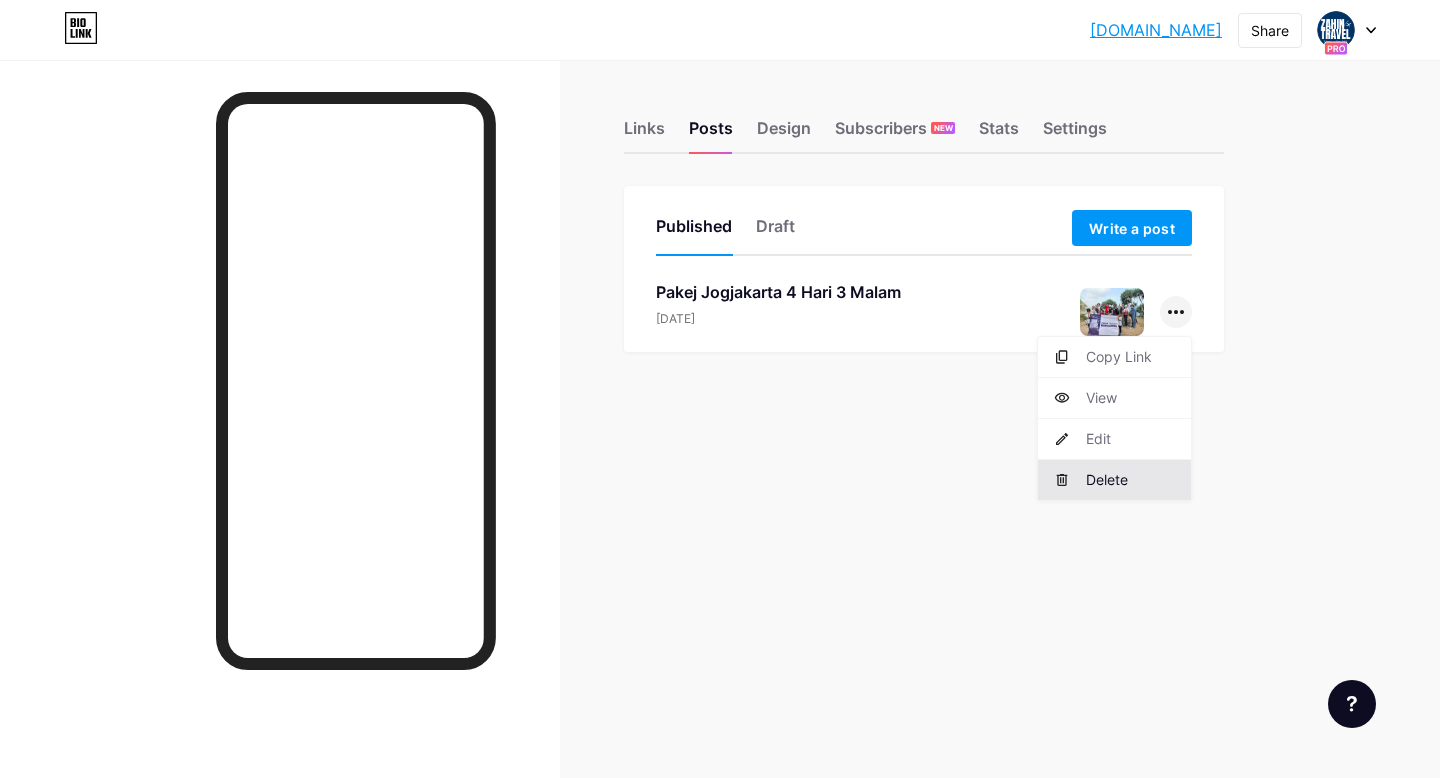 click on "Delete" at bounding box center (1114, 480) 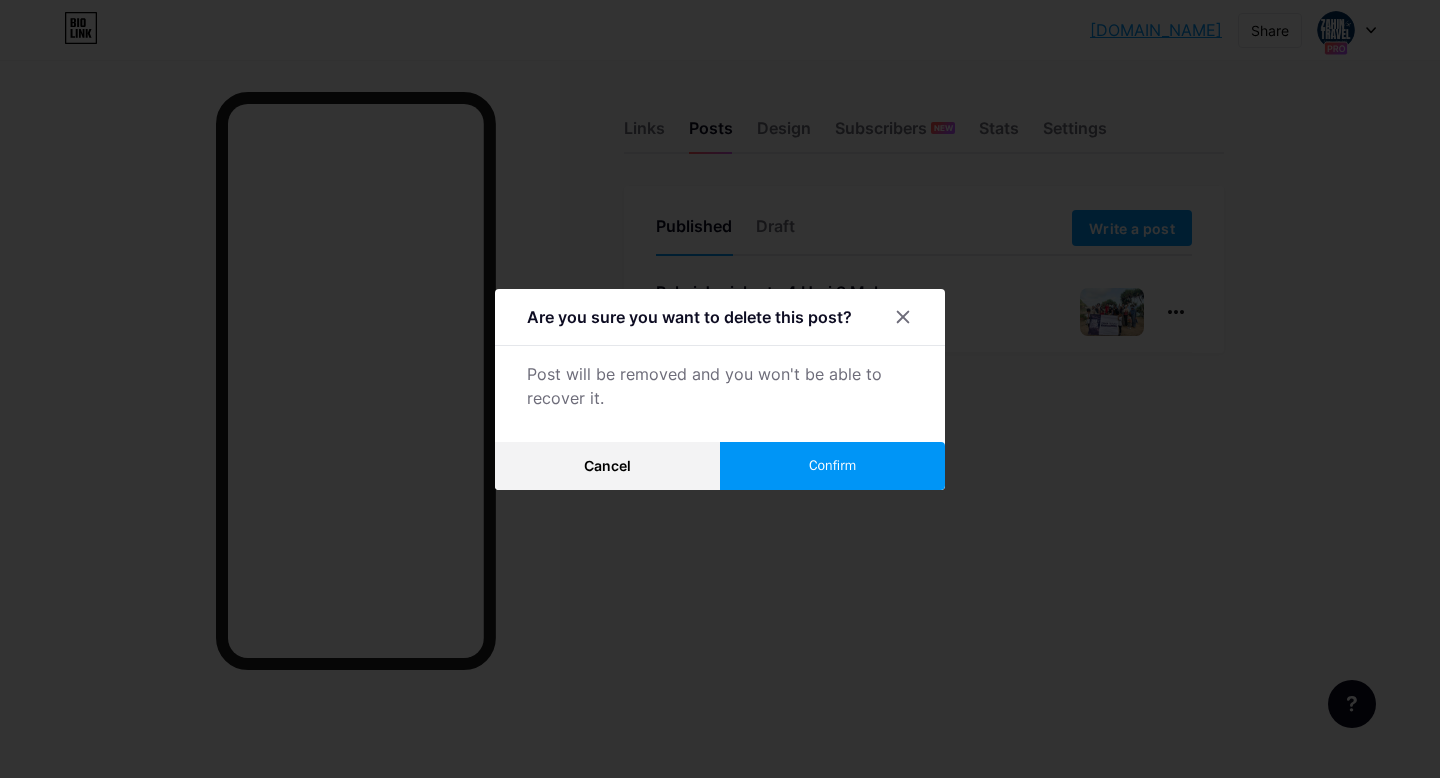 click on "Confirm" at bounding box center [832, 466] 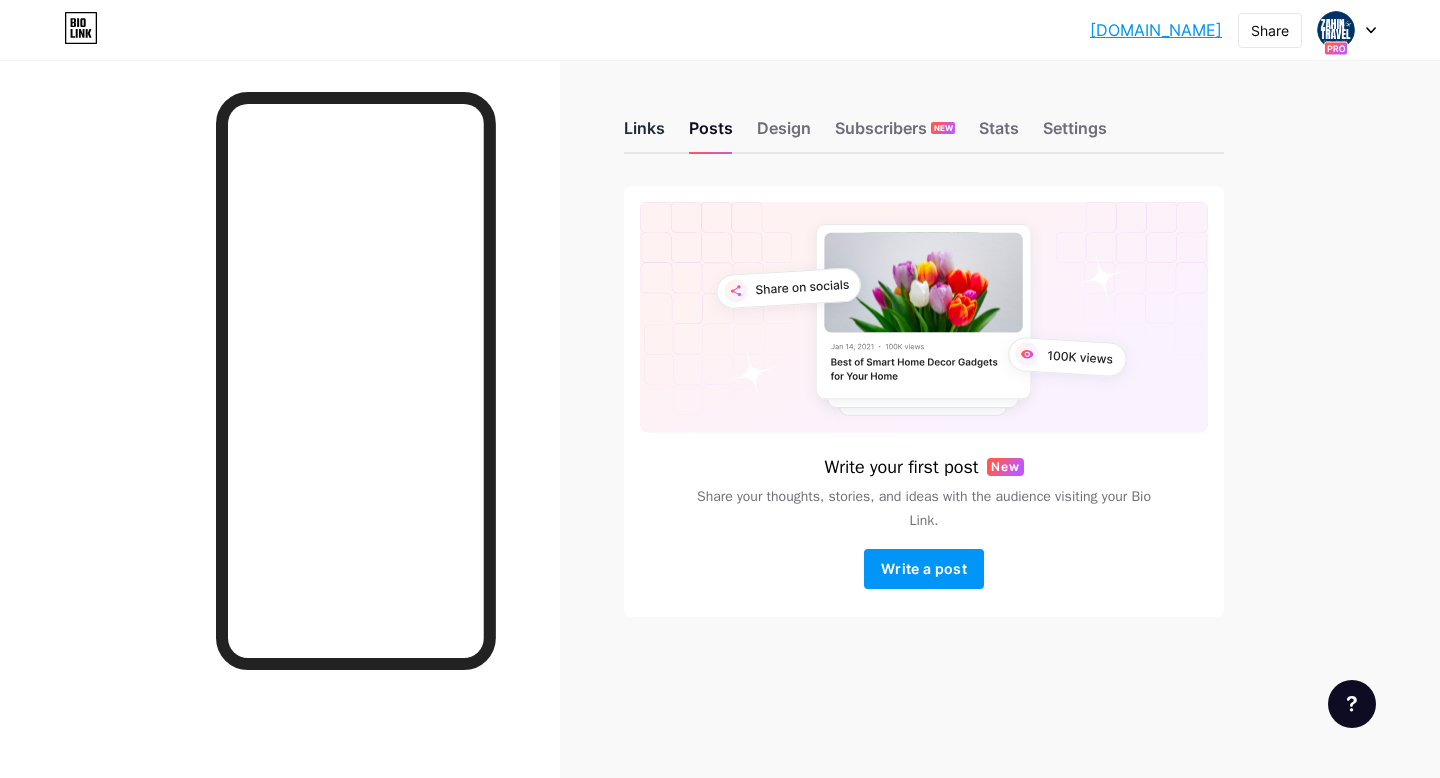 click on "Links" at bounding box center [644, 134] 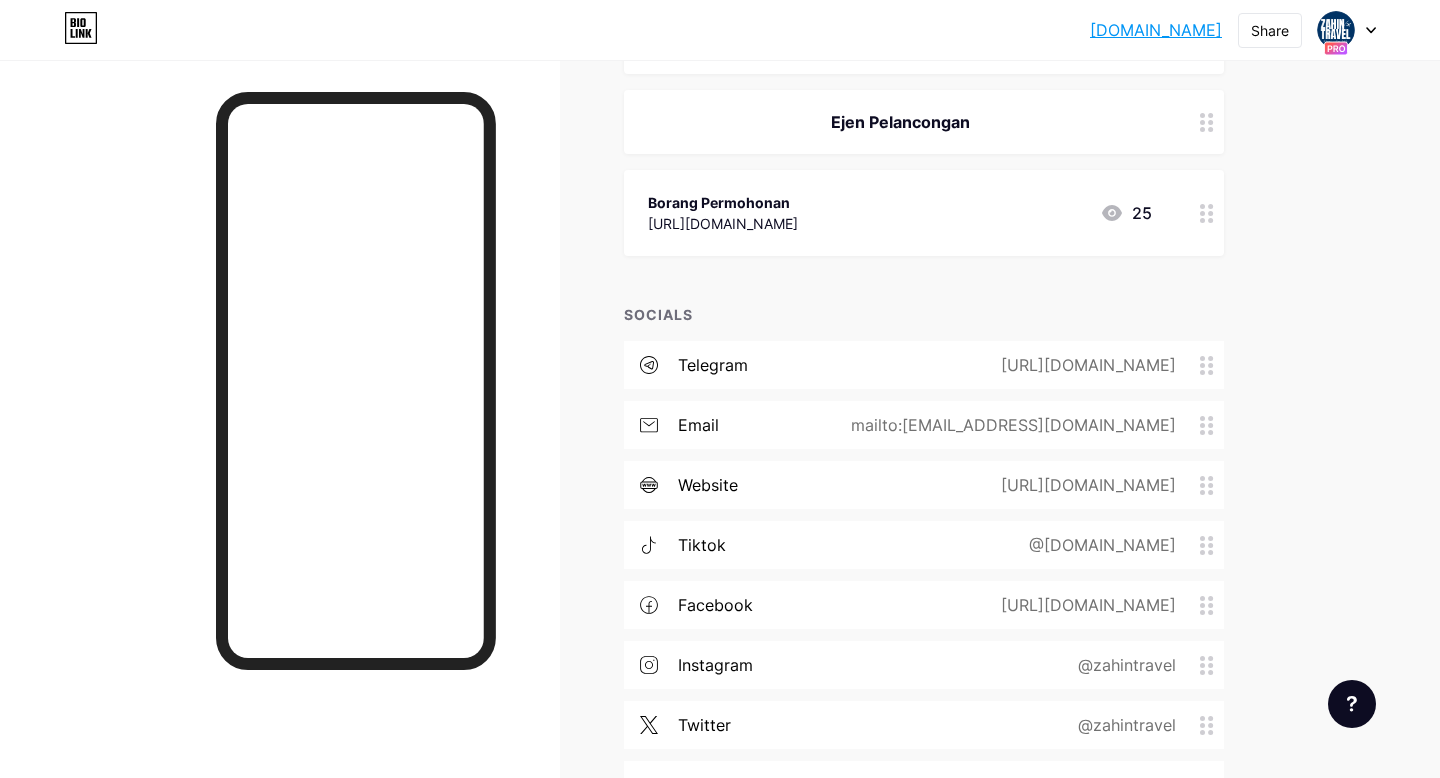 scroll, scrollTop: 2615, scrollLeft: 0, axis: vertical 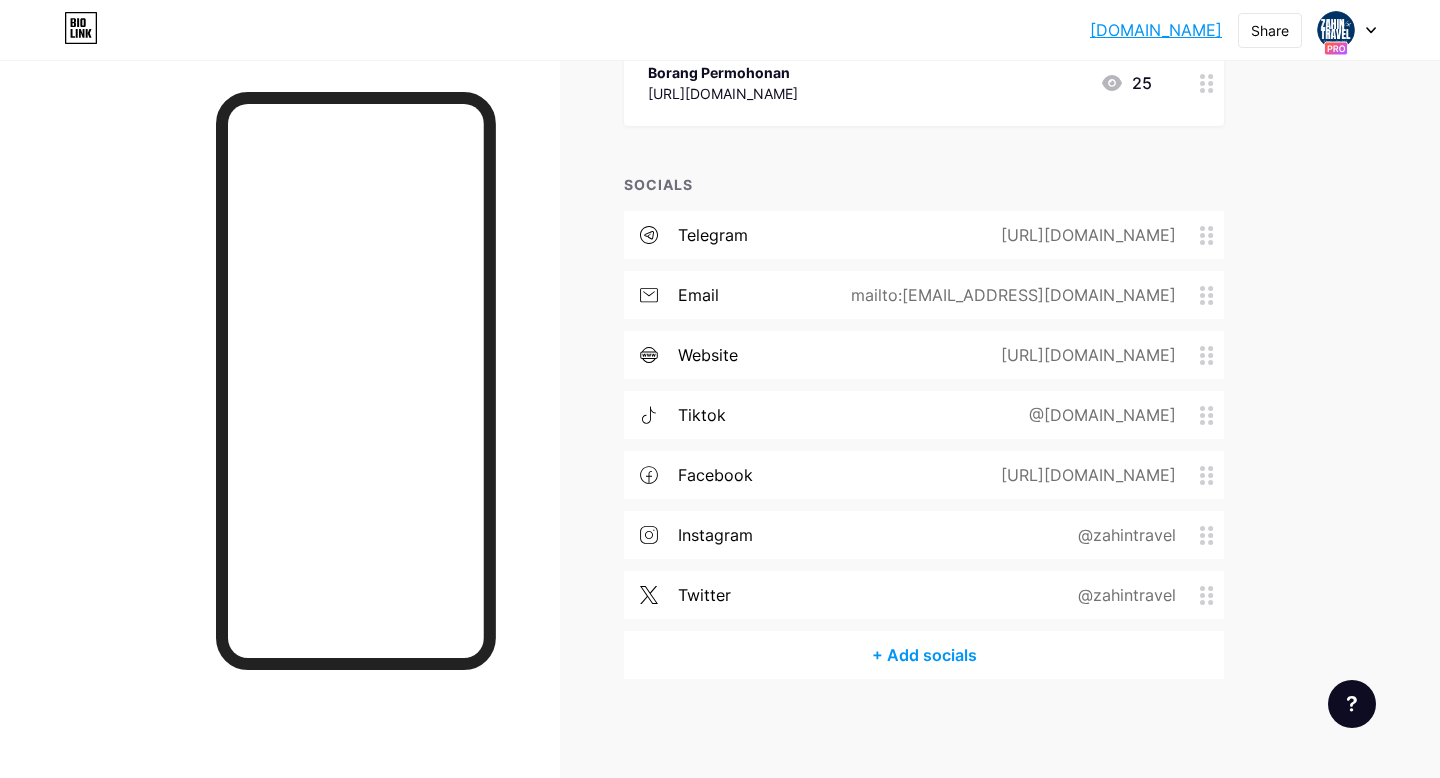click on "telegram
[URL][DOMAIN_NAME]" at bounding box center (924, 235) 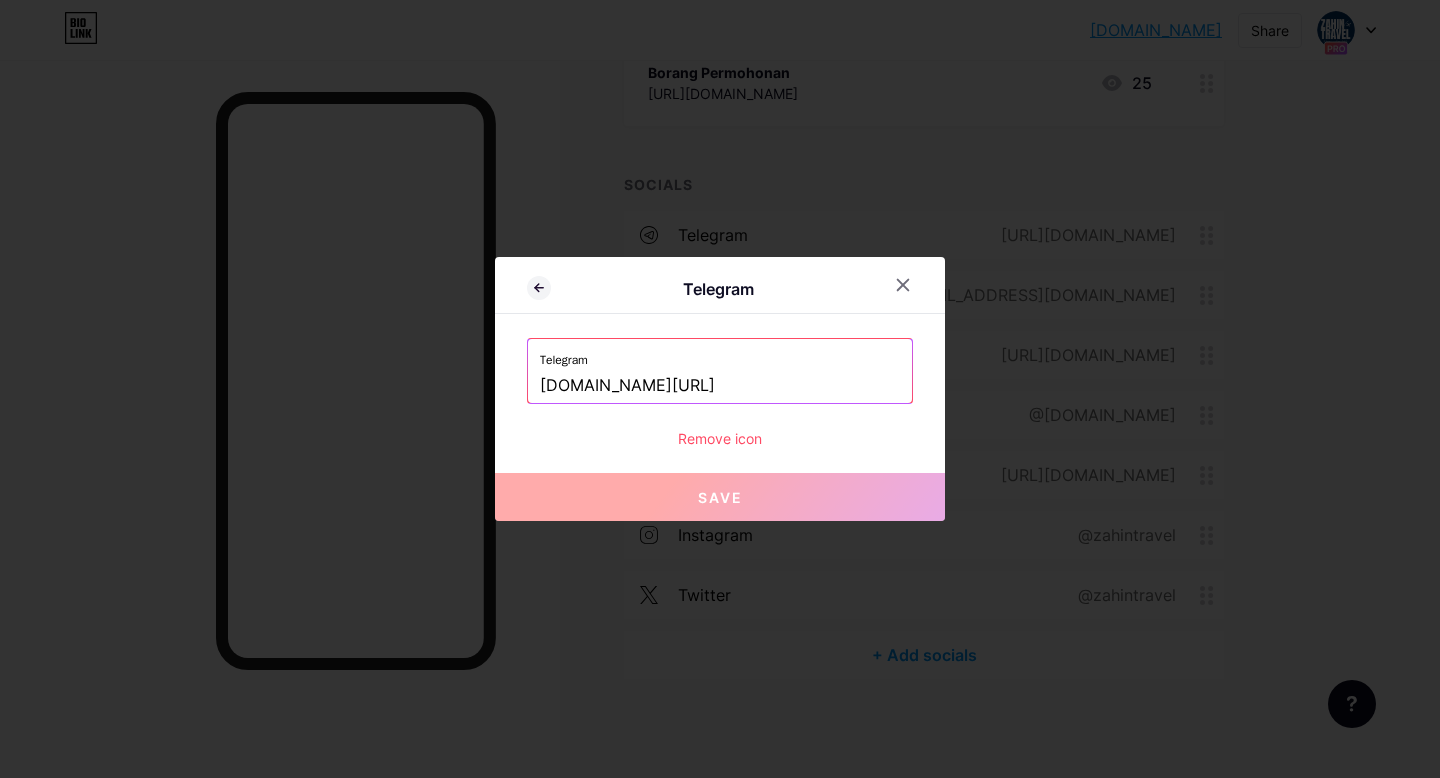 click on "Remove icon" at bounding box center [720, 438] 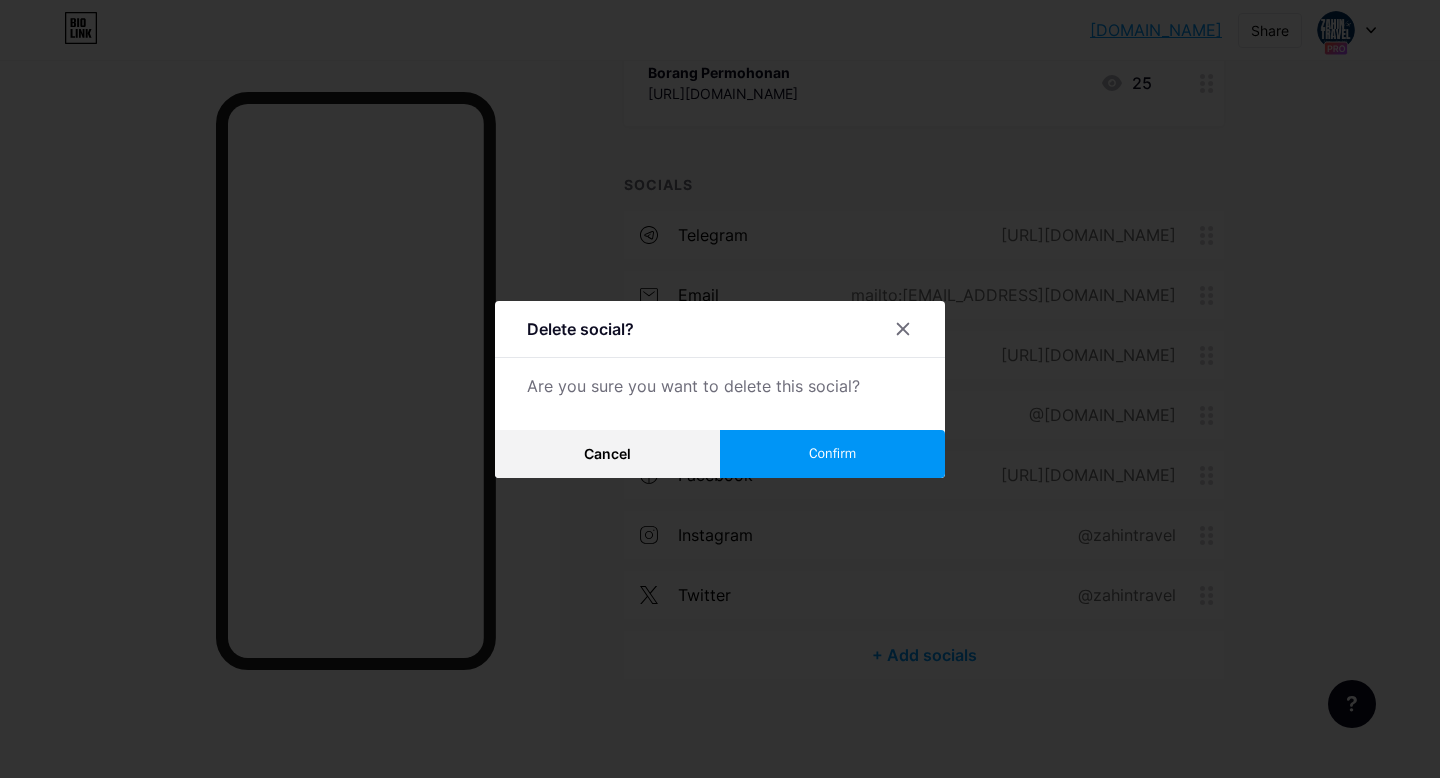 click on "Confirm" at bounding box center [832, 453] 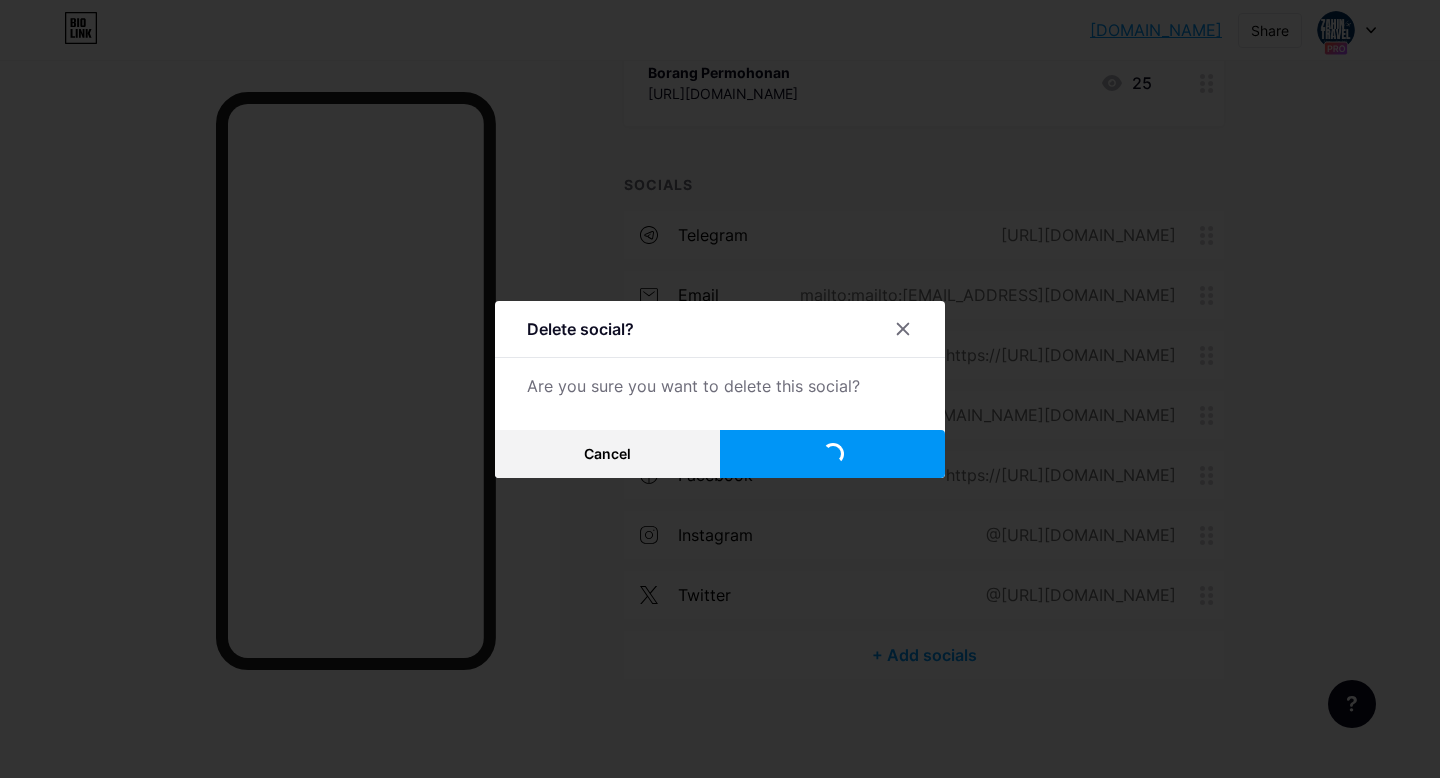 scroll, scrollTop: 2555, scrollLeft: 0, axis: vertical 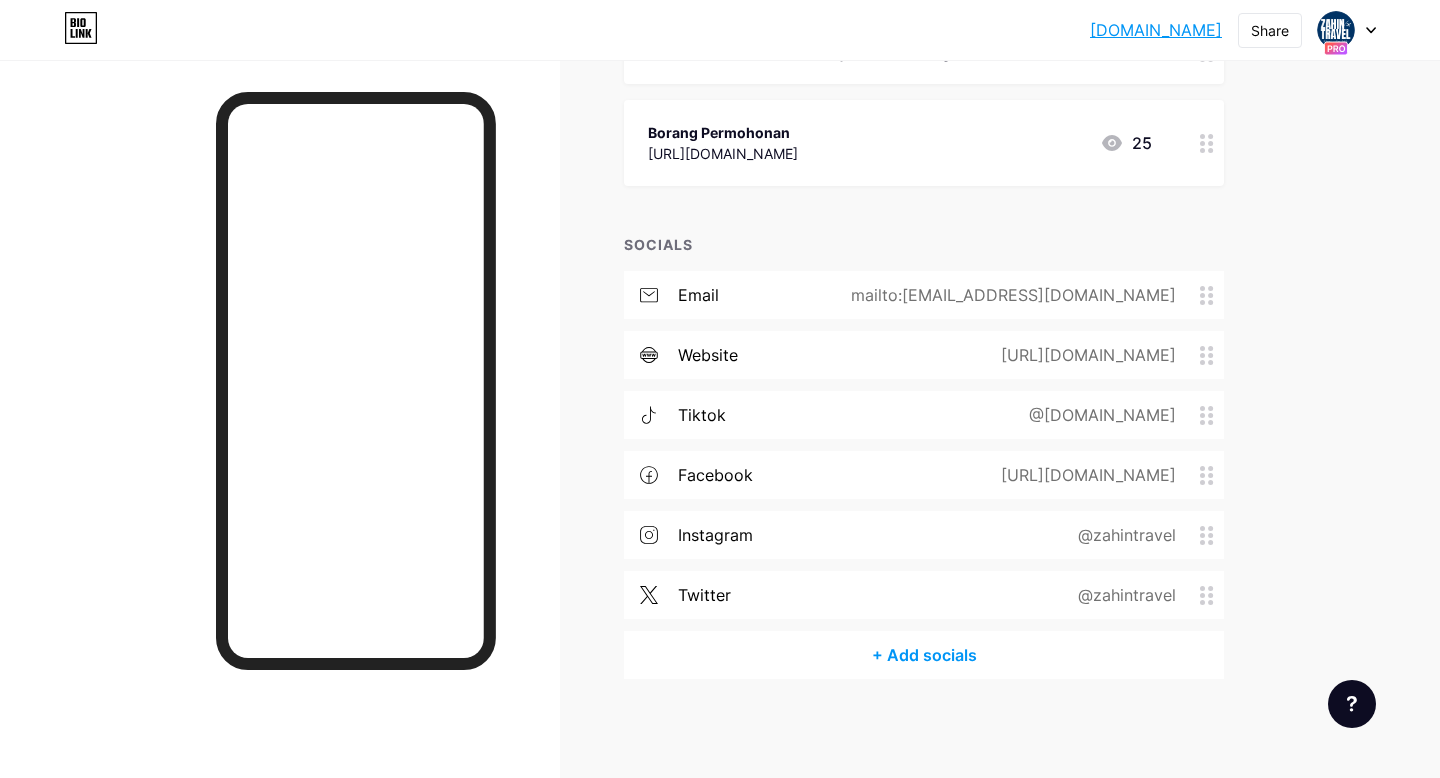 click on "email
mailto:[EMAIL_ADDRESS][DOMAIN_NAME]" at bounding box center [924, 295] 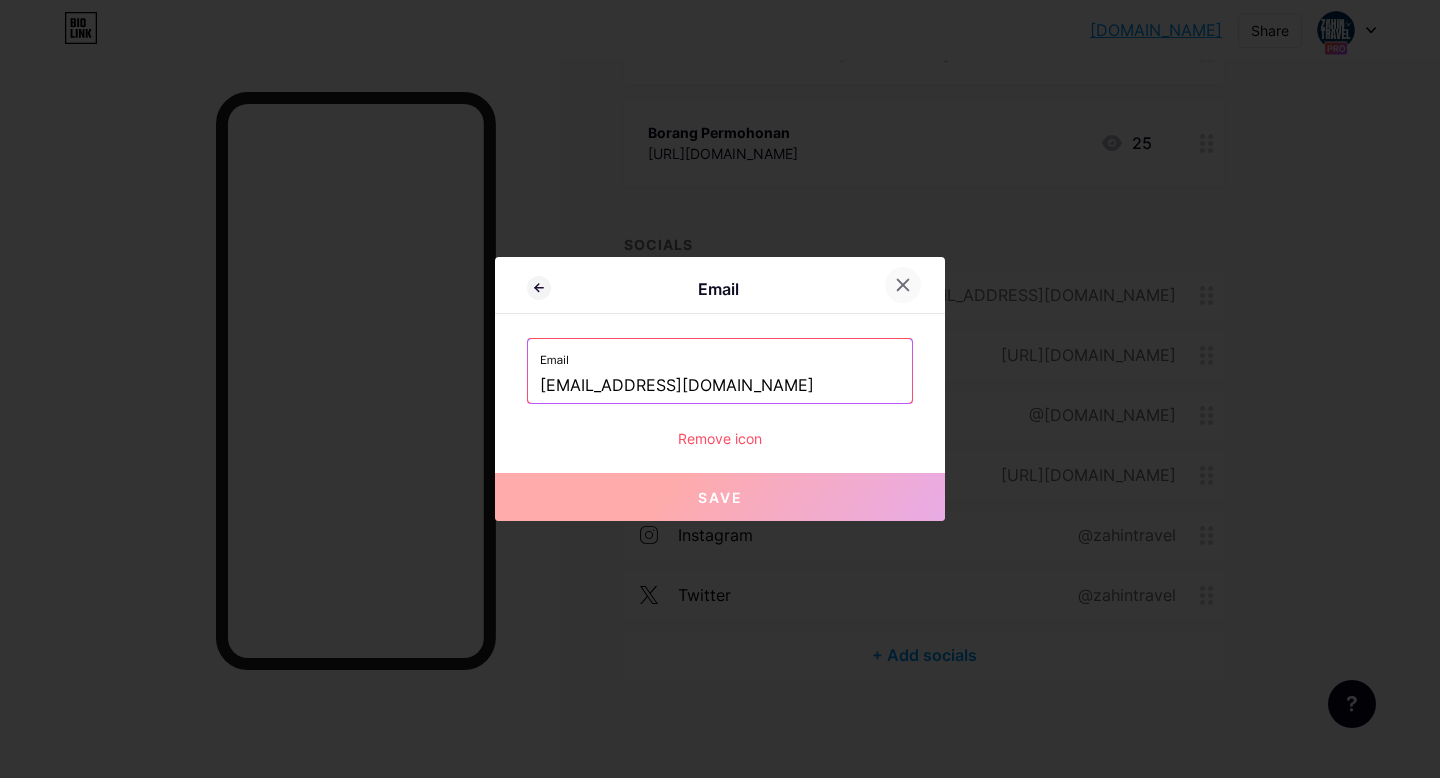click 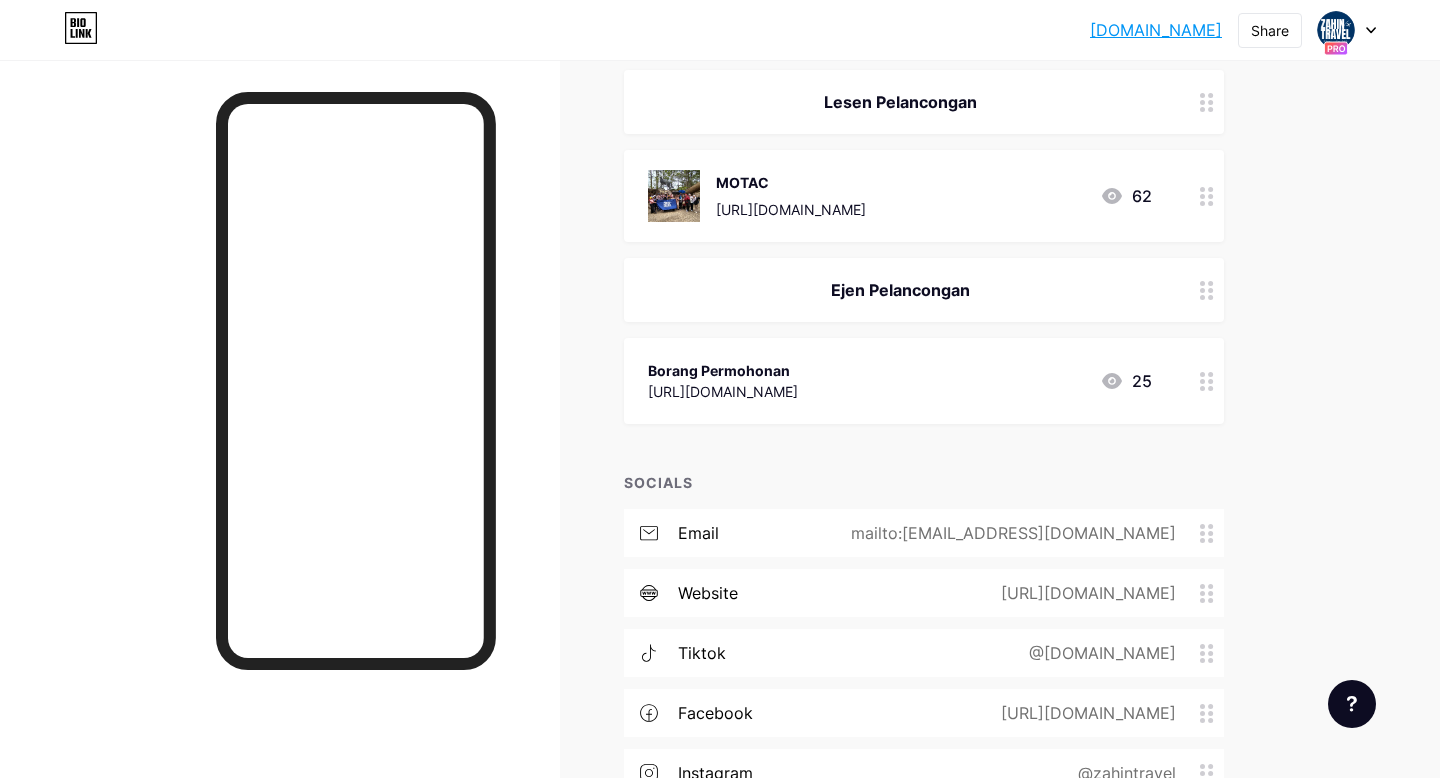 scroll, scrollTop: 2555, scrollLeft: 0, axis: vertical 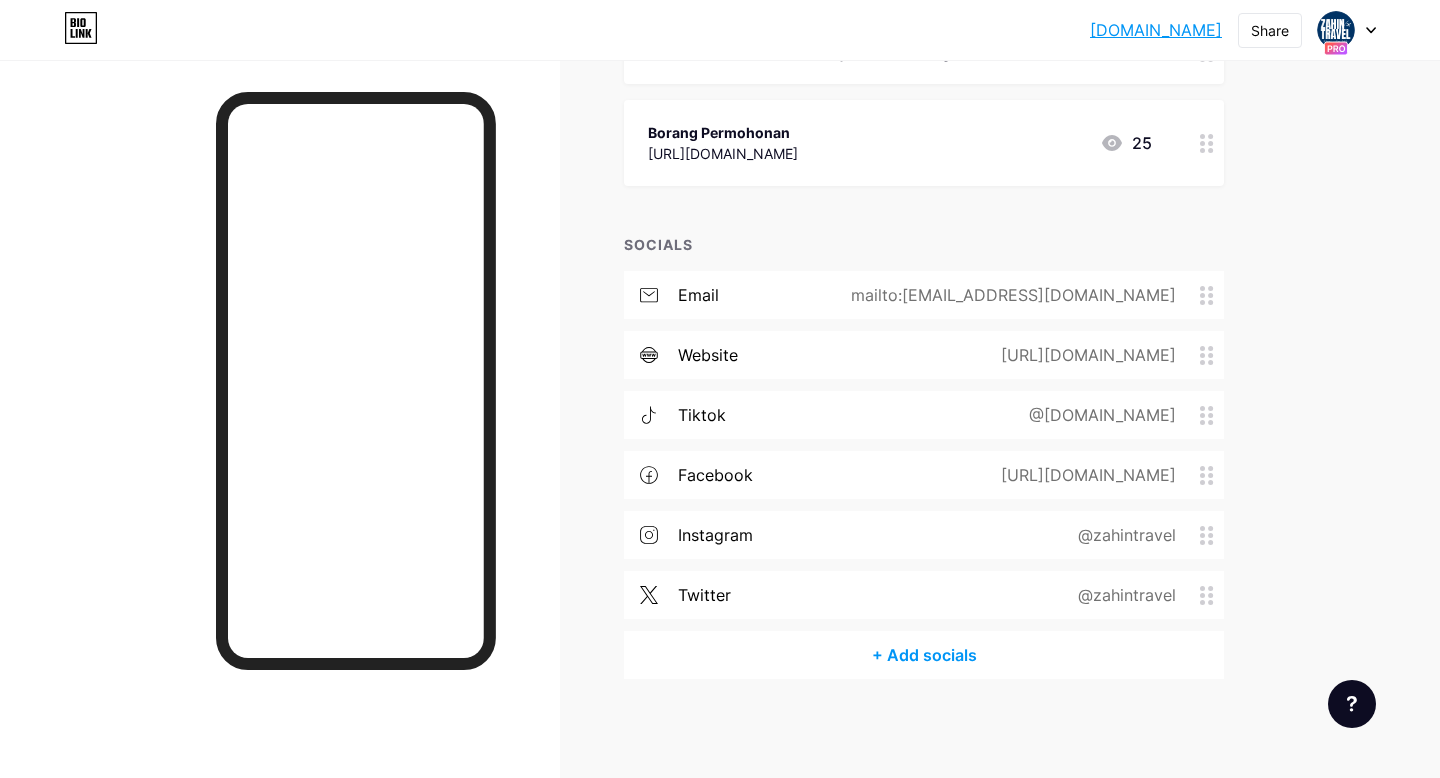 click on "tiktok
@[DOMAIN_NAME]" at bounding box center [924, 415] 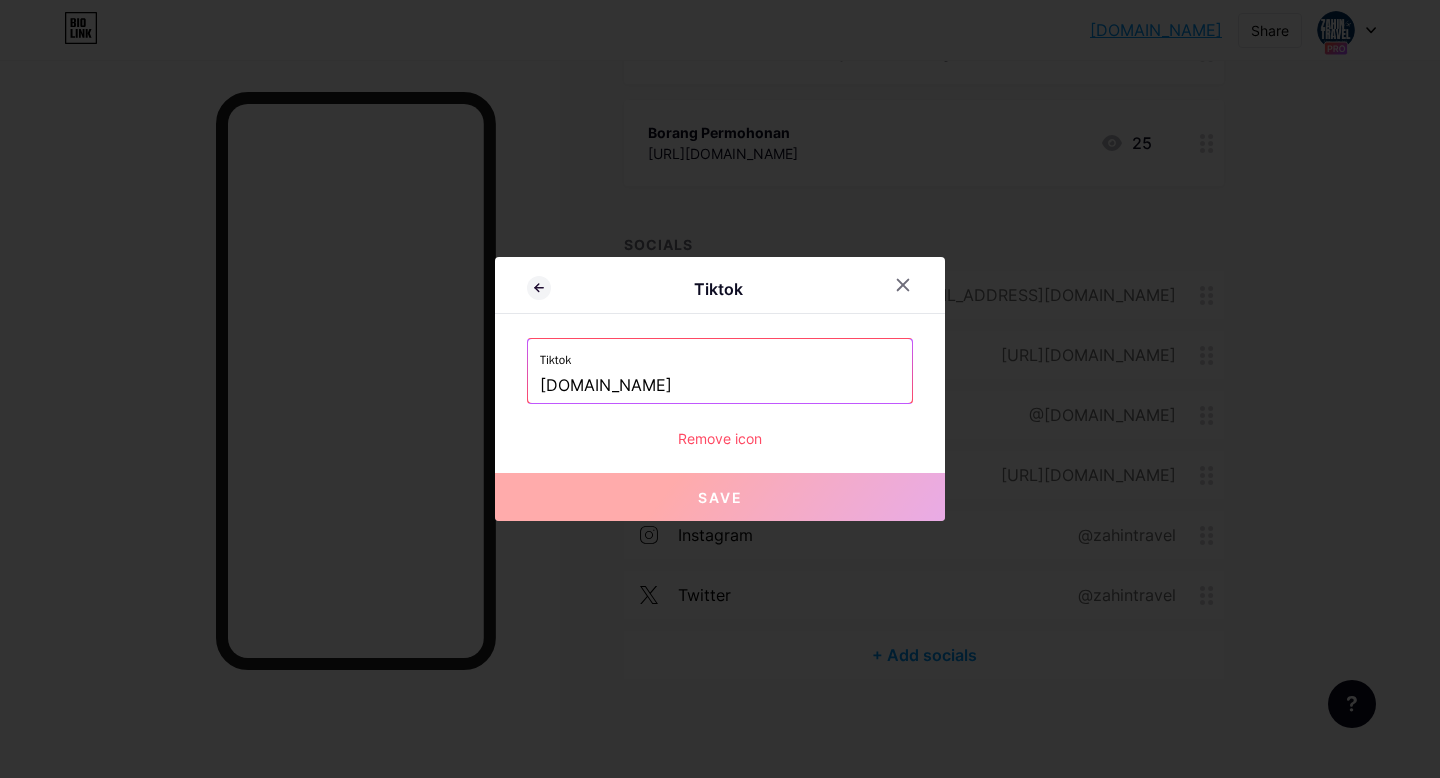 click on "Remove icon" at bounding box center (720, 438) 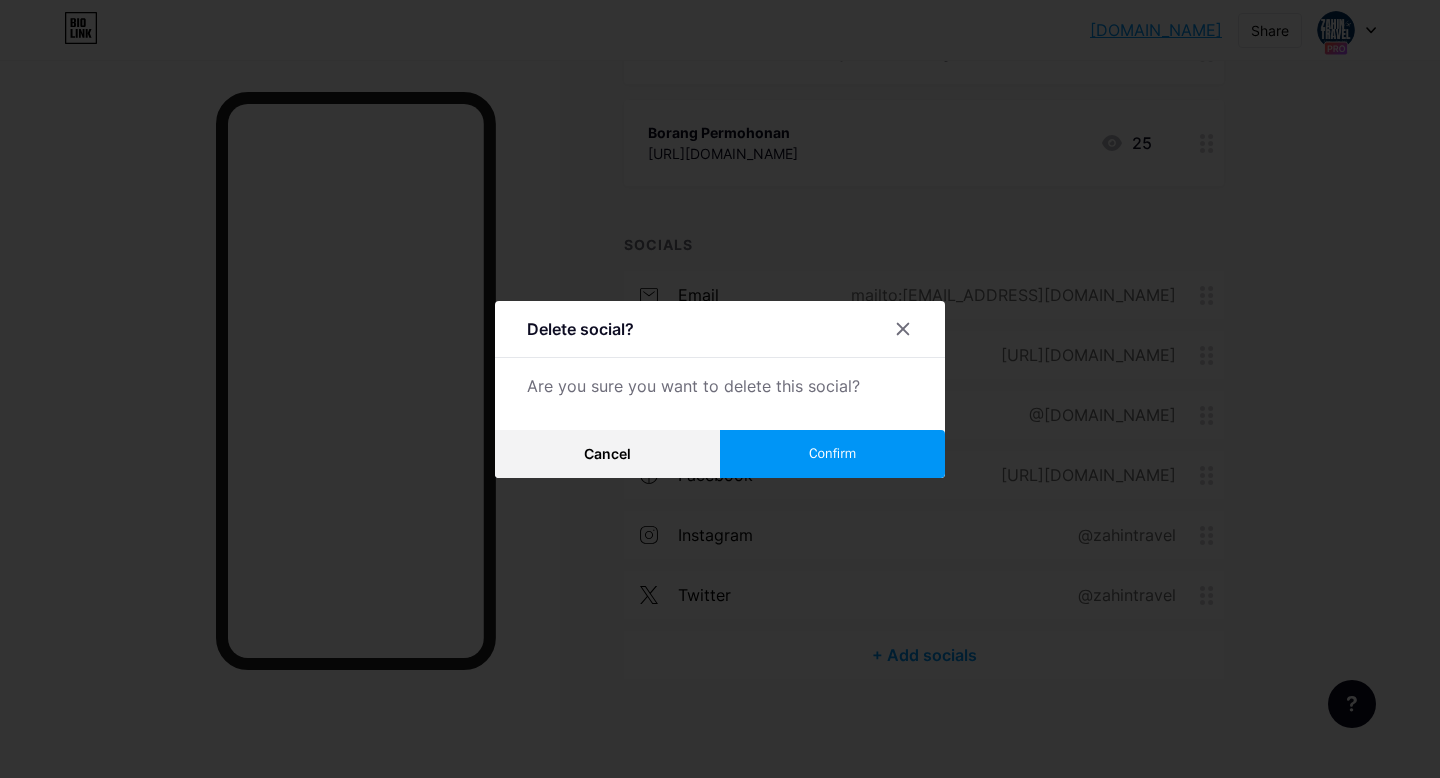 click on "Confirm" at bounding box center (832, 454) 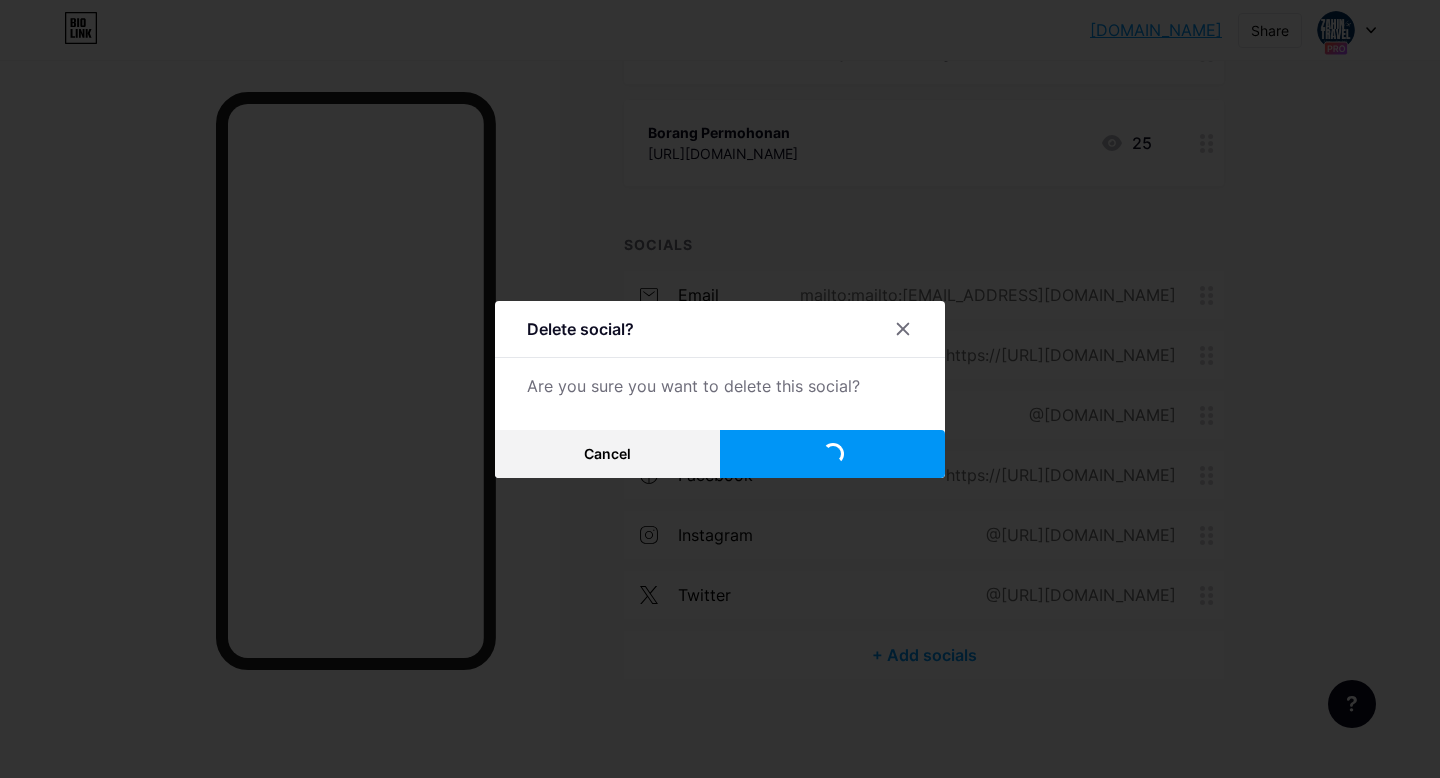 scroll, scrollTop: 2495, scrollLeft: 0, axis: vertical 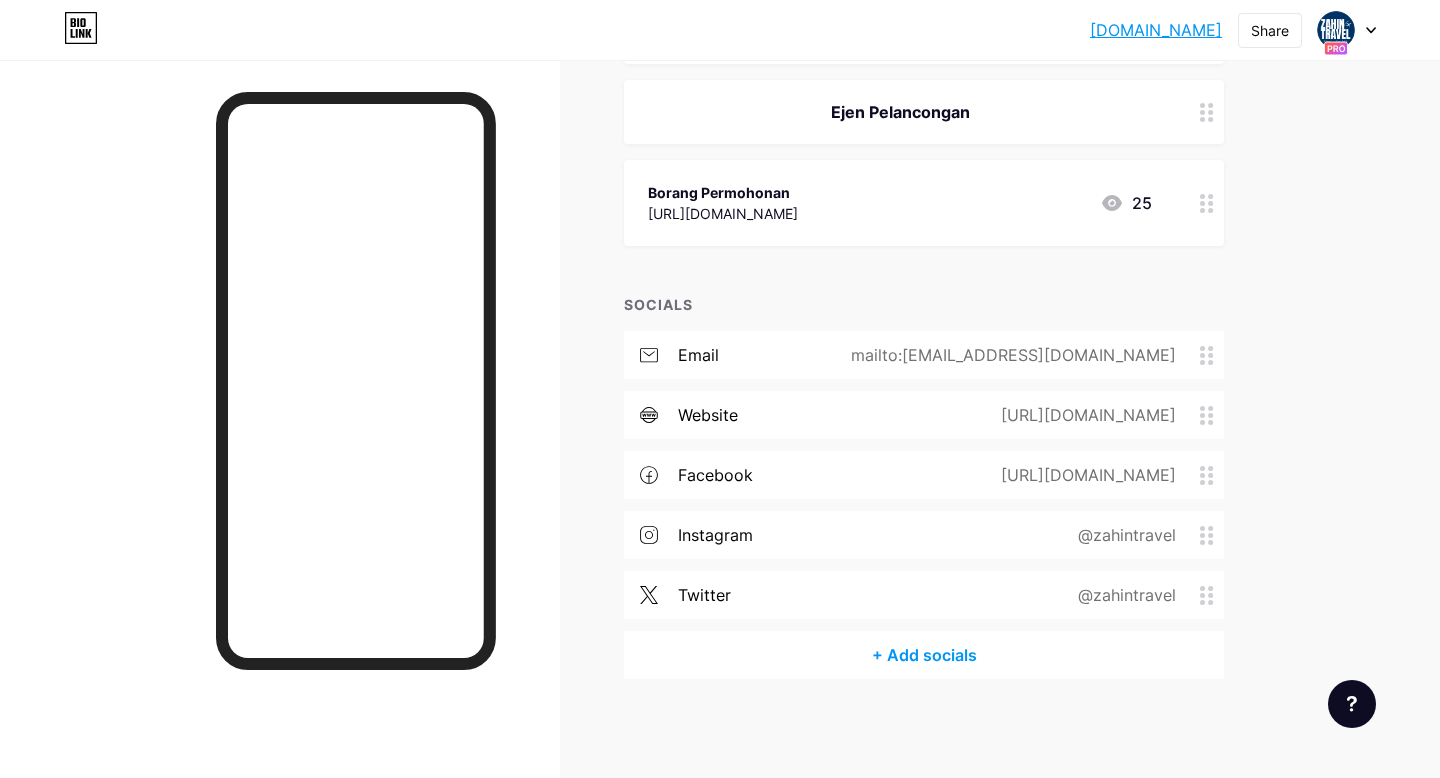click on "facebook
[URL][DOMAIN_NAME]" at bounding box center [924, 475] 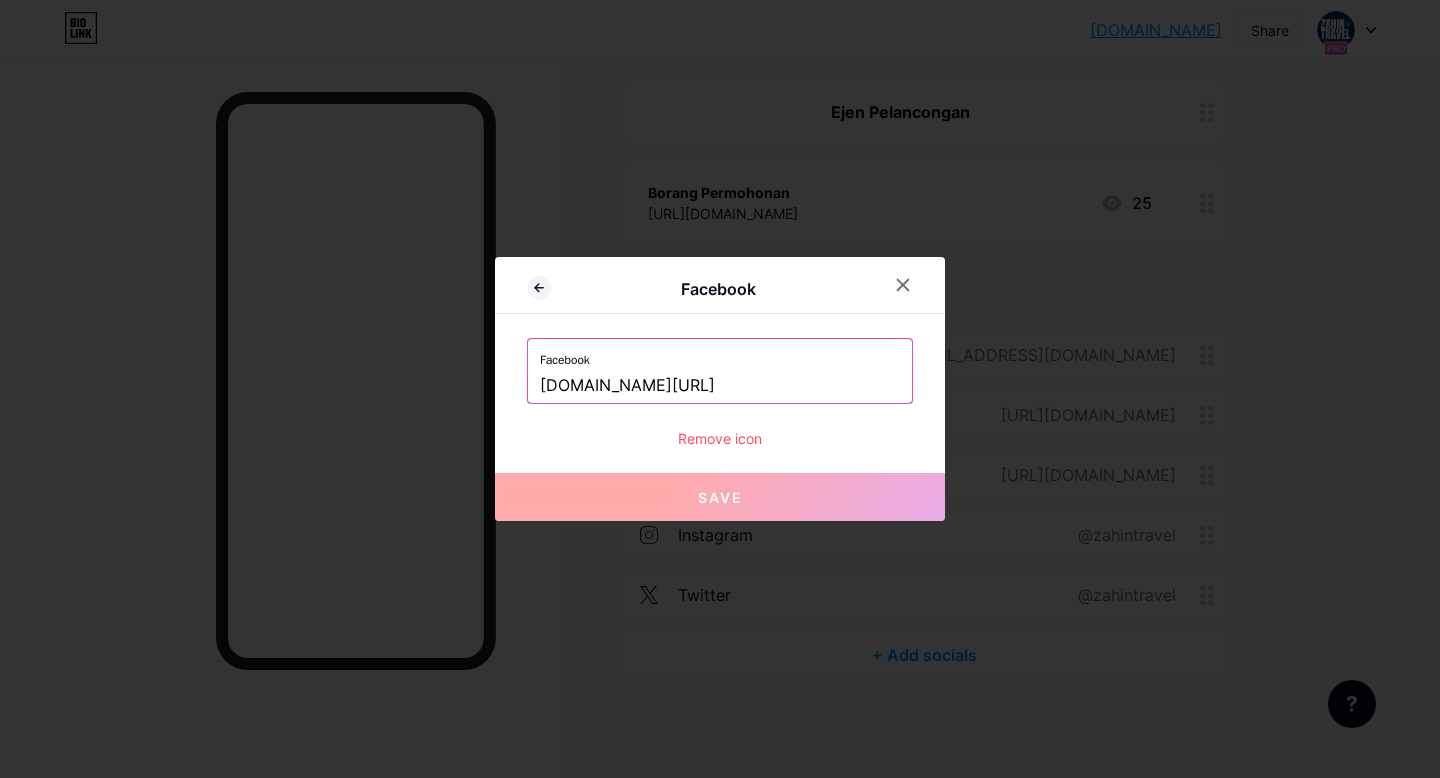 click on "Remove icon" at bounding box center (720, 438) 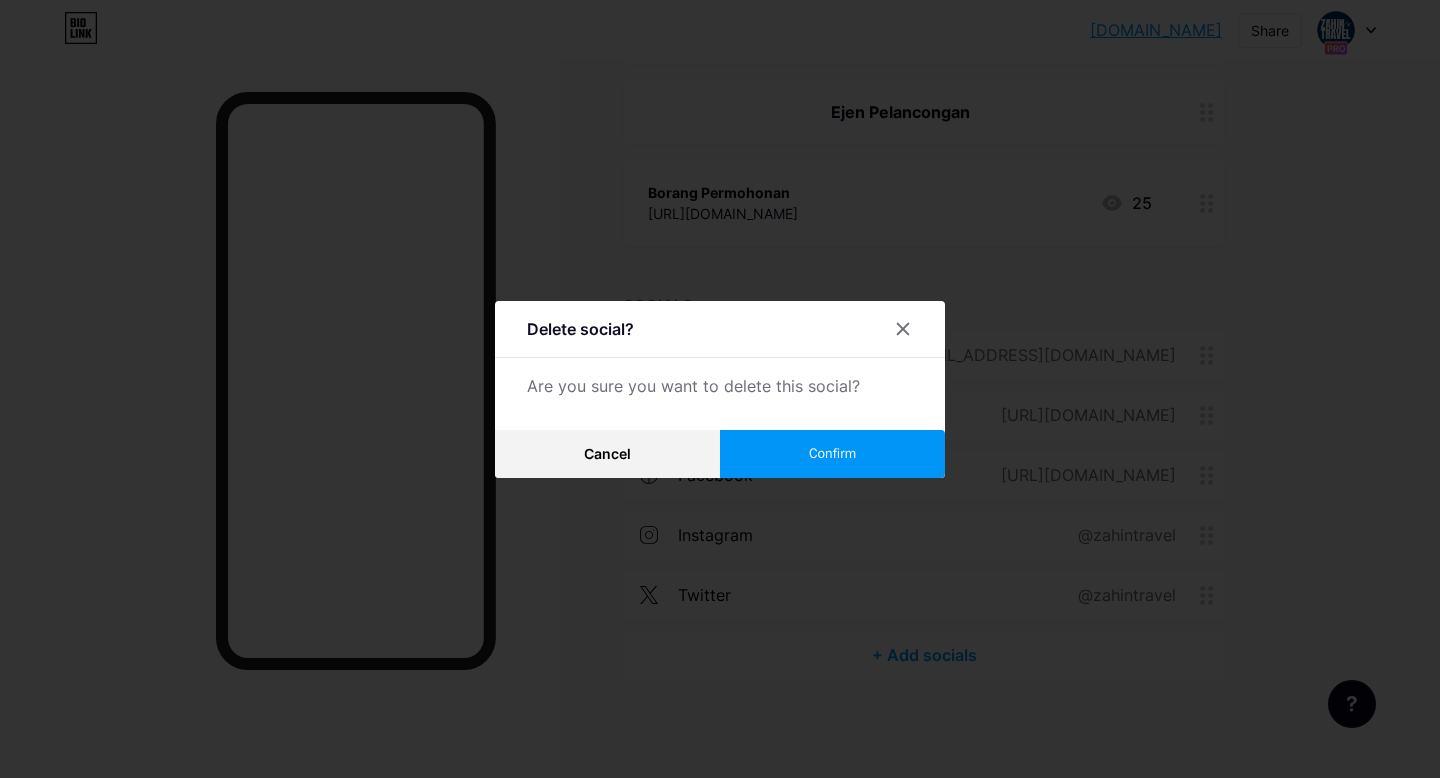 click on "Confirm" at bounding box center (832, 454) 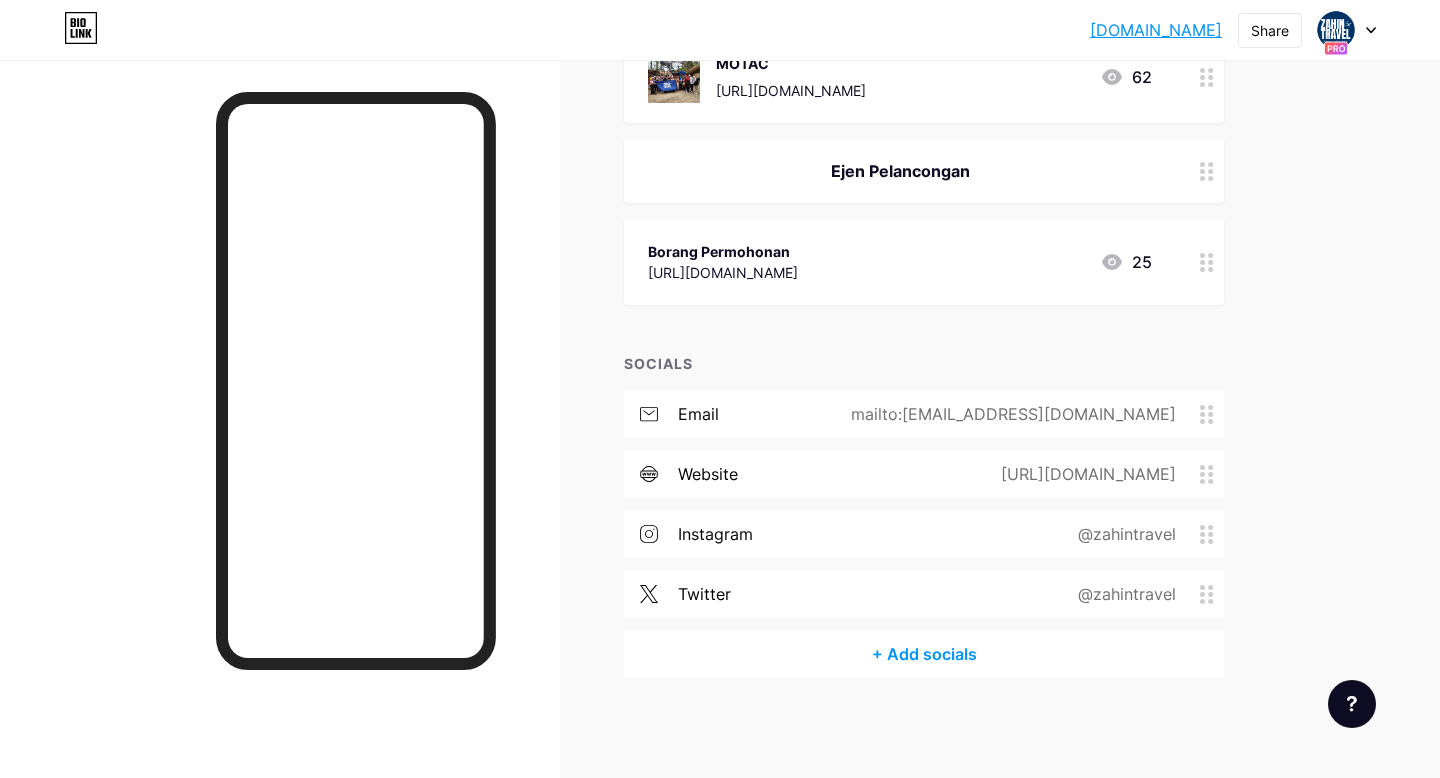 scroll, scrollTop: 2435, scrollLeft: 0, axis: vertical 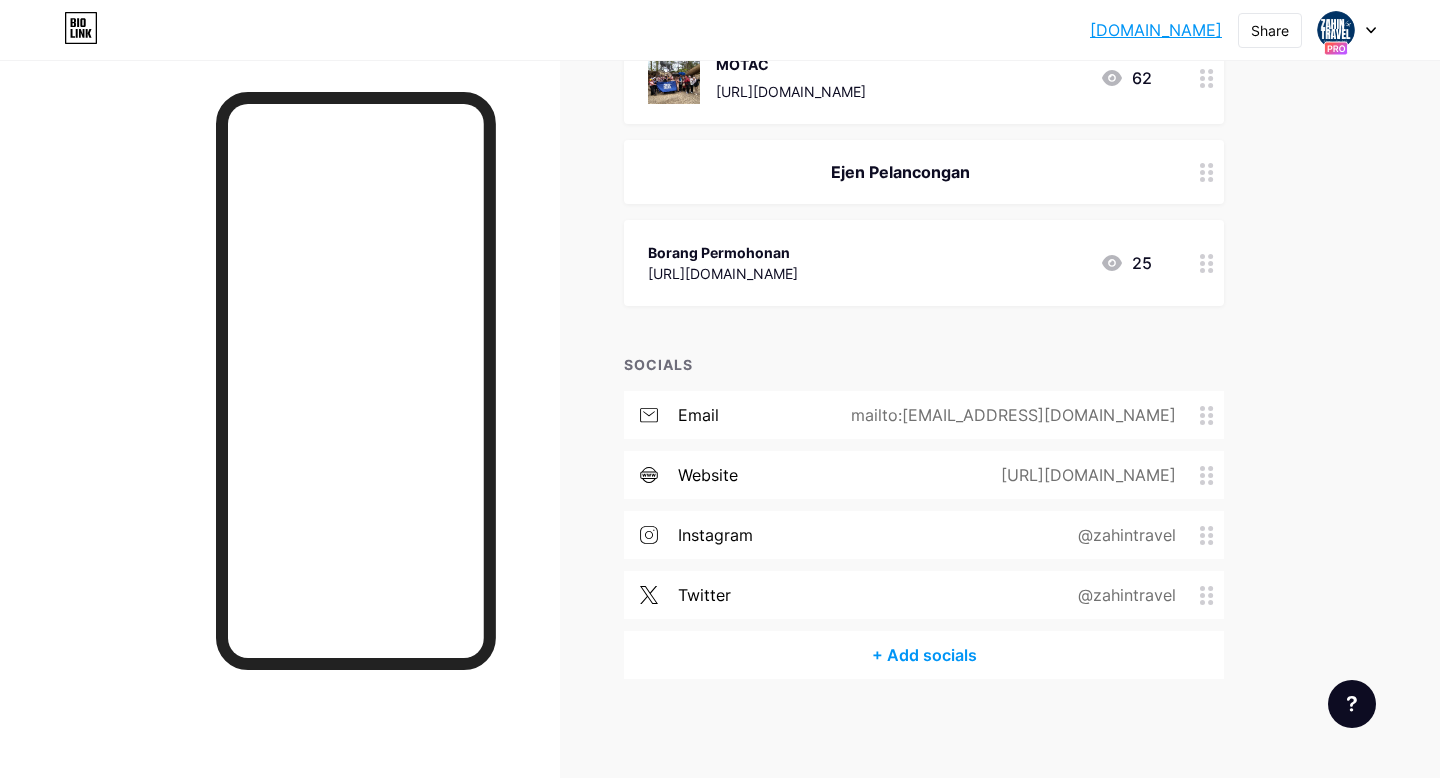 click on "instagram
@zahintravel" at bounding box center [924, 535] 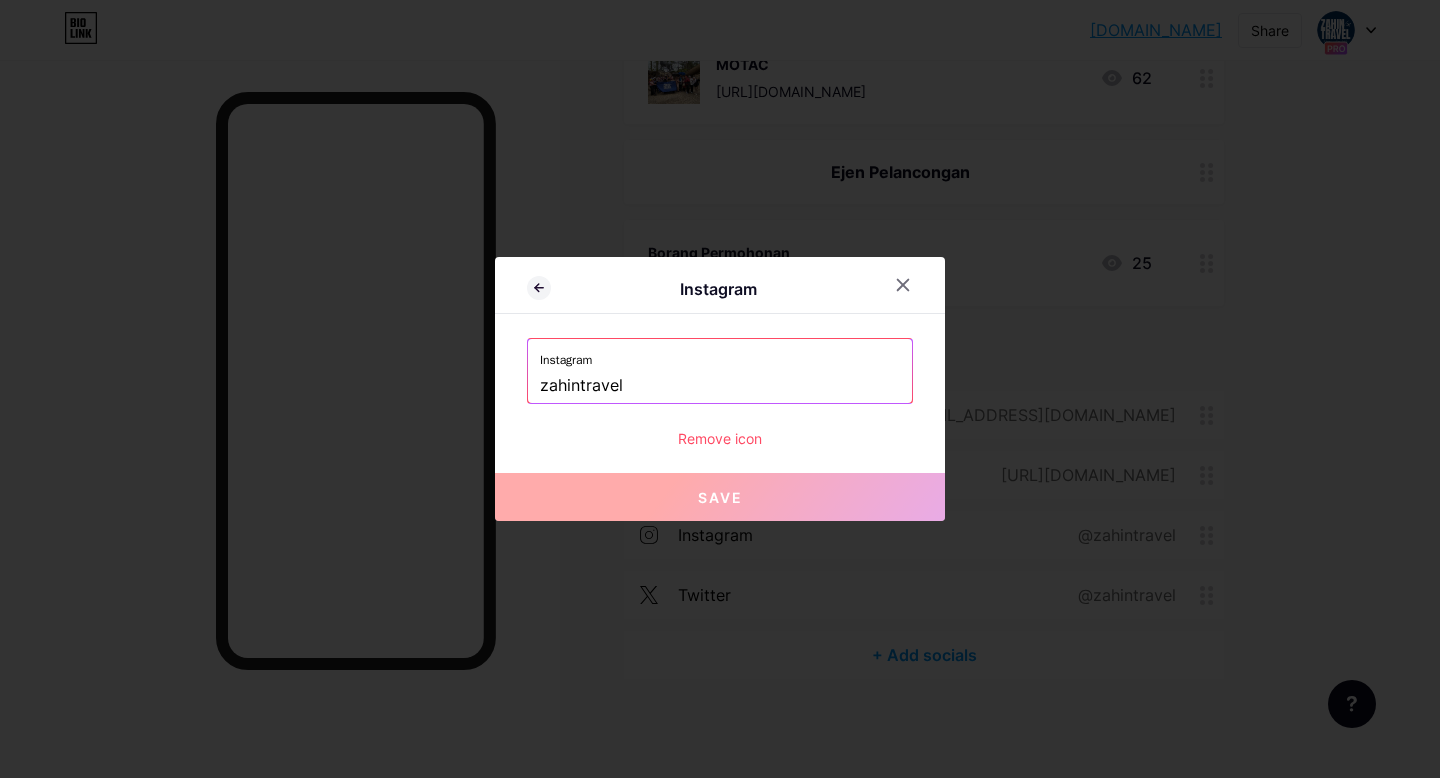 click on "Remove icon" at bounding box center [720, 438] 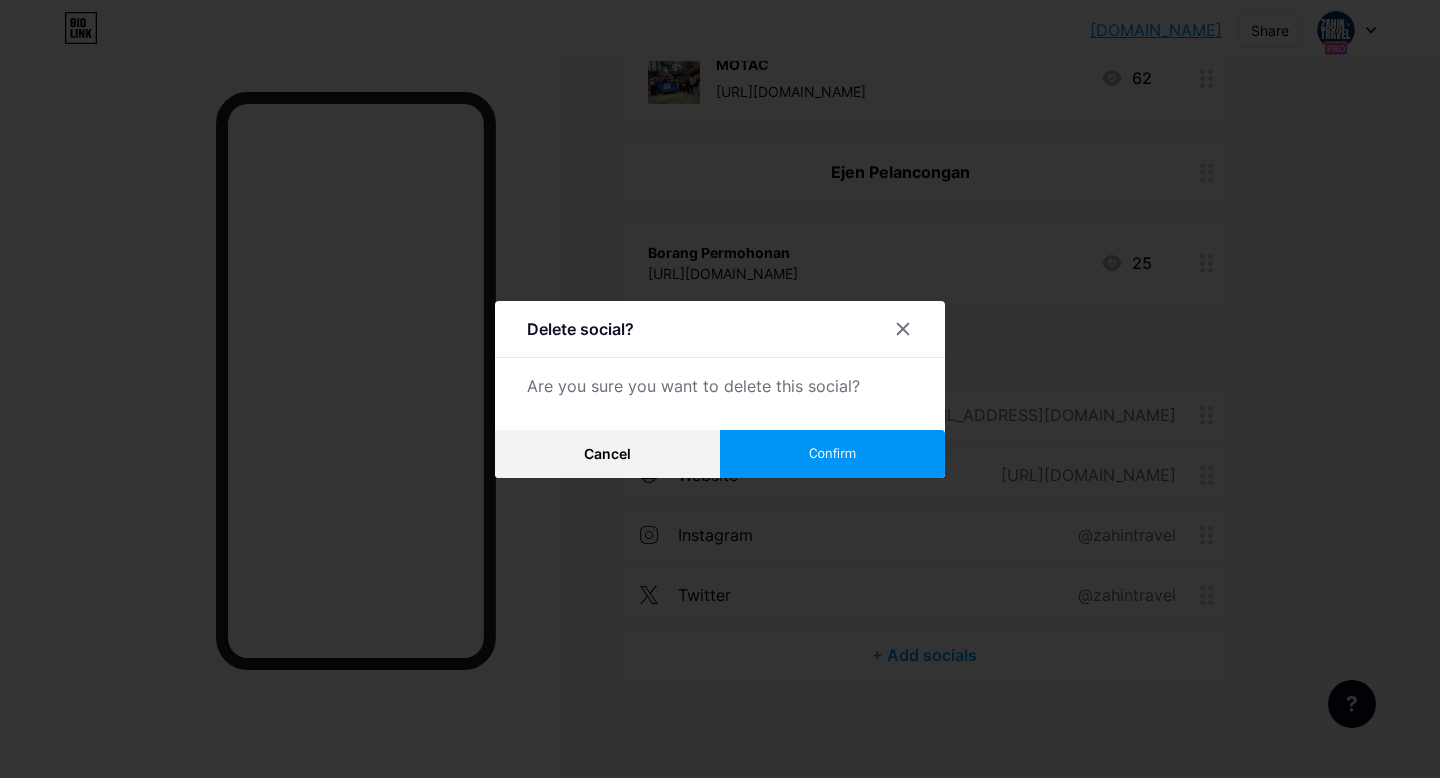 click on "Confirm" at bounding box center [832, 454] 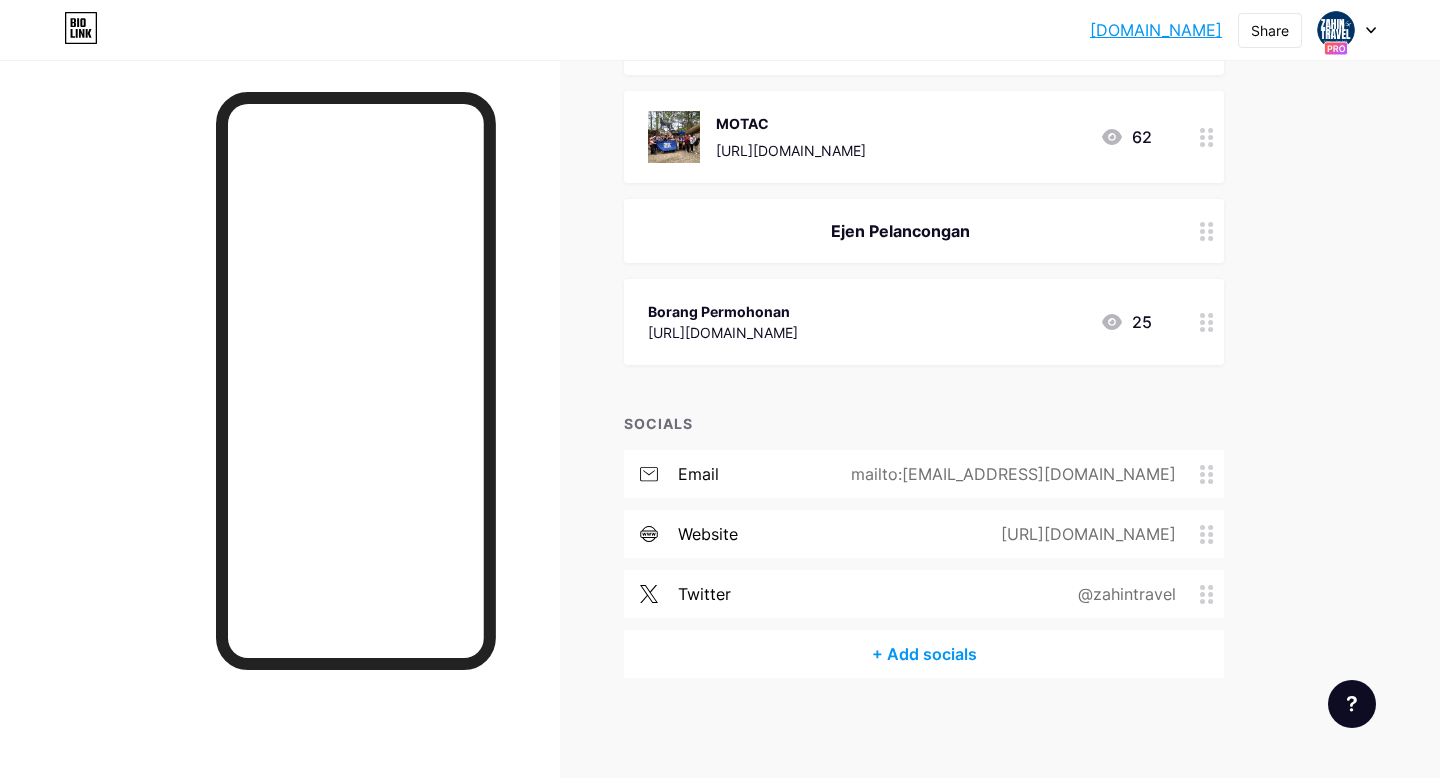 scroll, scrollTop: 2375, scrollLeft: 0, axis: vertical 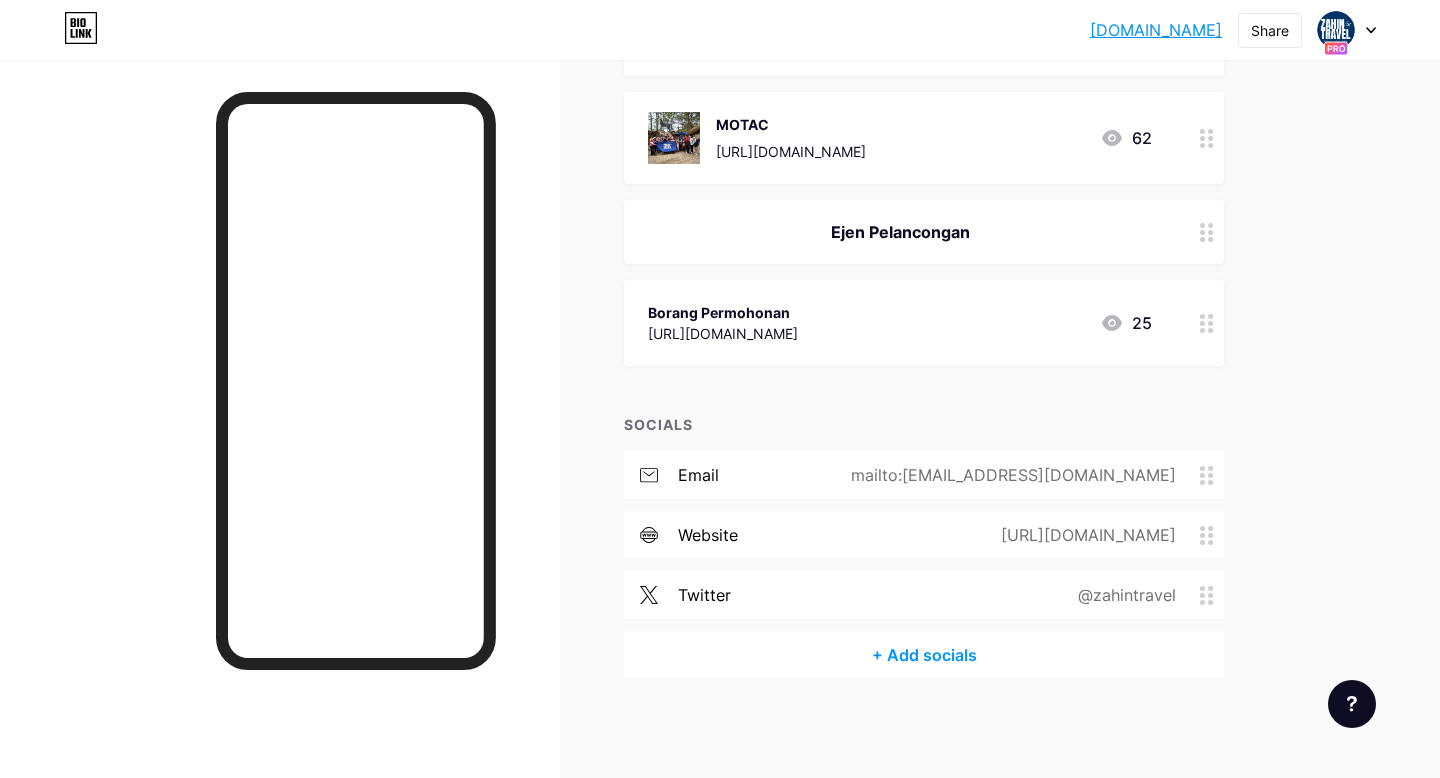 click on "twitter
@zahintravel" at bounding box center [924, 595] 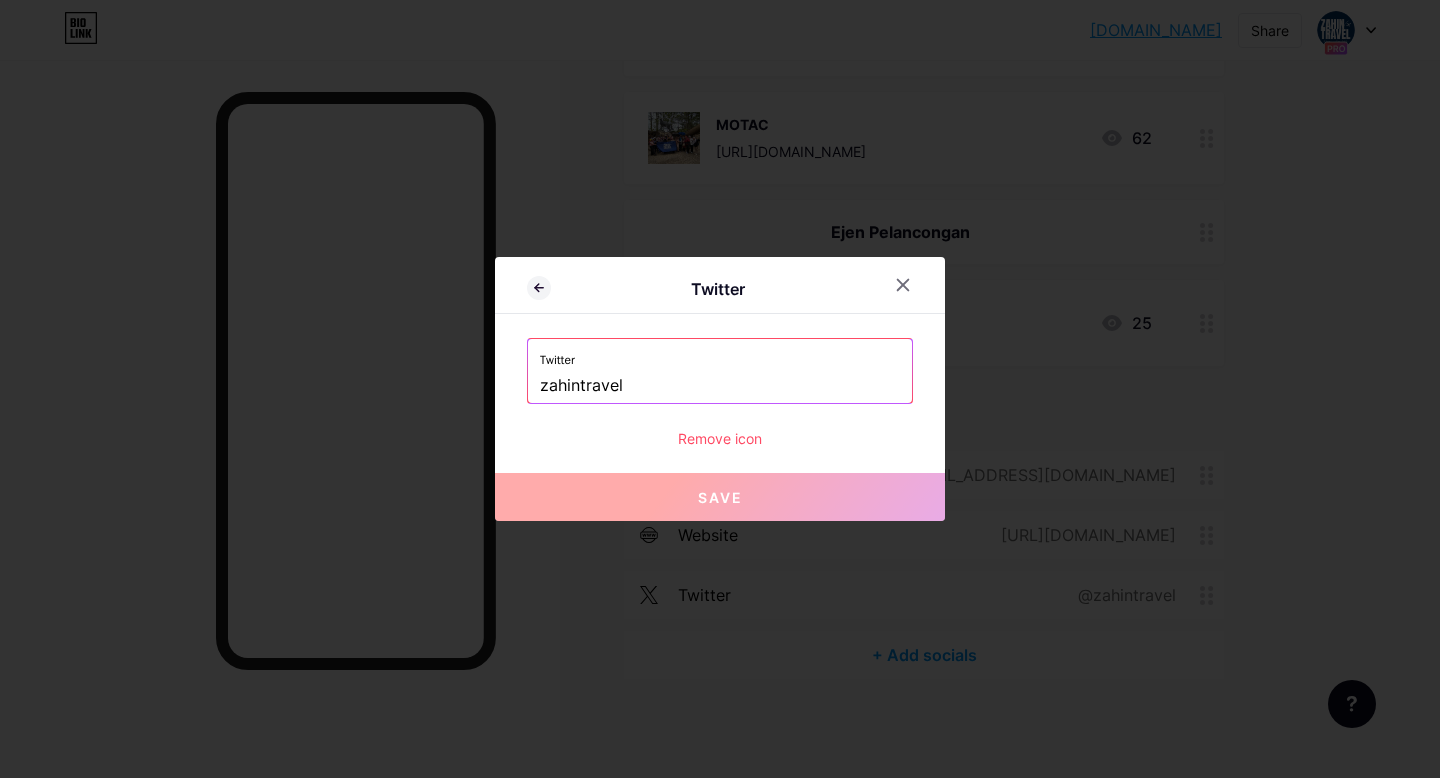 click on "Remove icon" at bounding box center [720, 438] 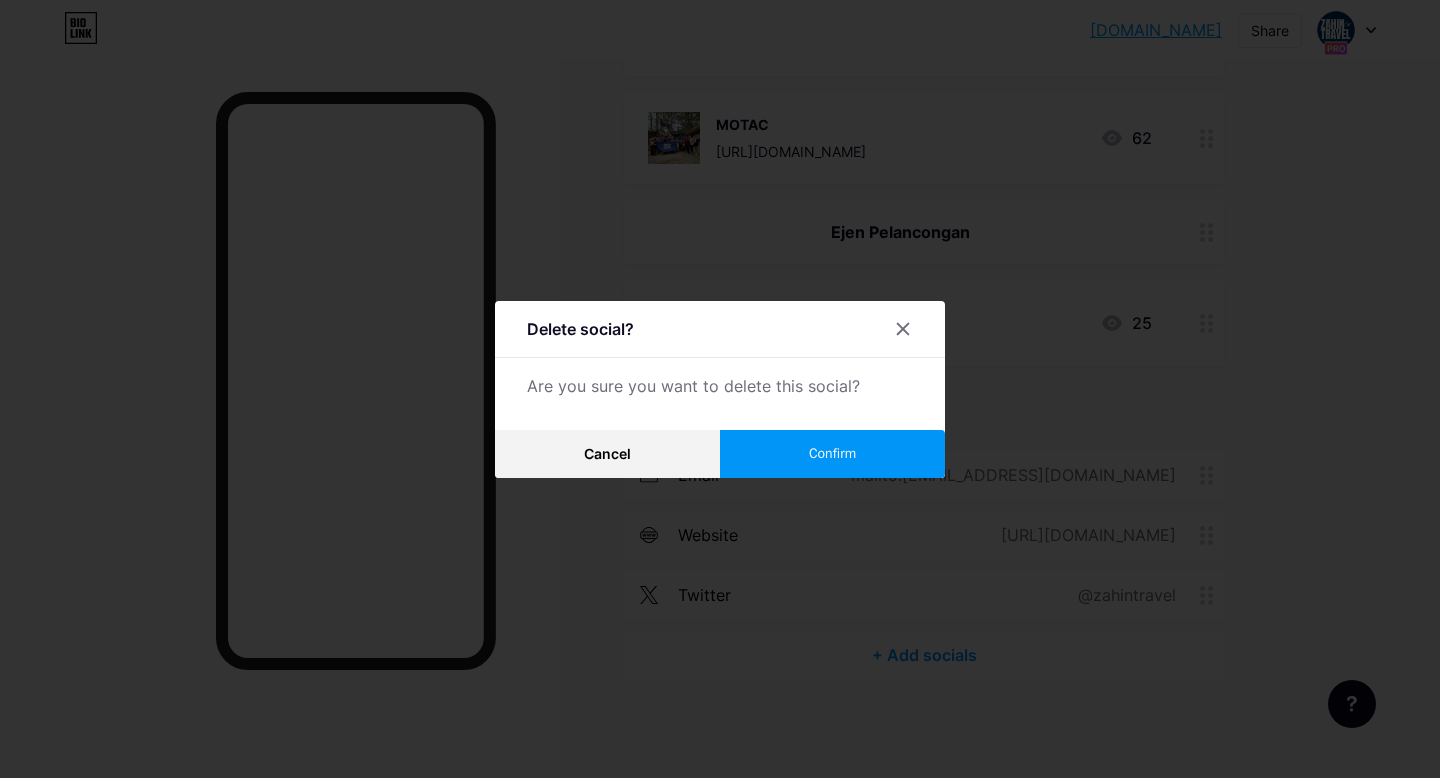 click on "Confirm" at bounding box center (832, 454) 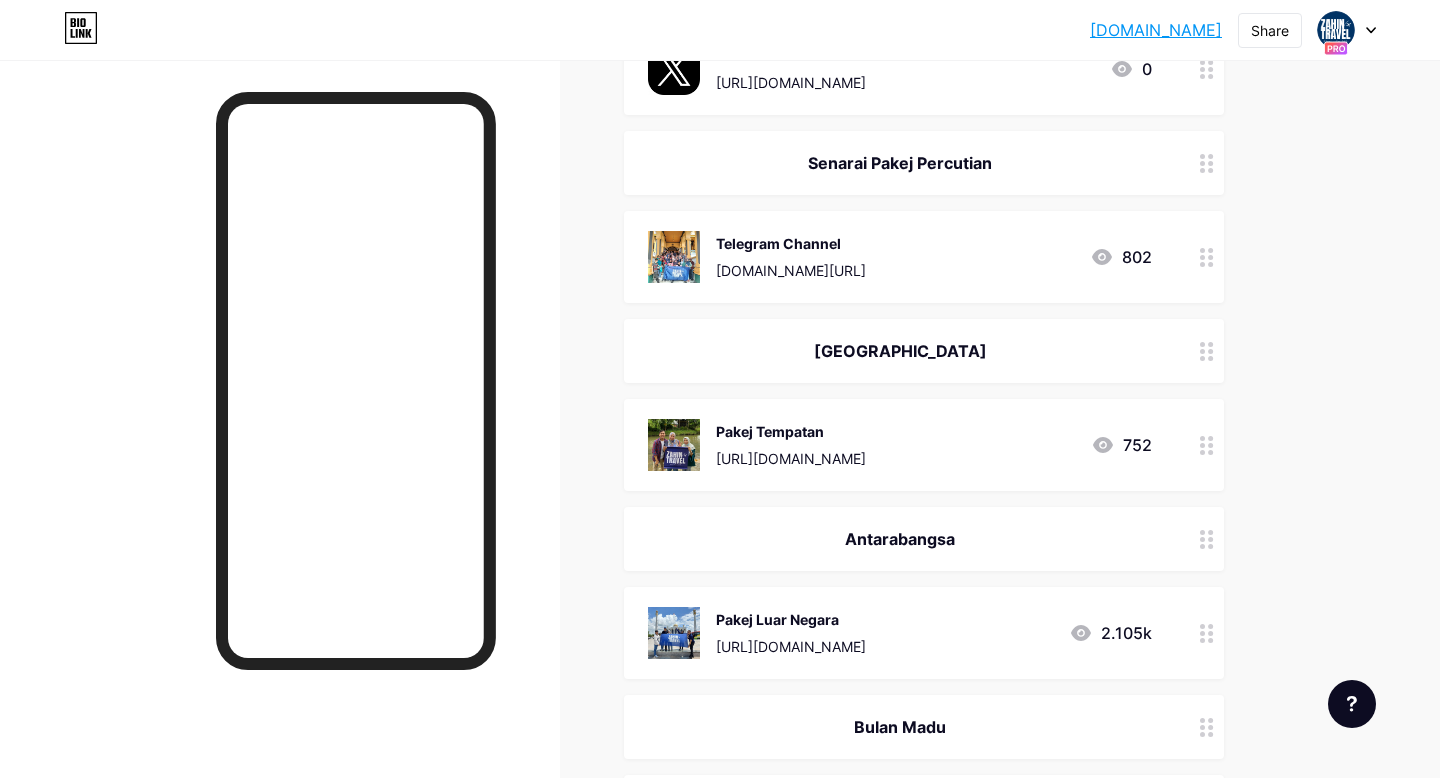 scroll, scrollTop: 0, scrollLeft: 0, axis: both 